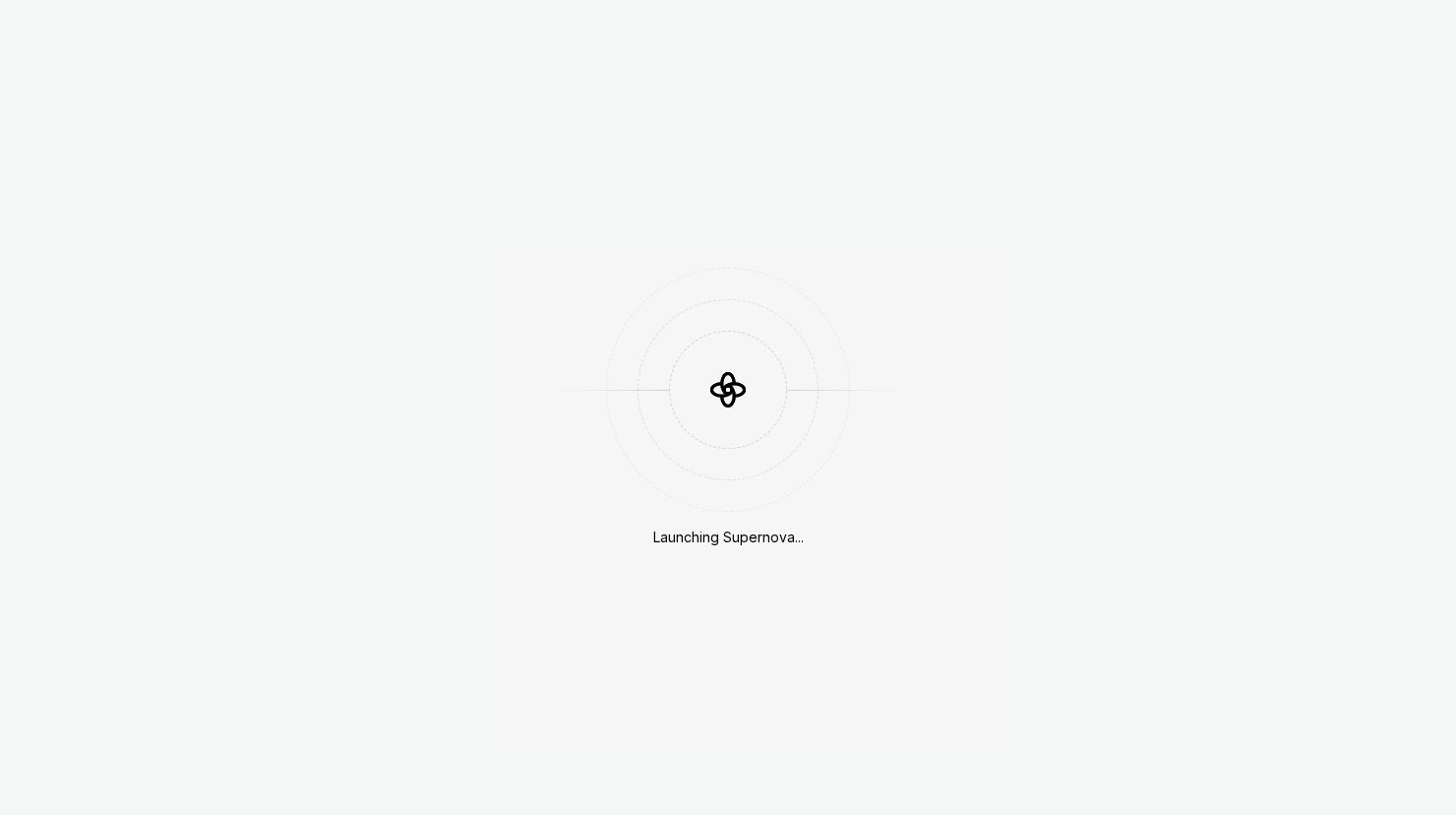 scroll, scrollTop: 0, scrollLeft: 0, axis: both 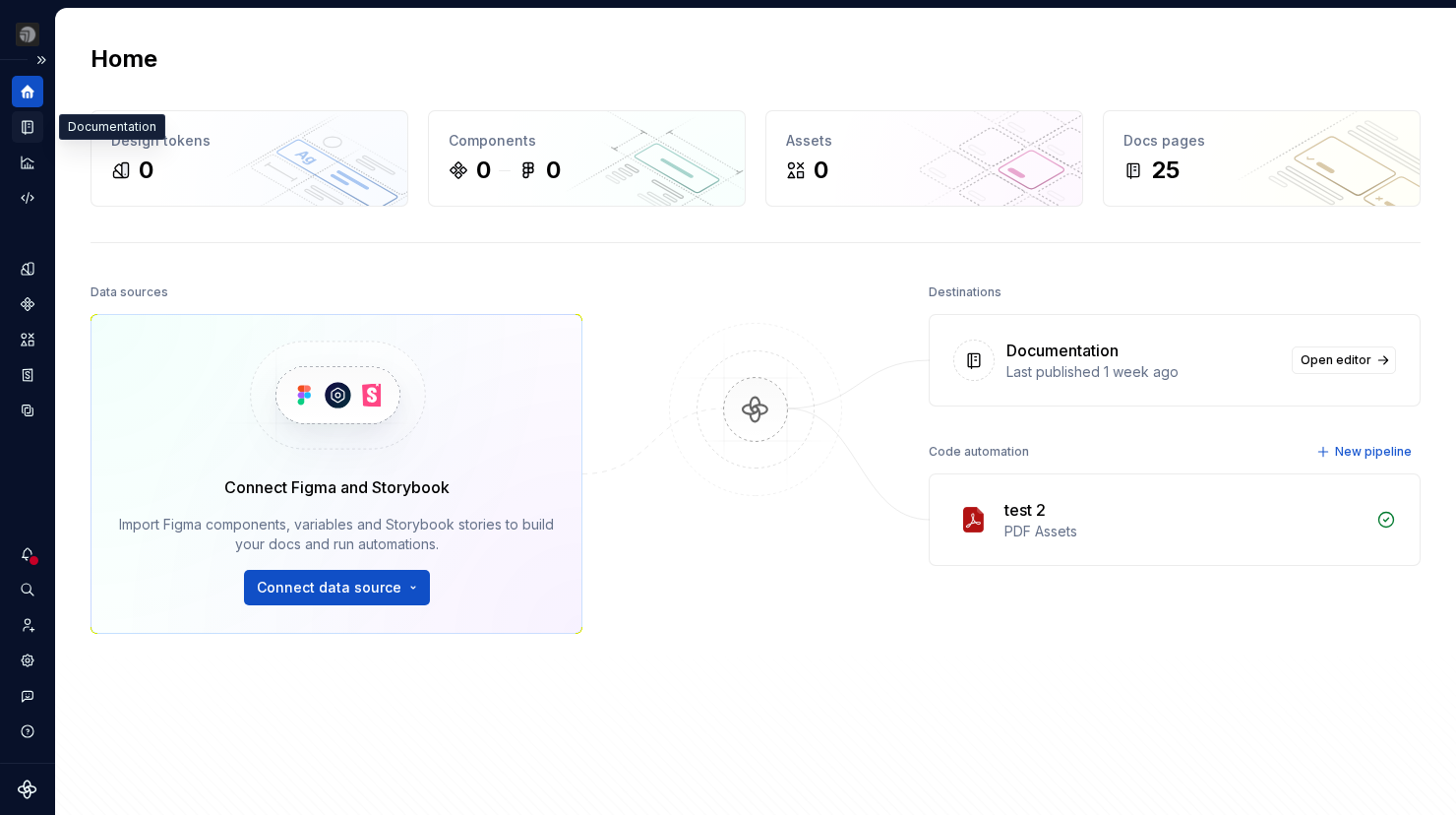 click 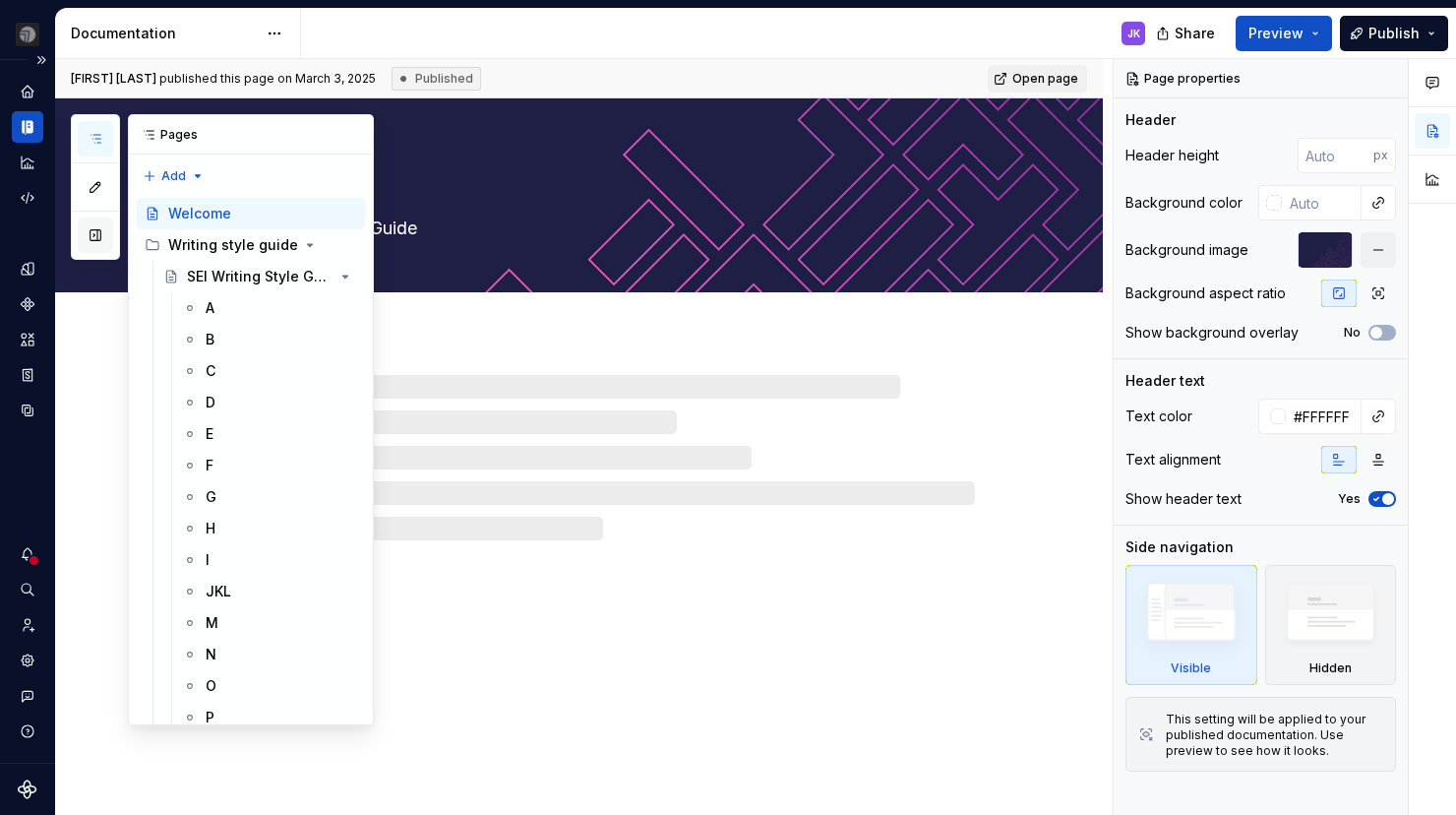 click at bounding box center (95, 235) 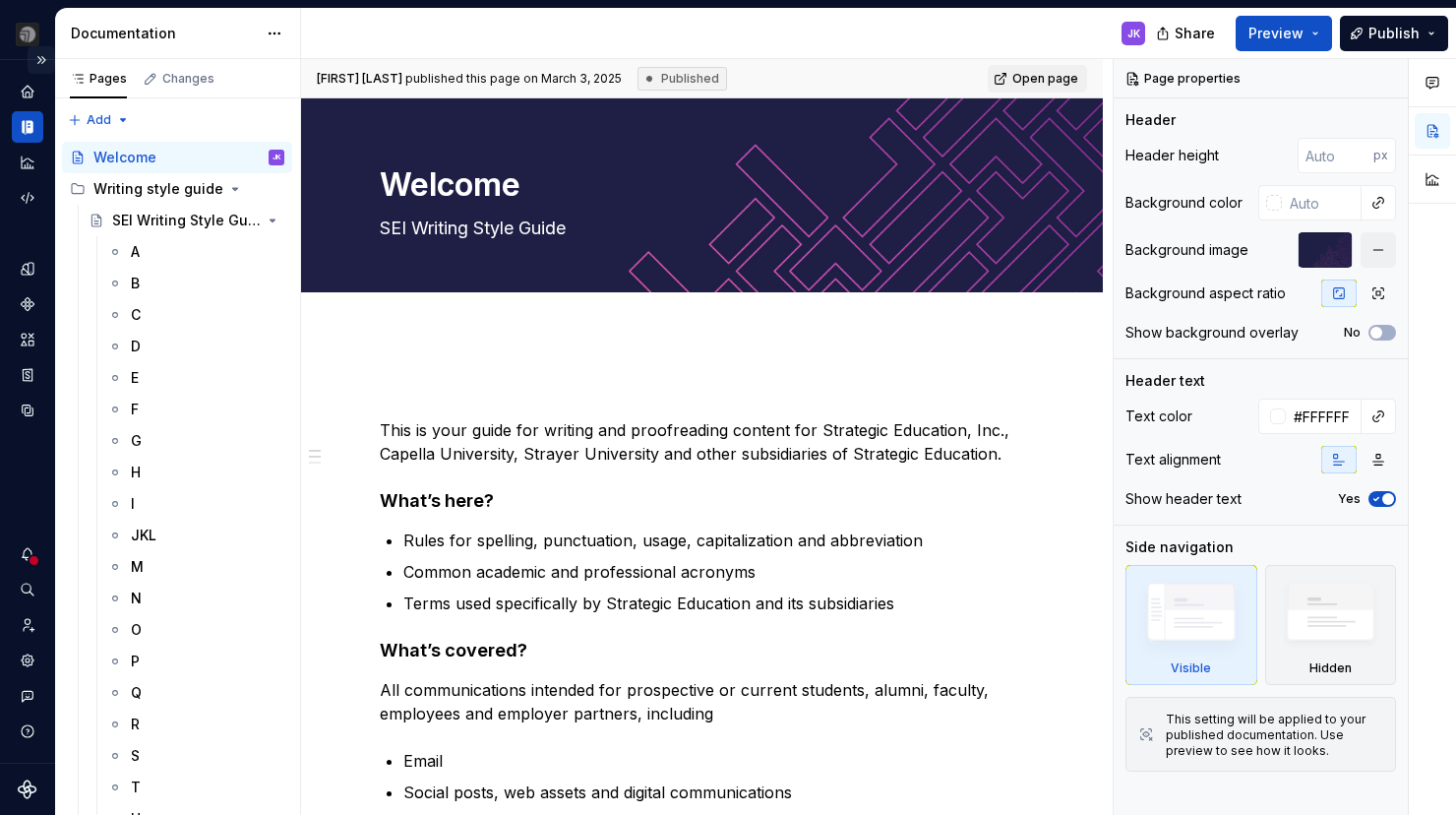 click at bounding box center (41, 60) 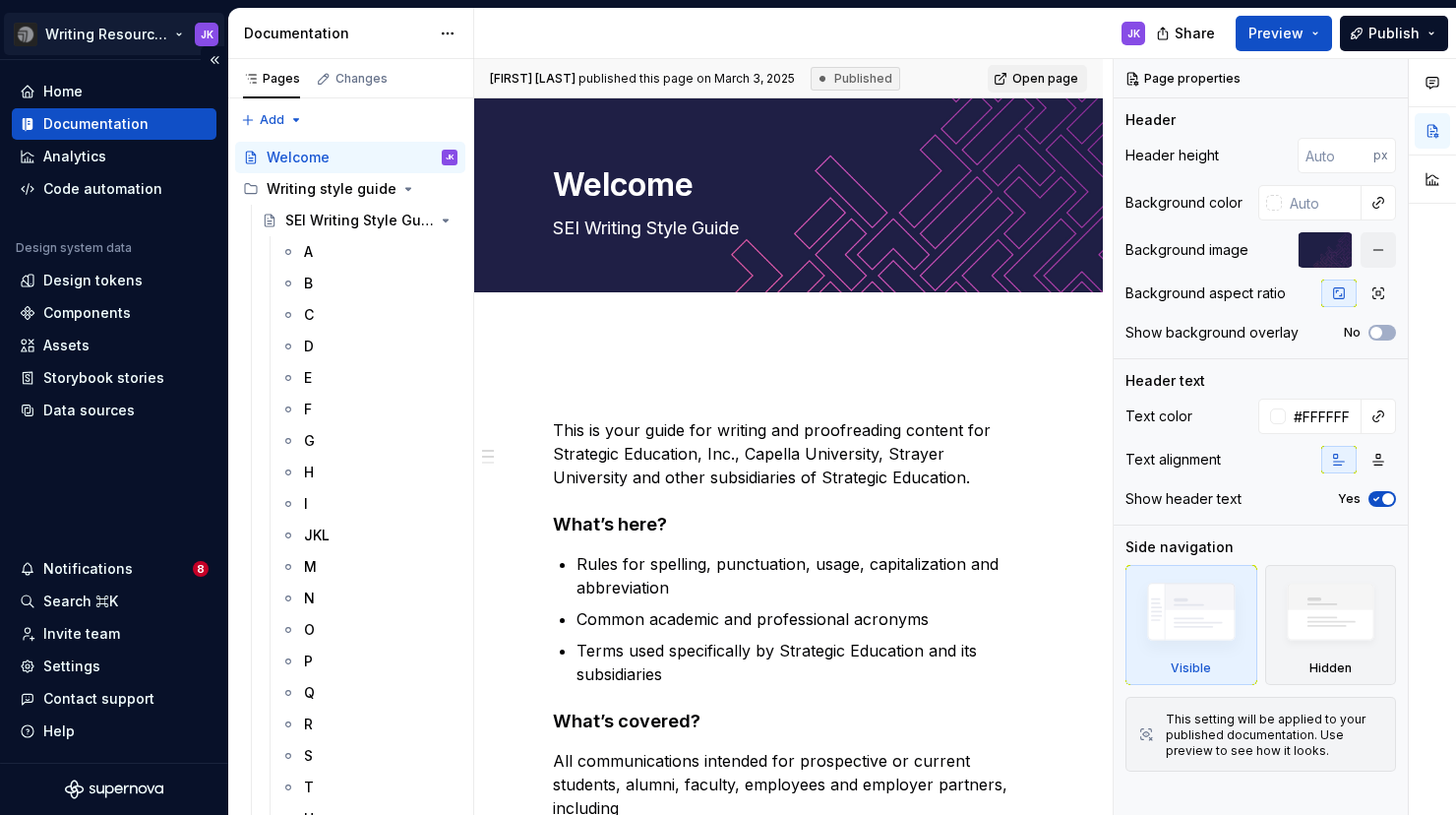 click on "Writing Resources Test JK Home Documentation Analytics Code automation Design system data Design tokens Components Assets Storybook stories Data sources Notifications 8 Search ⌘K Invite team Settings Contact support Help Documentation JK Share Preview Publish Pages Changes Add
Accessibility guide for tree Page tree.
Navigate the tree with the arrow keys. Common tree hotkeys apply. Further keybindings are available:
enter to execute primary action on focused item
f2 to start renaming the focused item
escape to abort renaming an item
control+d to start dragging selected items
Welcome JK Writing style guide SEI Writing Style Guide A B C D E F G H I JKL M N O P Q R S T U V W XYZ Appendices USHE terminology Terminology Acronyms No changes yet When a page is edited, it will appear in this section. [FIRST] [LAST]   published this page  on [DATE] Published Open page Welcome SEI Writing Style Guide Edit header What’s here? What’s covered? . ." at bounding box center (728, 408) 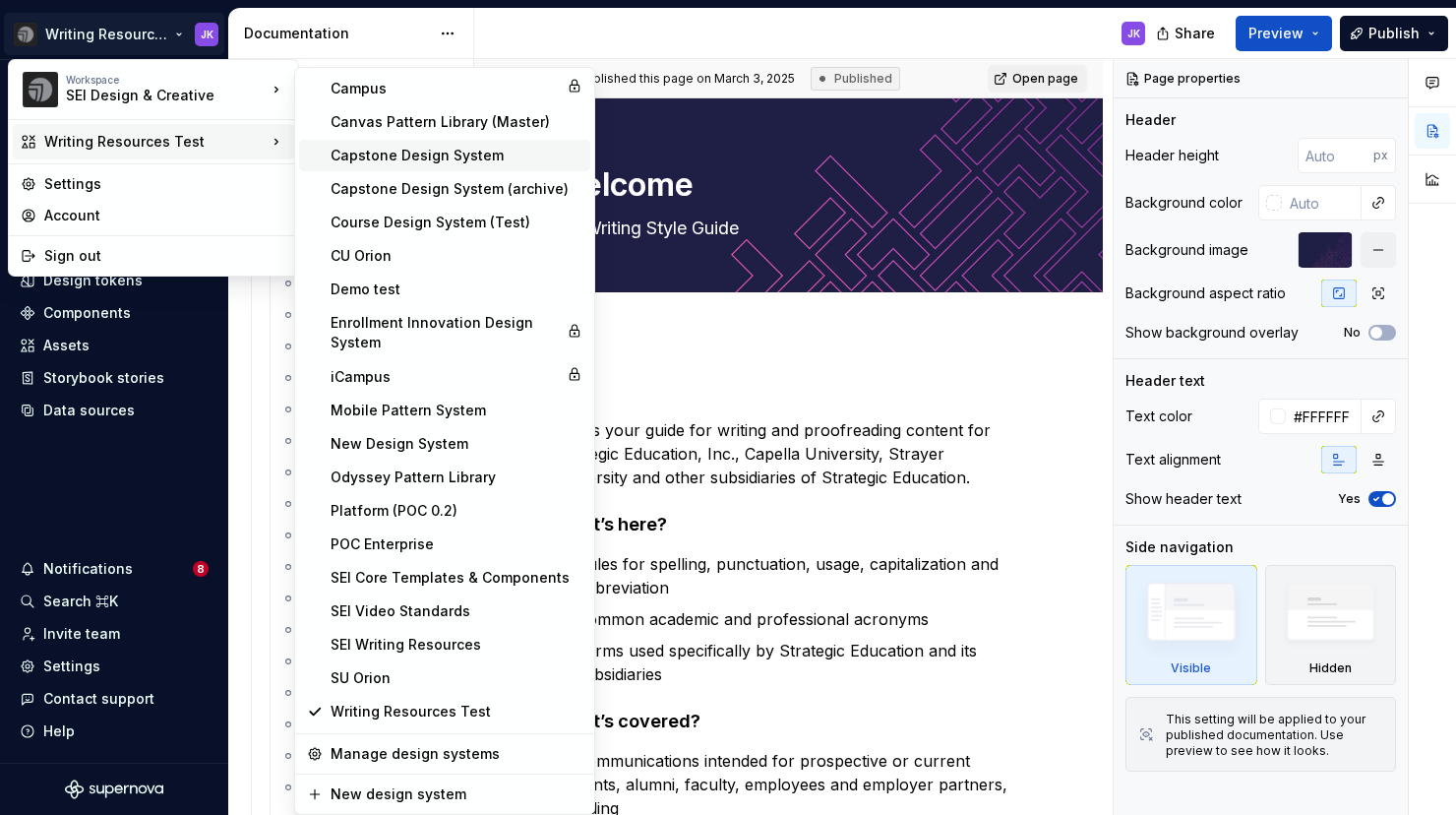 click on "Capstone Design System" at bounding box center [456, 156] 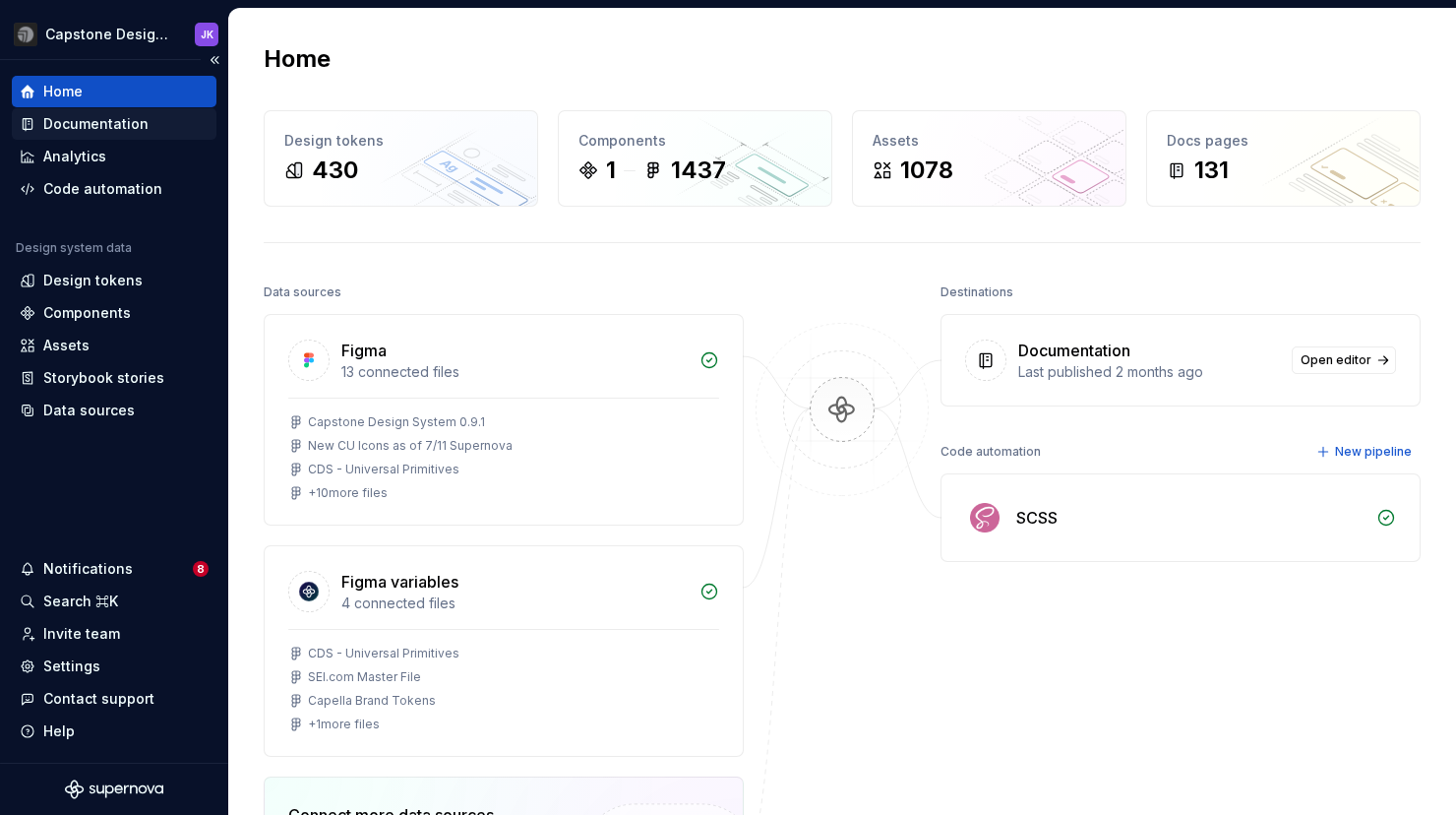 click on "Documentation" at bounding box center (95, 124) 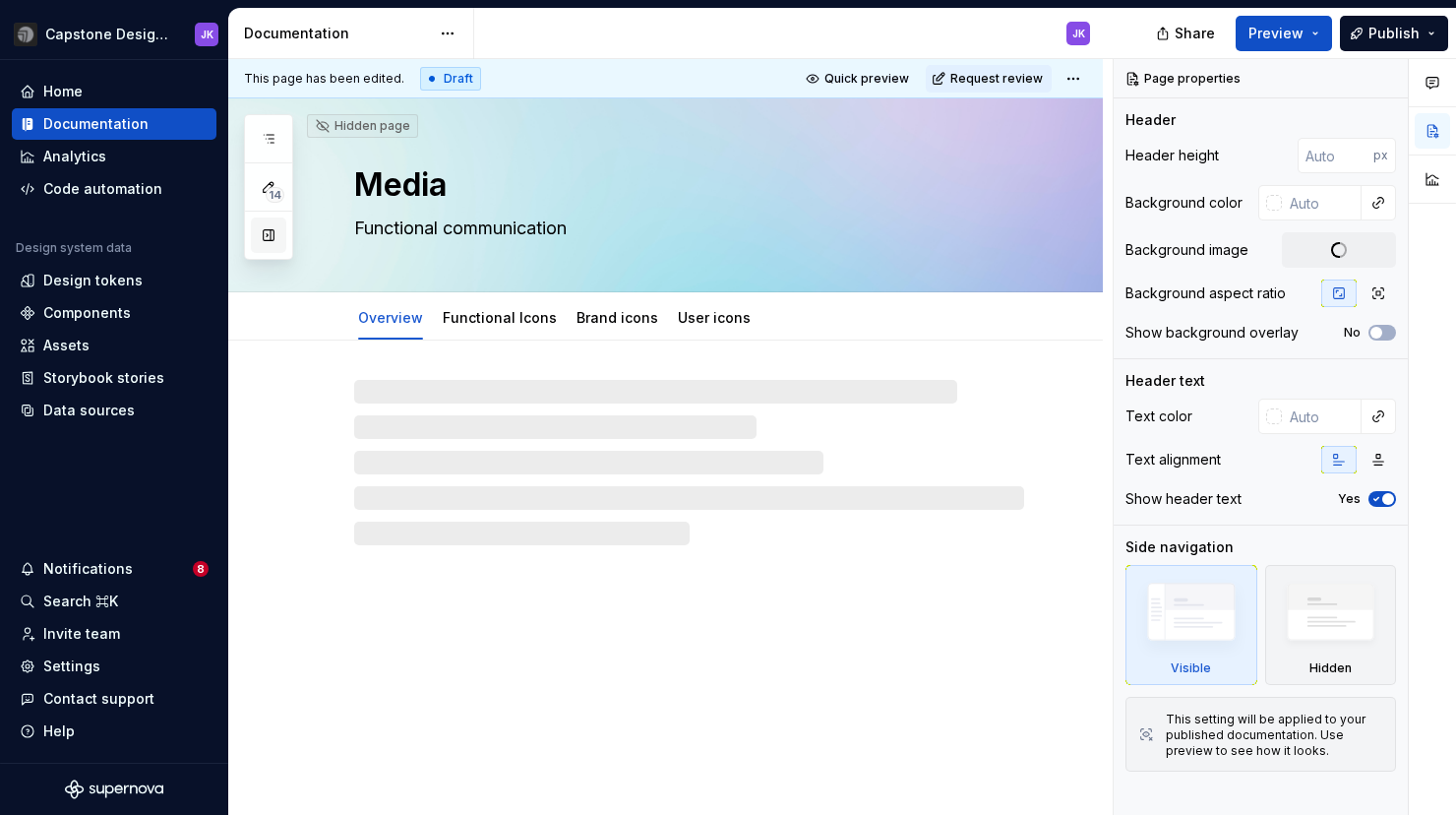 click at bounding box center (269, 235) 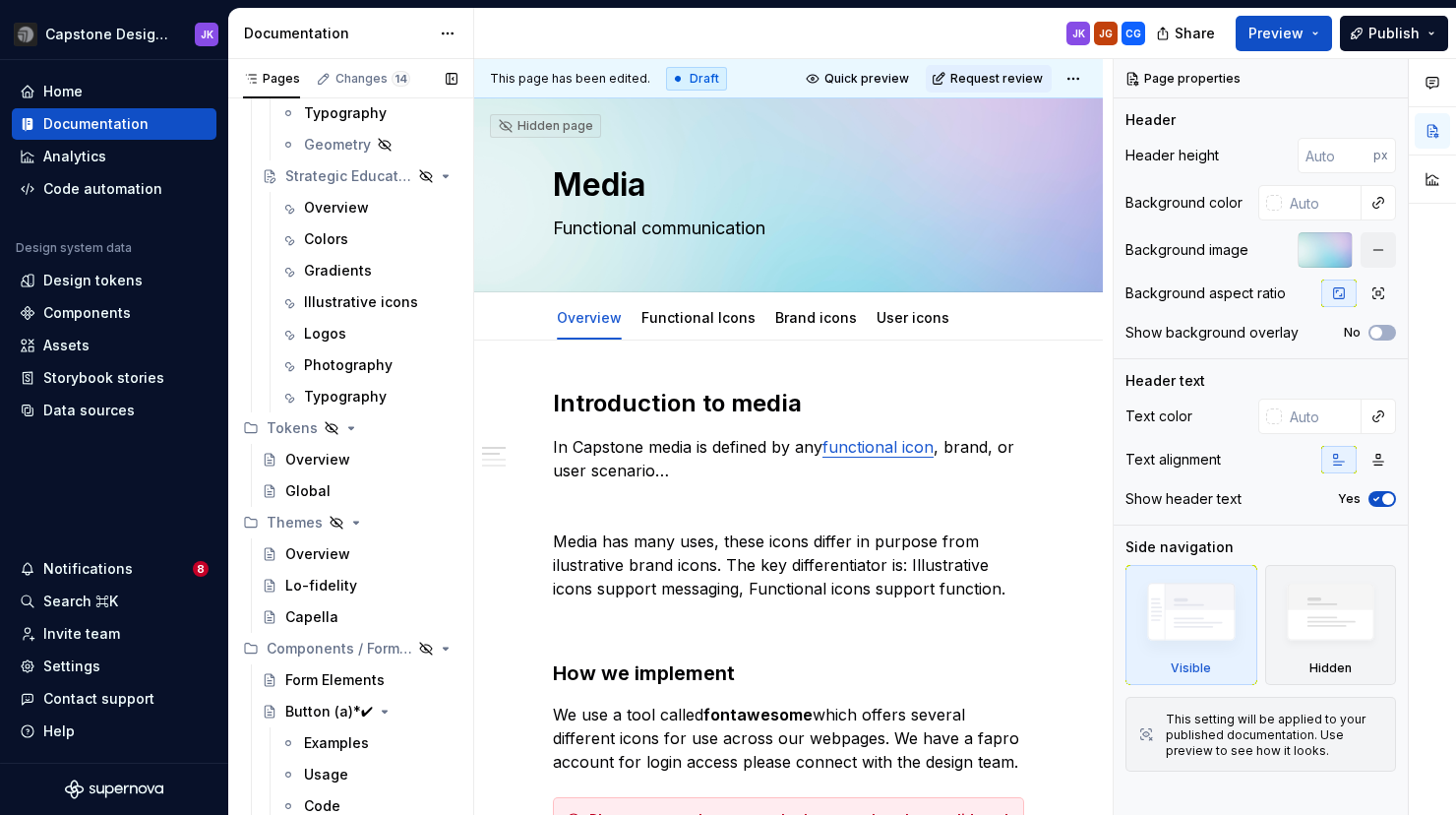 scroll, scrollTop: 1688, scrollLeft: 0, axis: vertical 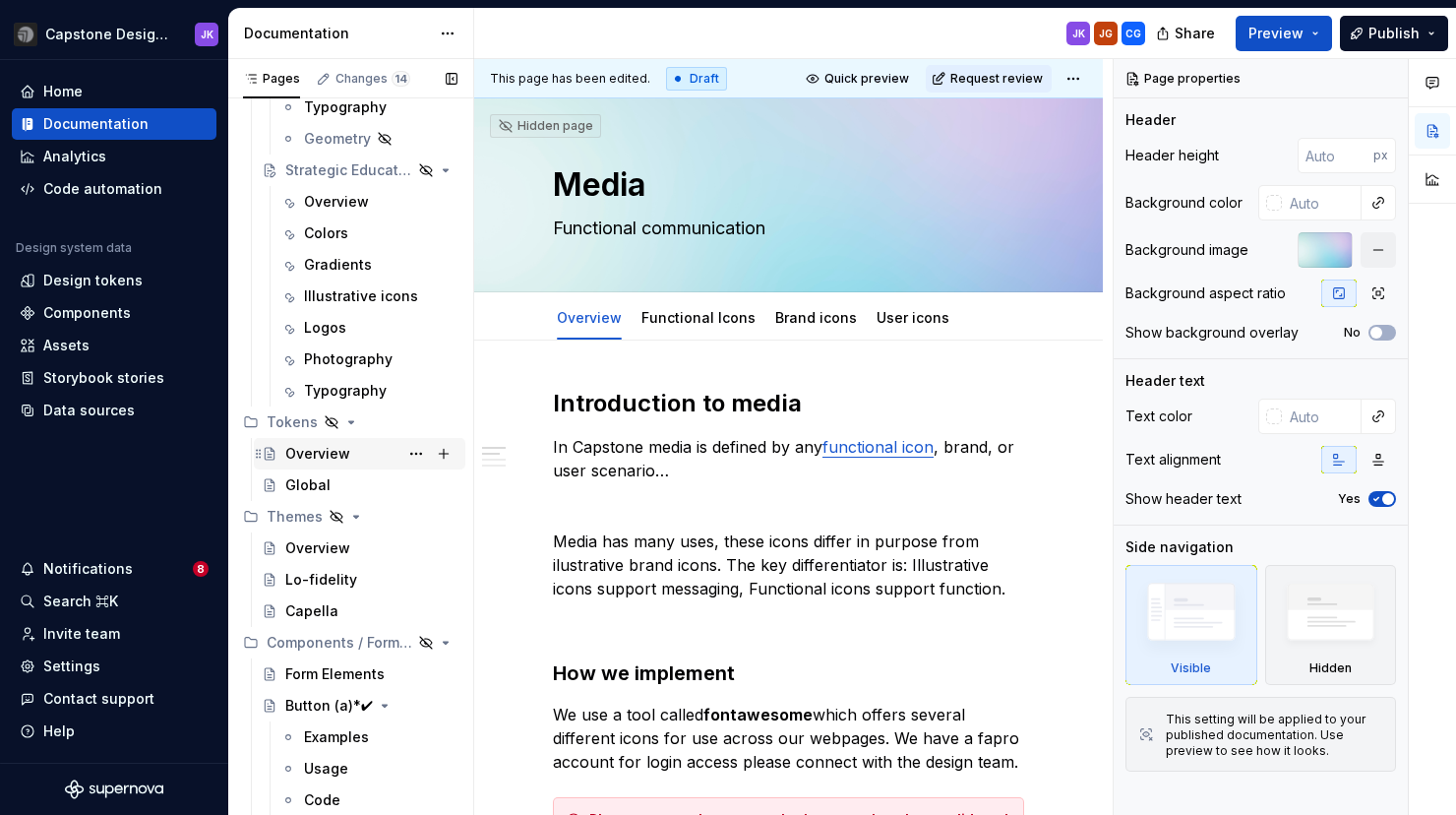 click on "Overview" at bounding box center (318, 454) 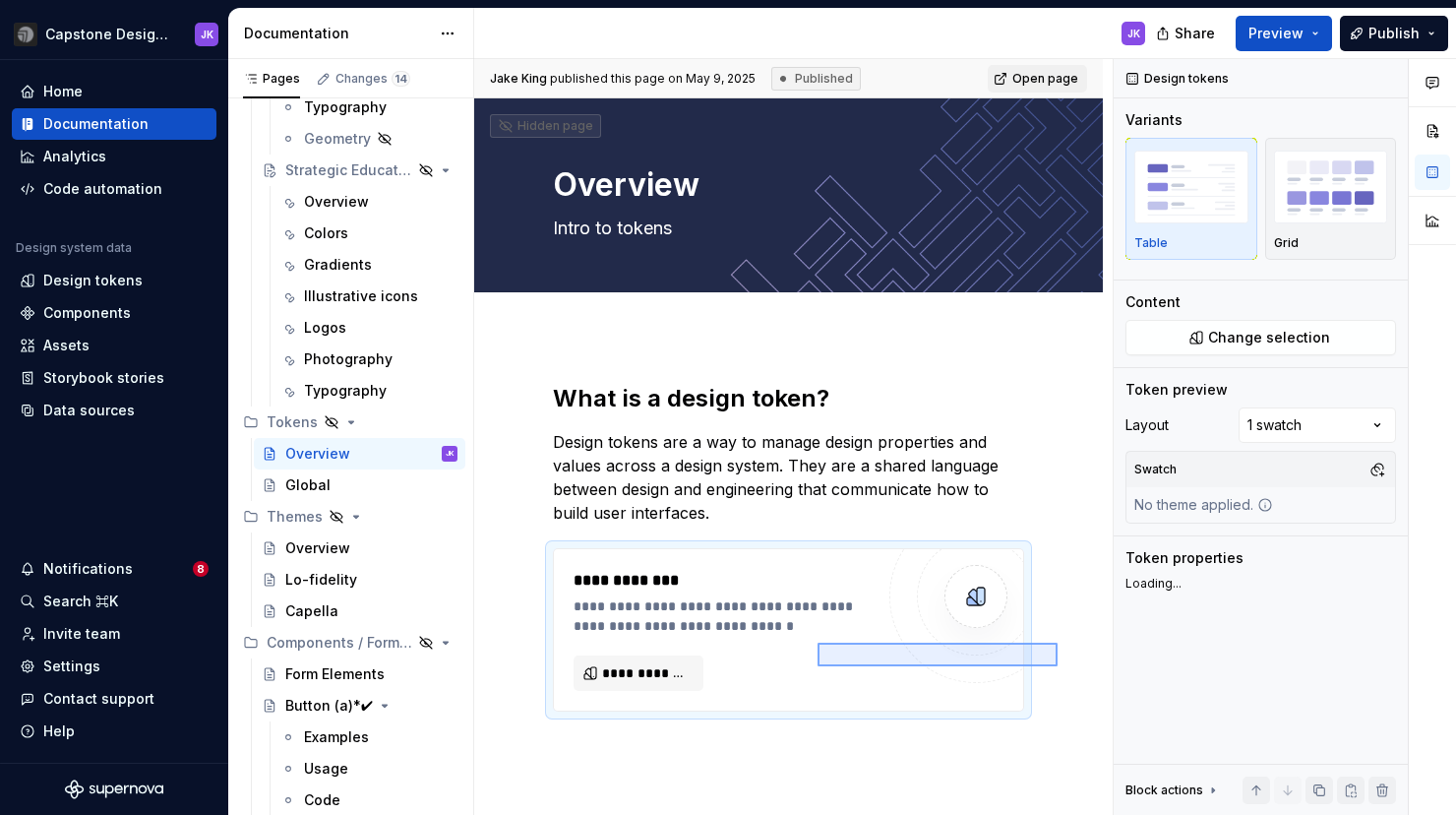 drag, startPoint x: 995, startPoint y: 657, endPoint x: 810, endPoint y: 643, distance: 185.52897 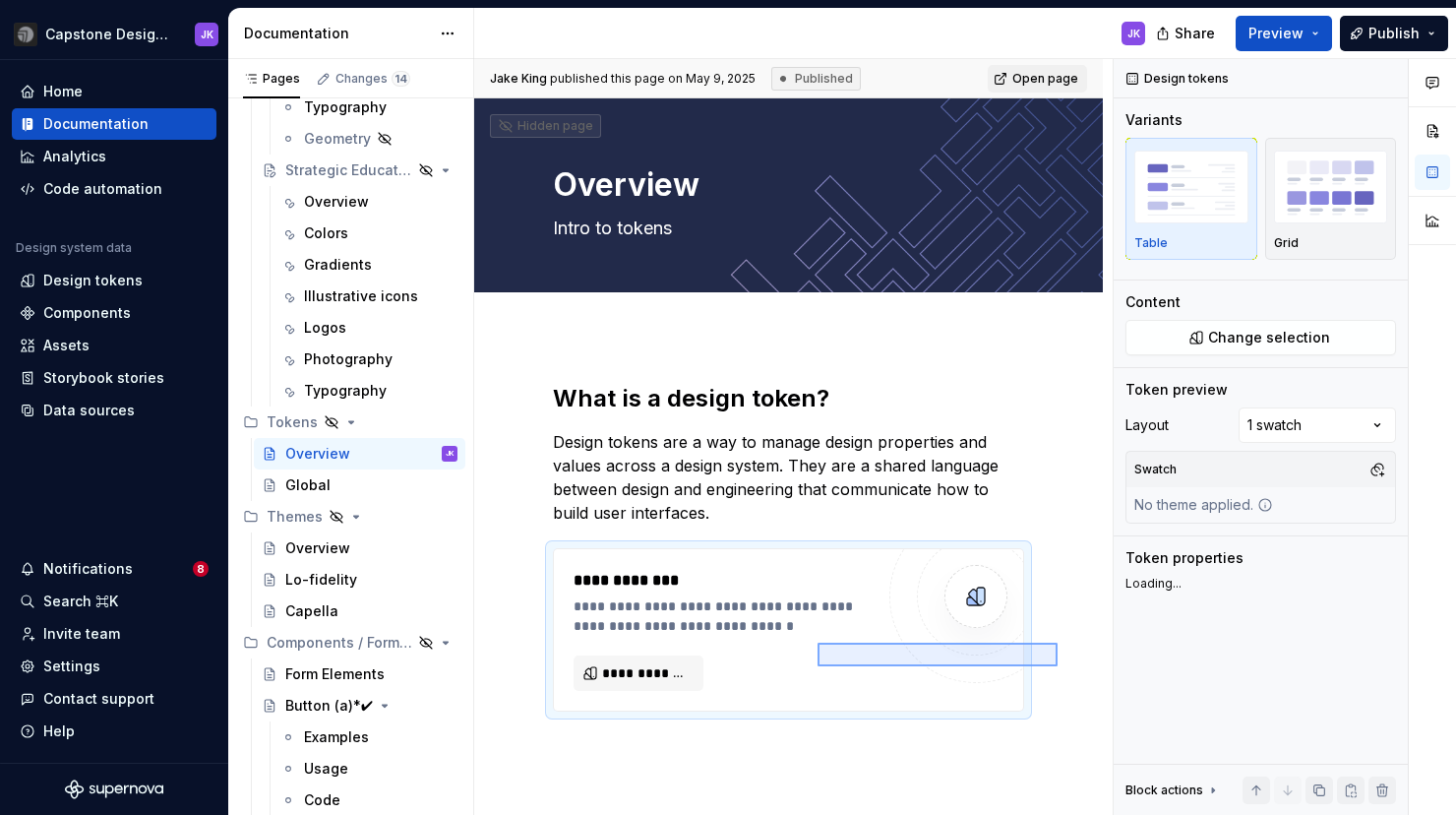 click on "**********" at bounding box center (793, 437) 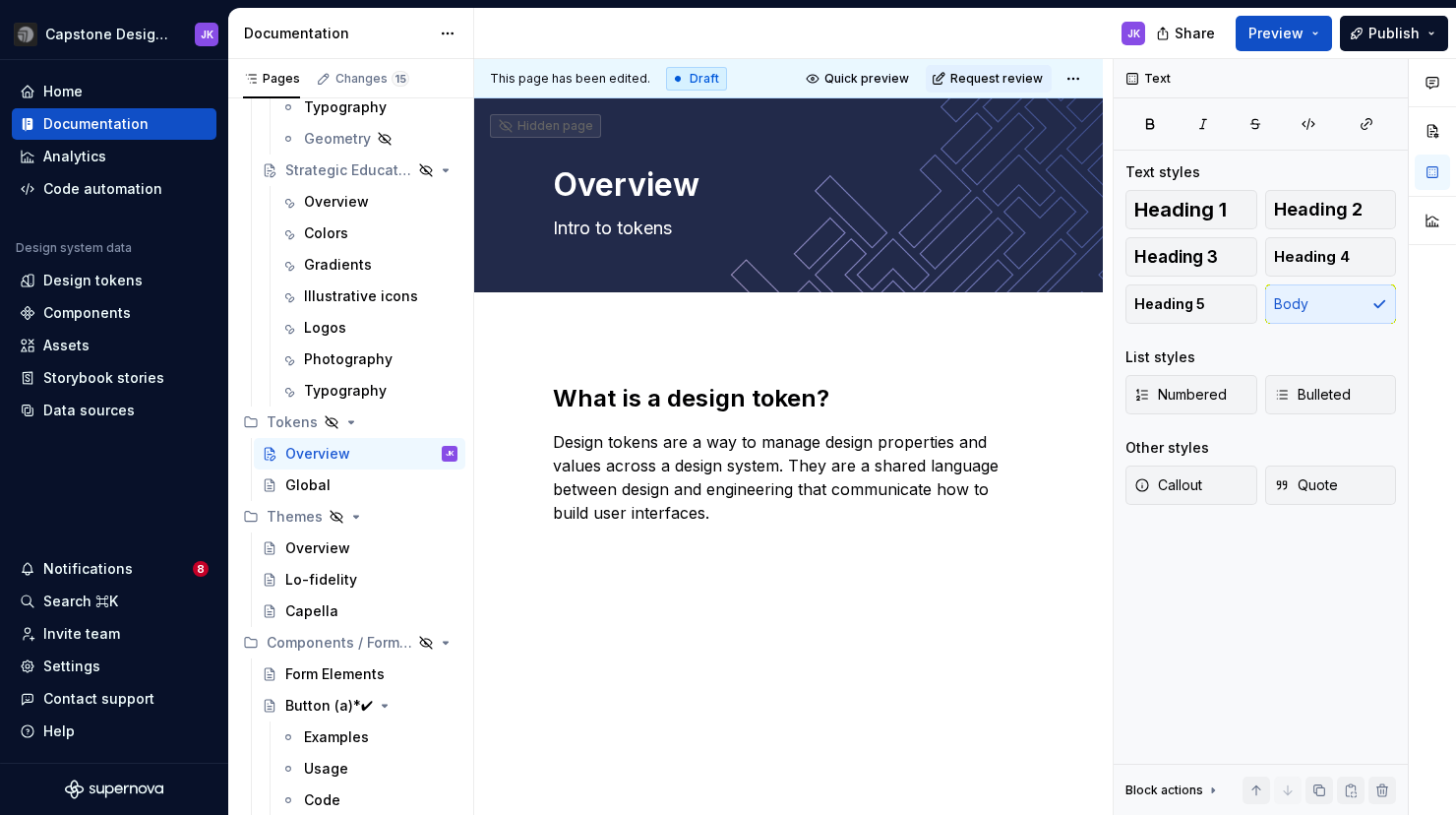 click on "What is a design token? Design tokens are a way to manage design properties and values across a design system. They are a shared language between design and engineering that communicate how to build user interfaces." at bounding box center [788, 564] 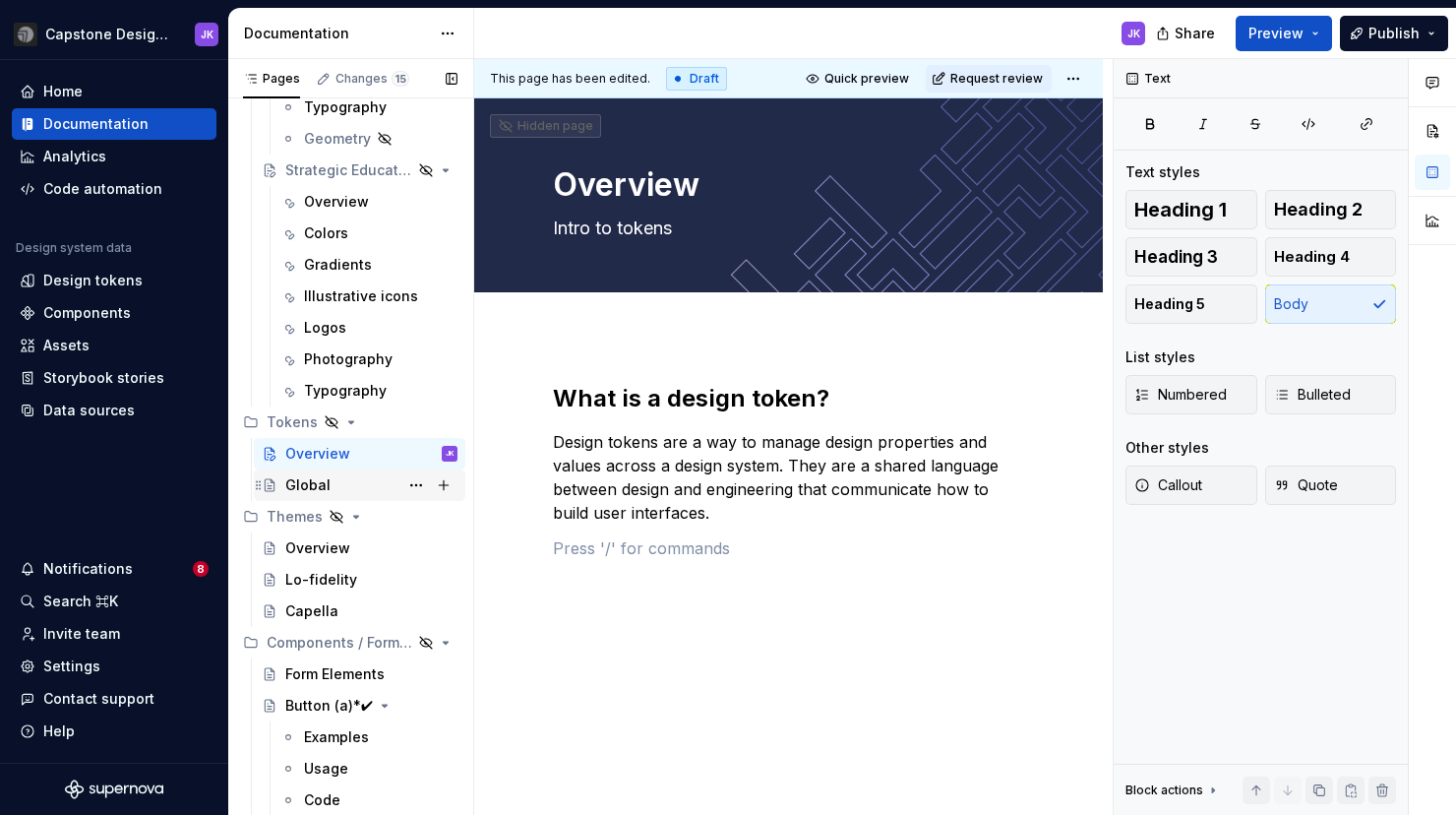 click on "Global" at bounding box center [371, 485] 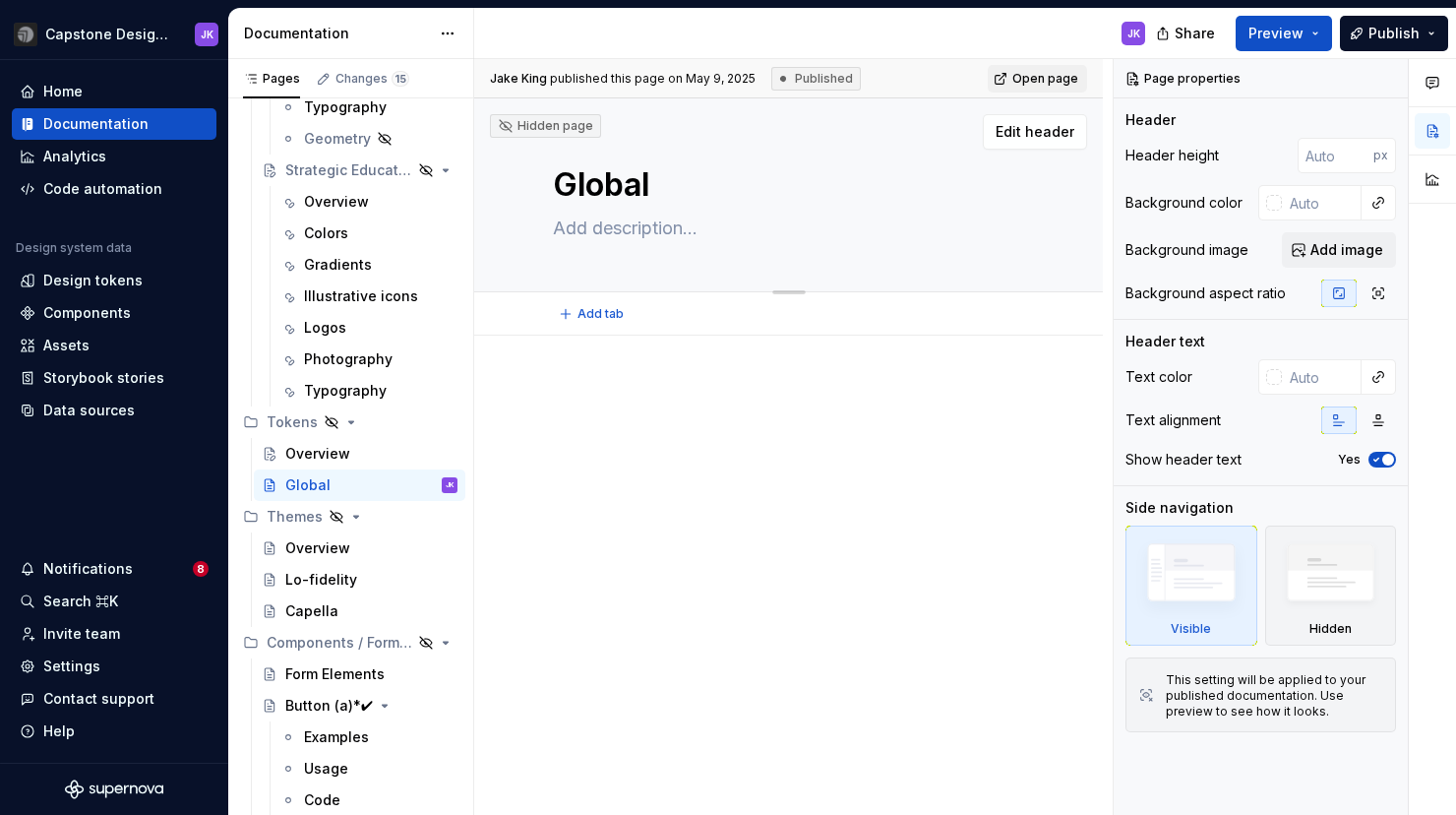 click on "Global" at bounding box center [784, 185] 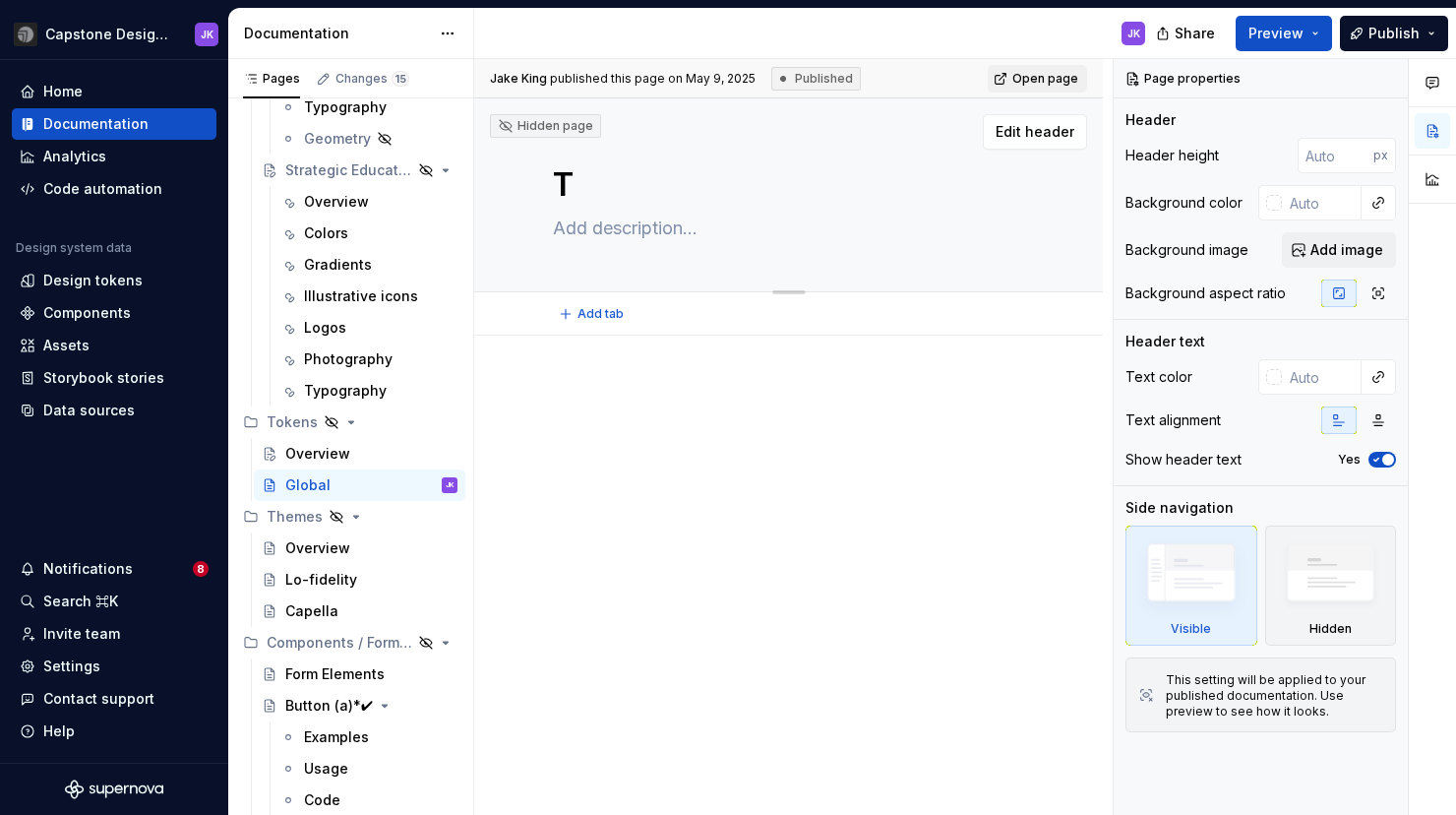 type on "*" 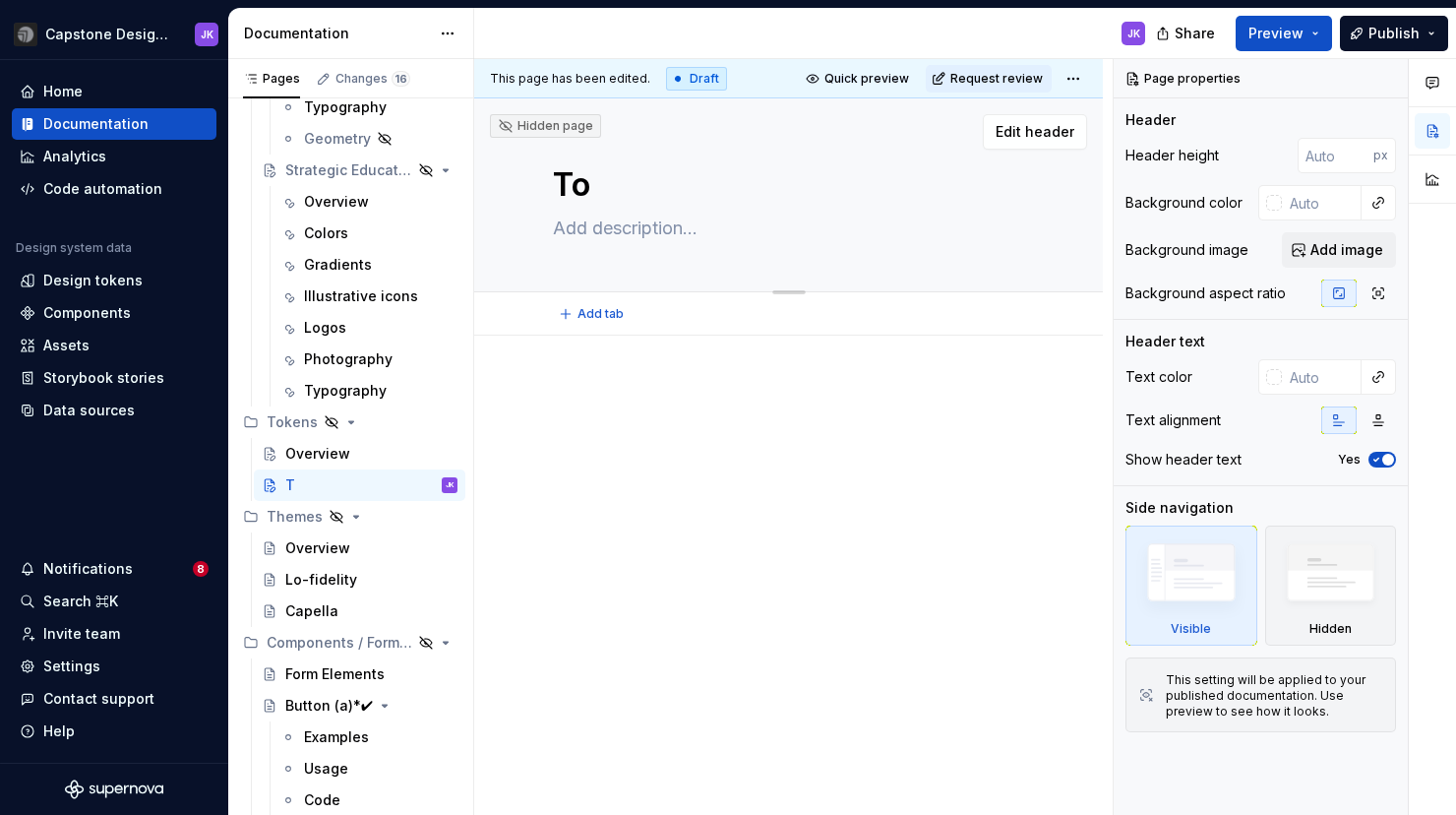 type on "*" 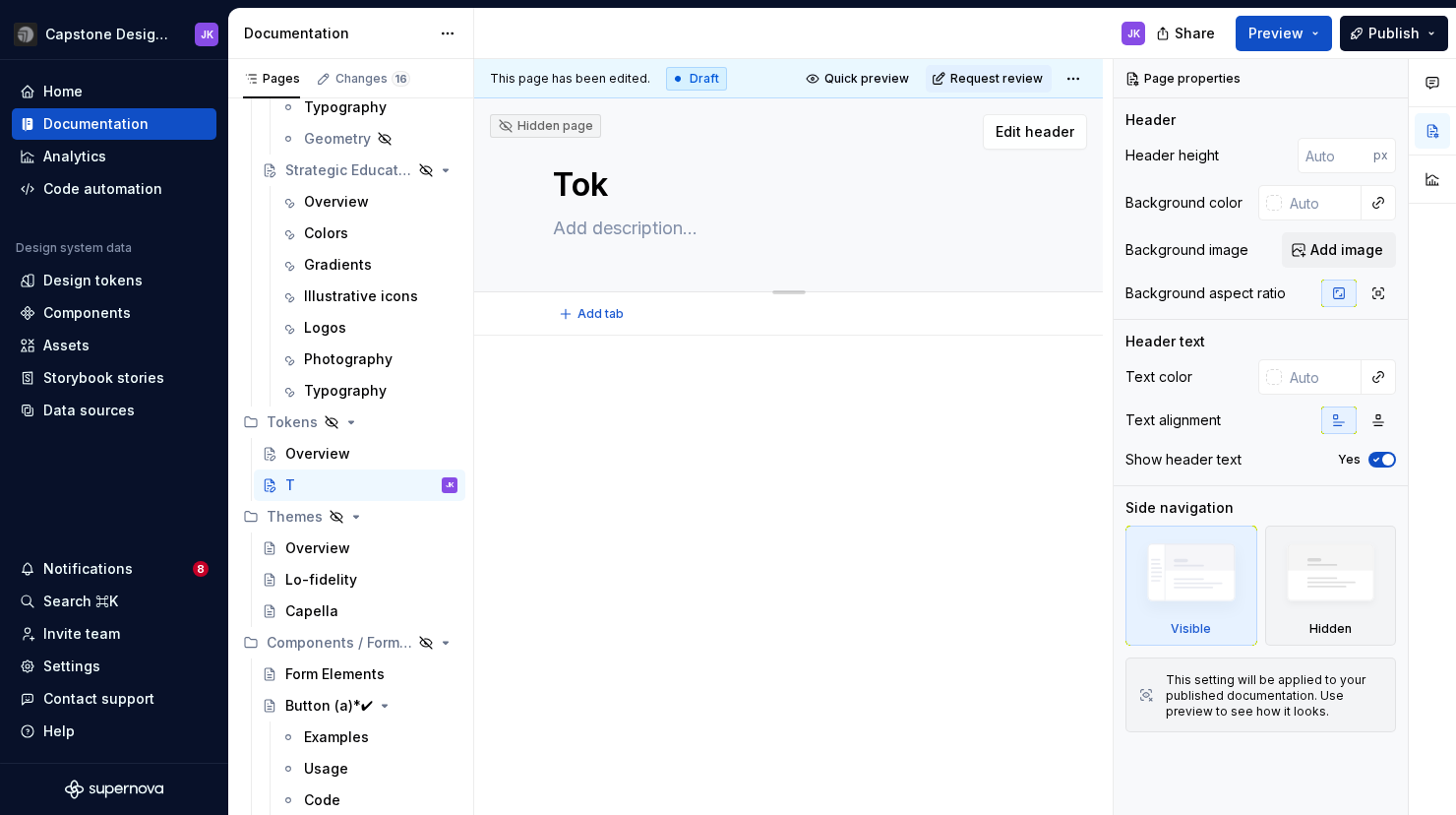 type on "*" 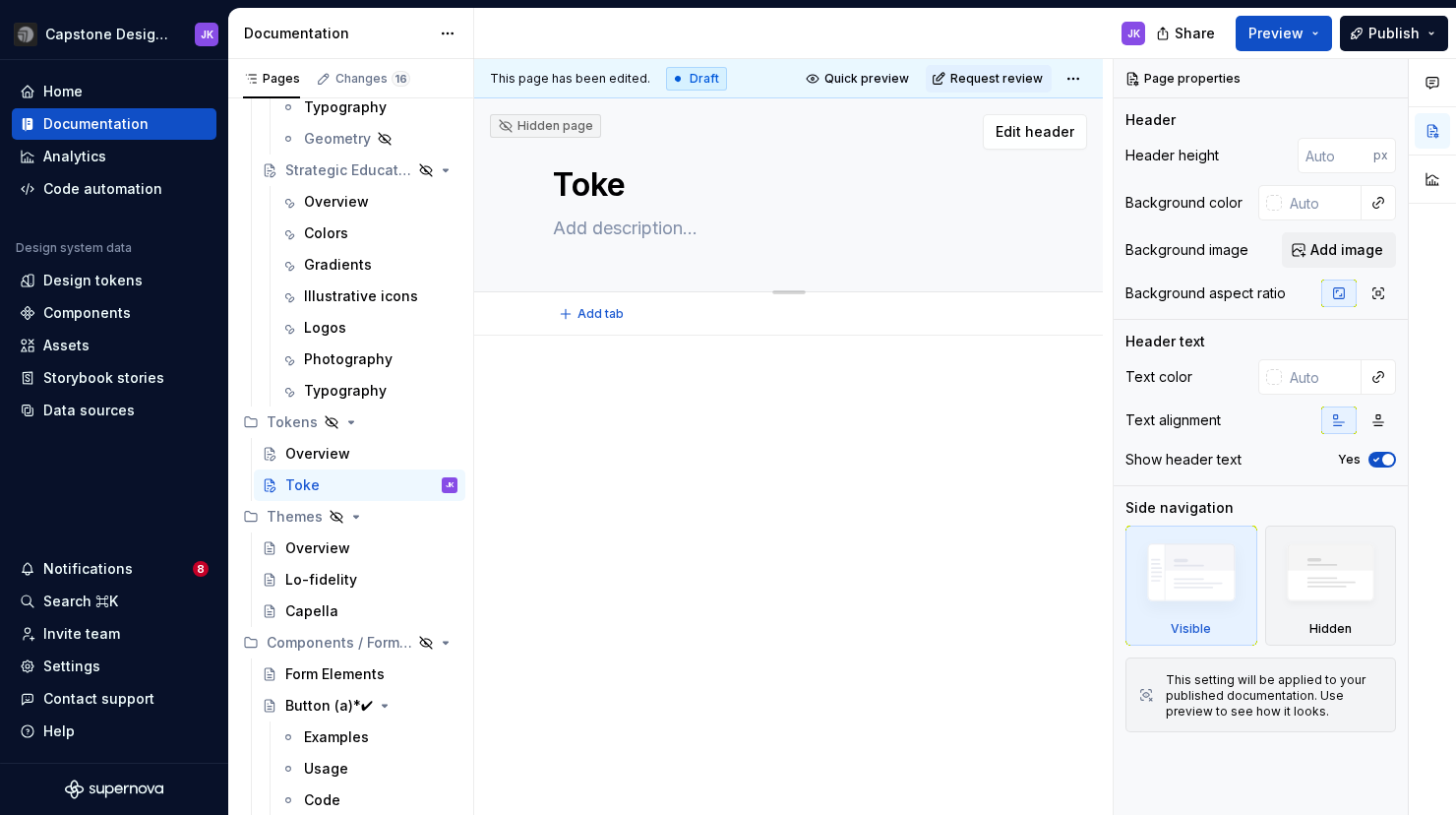 type on "*" 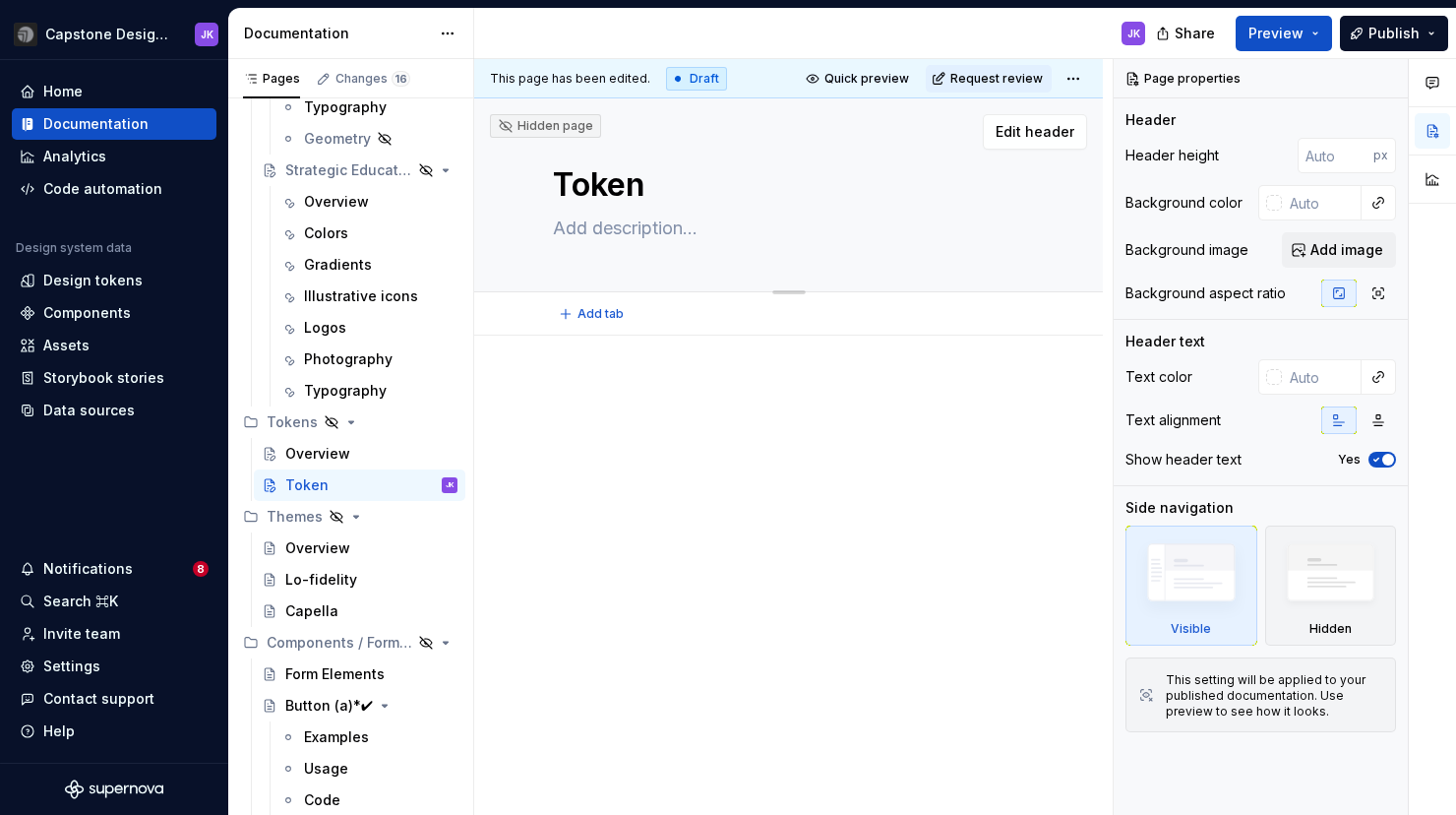 type on "*" 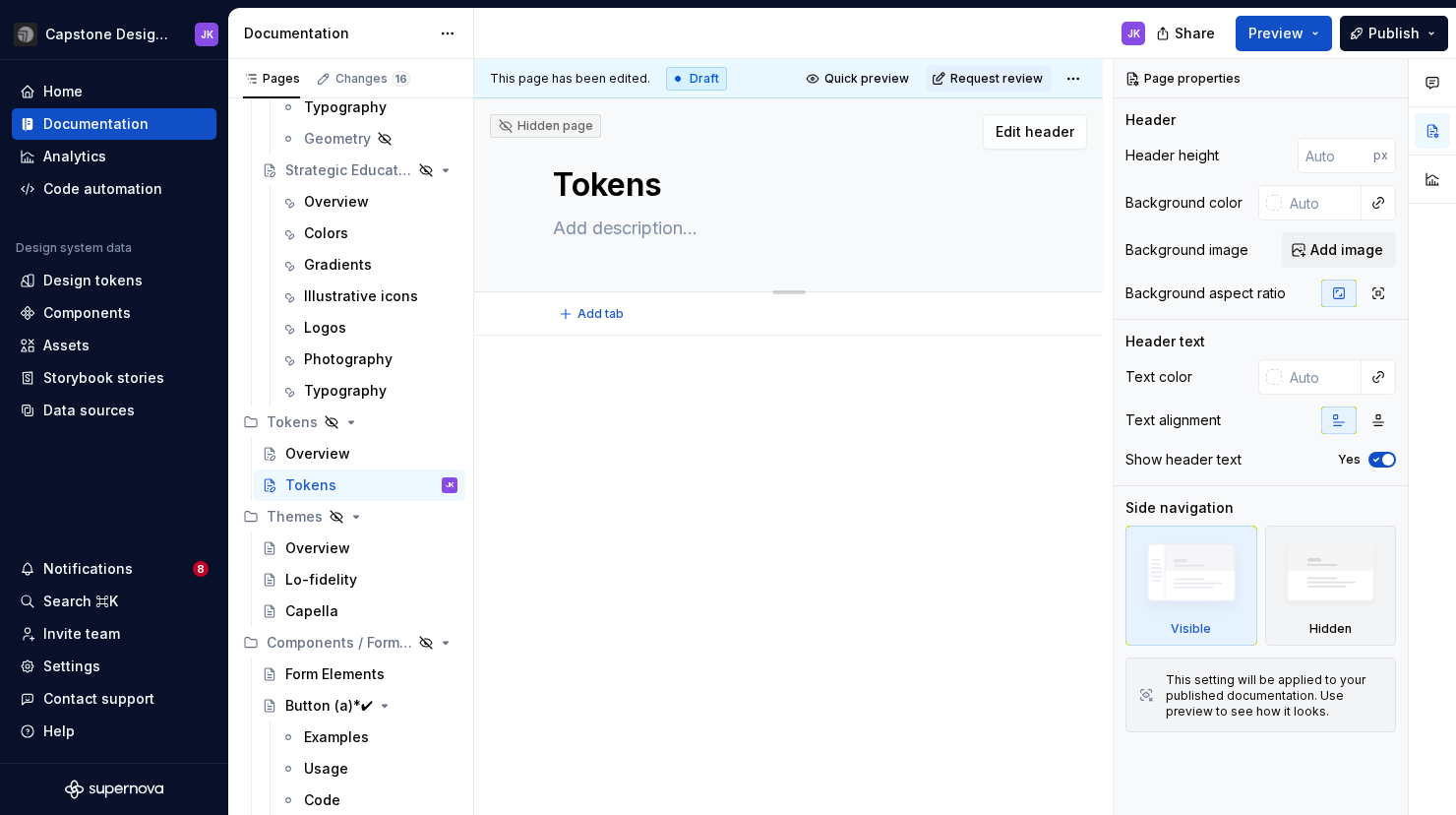 type on "*" 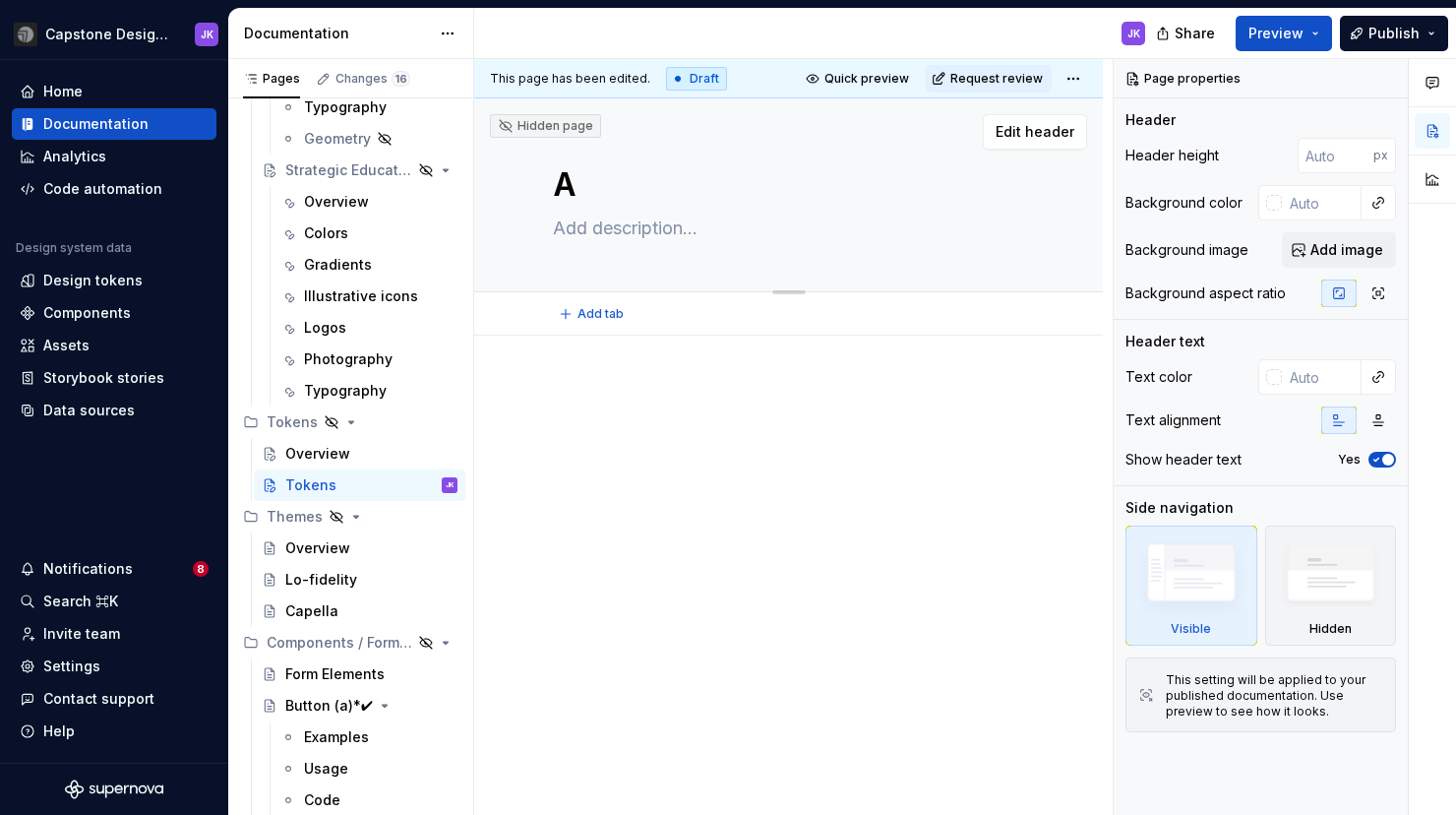 type on "*" 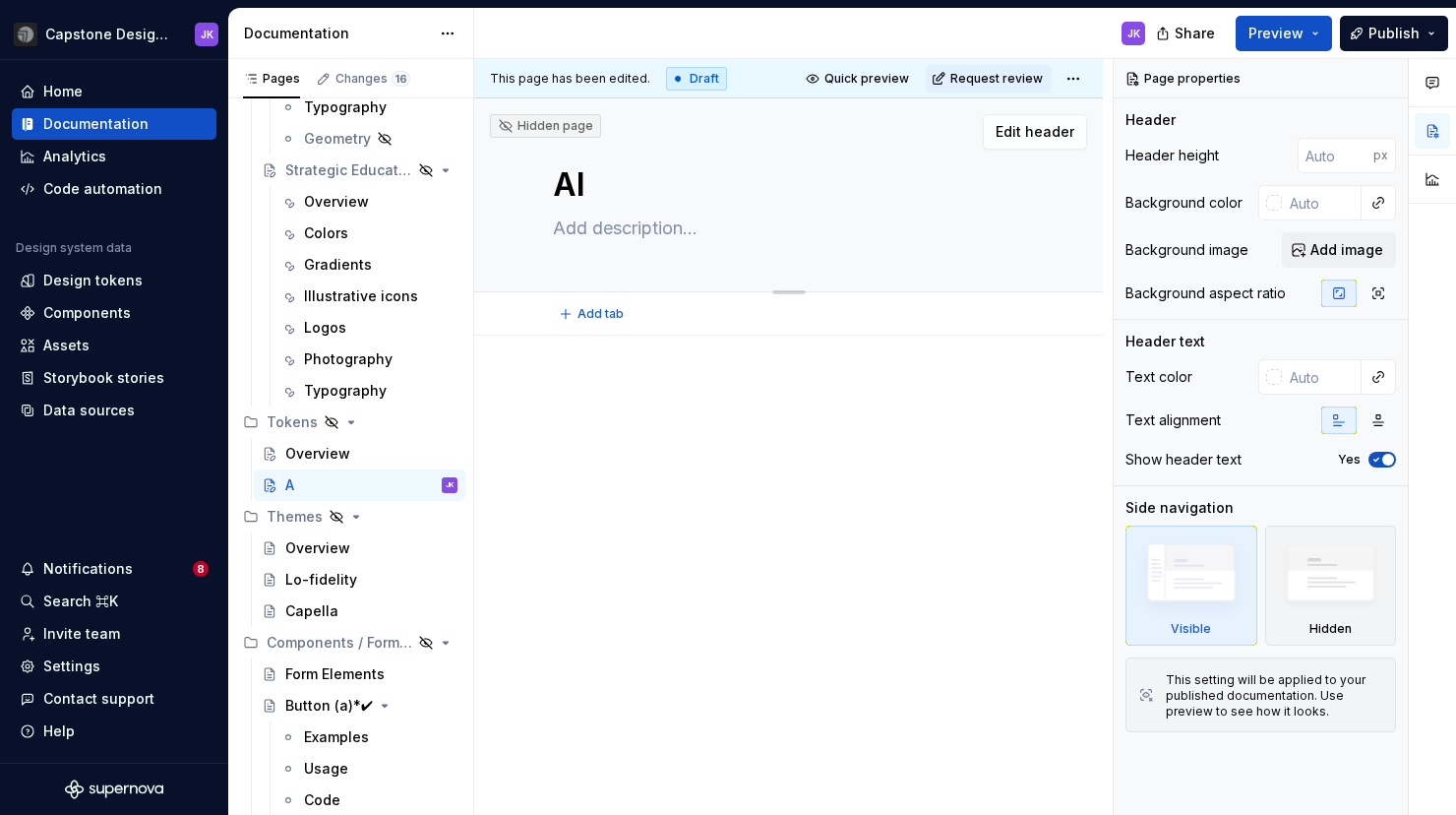 type on "*" 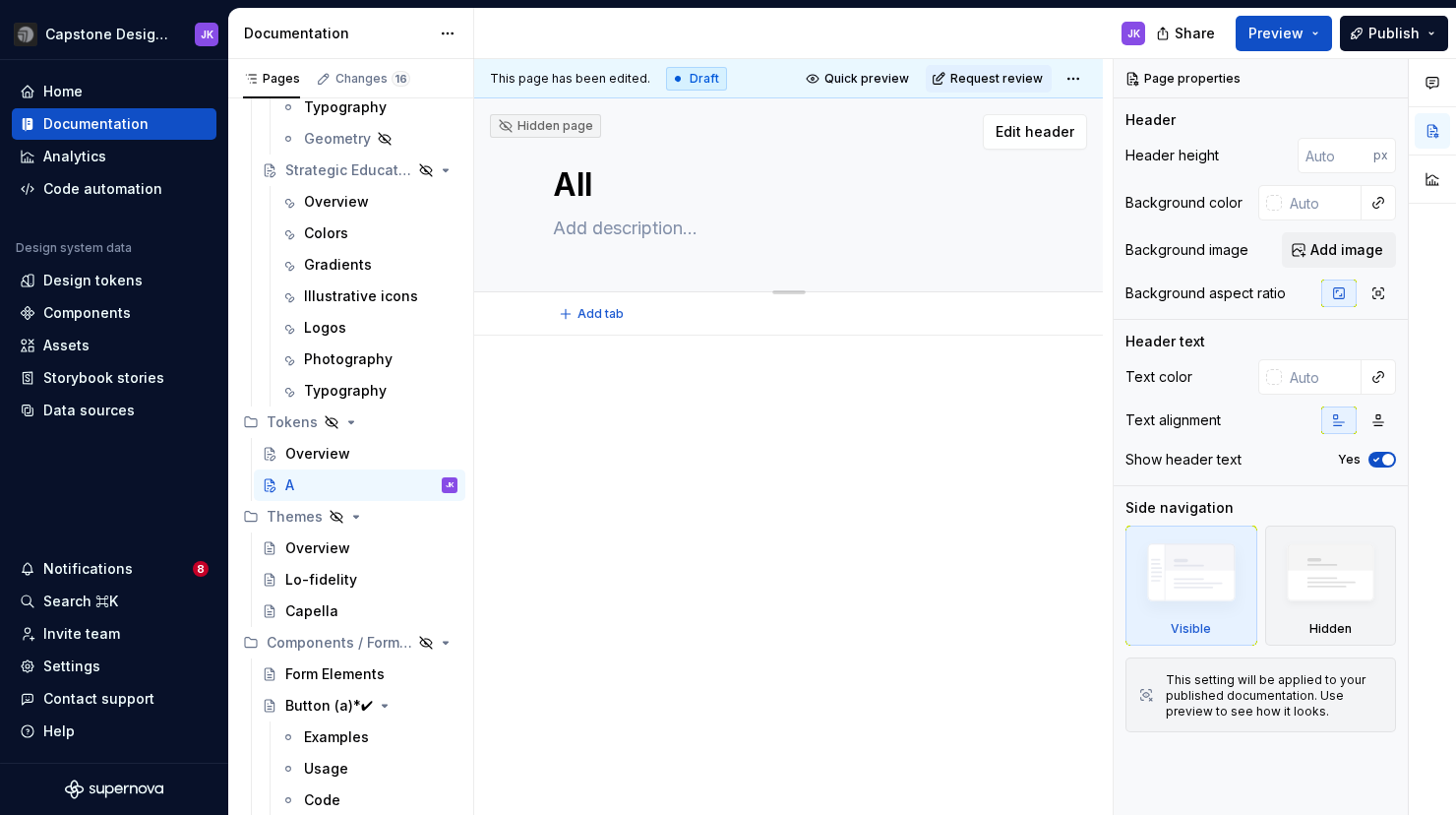 type on "*" 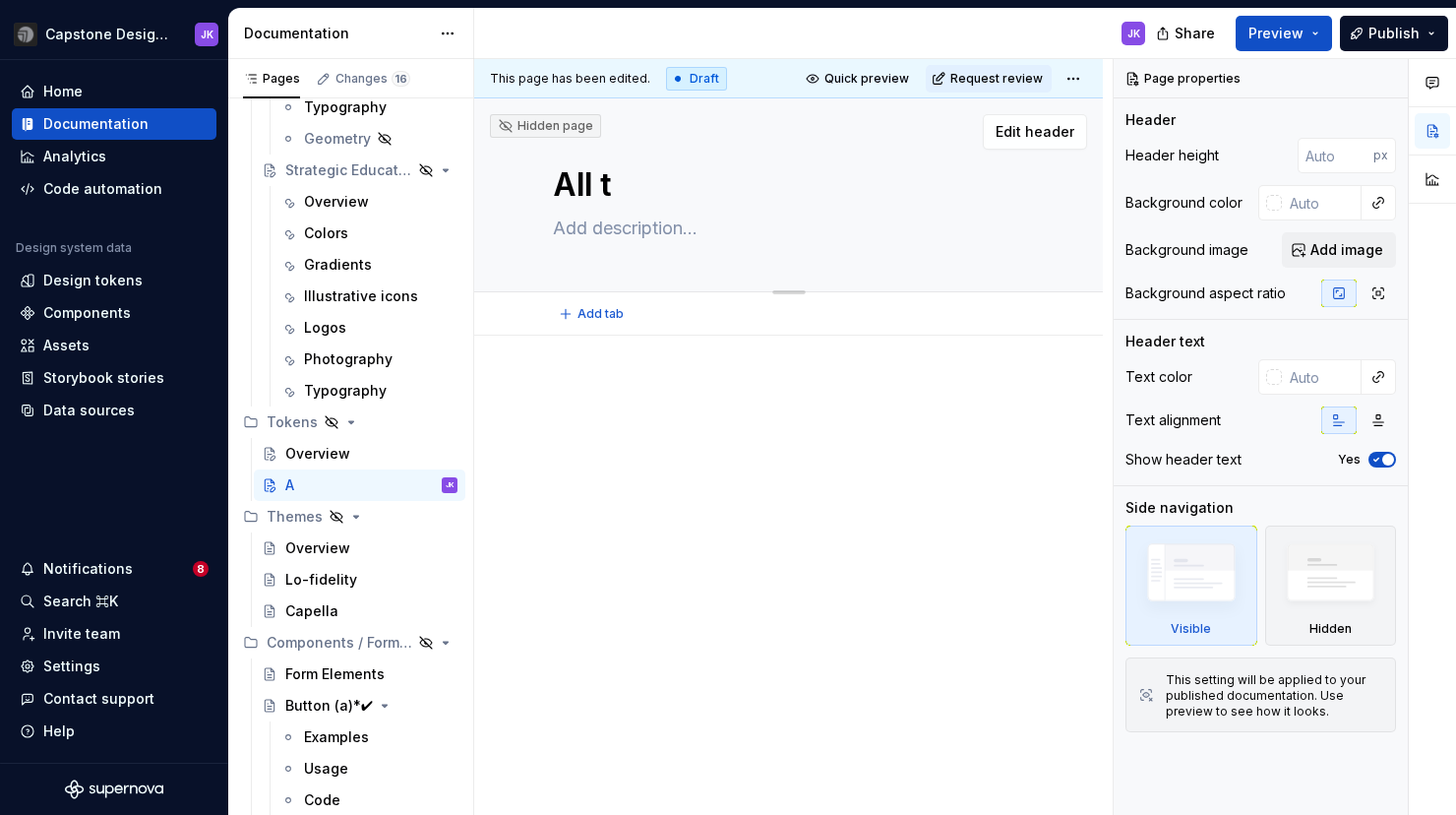 type on "*" 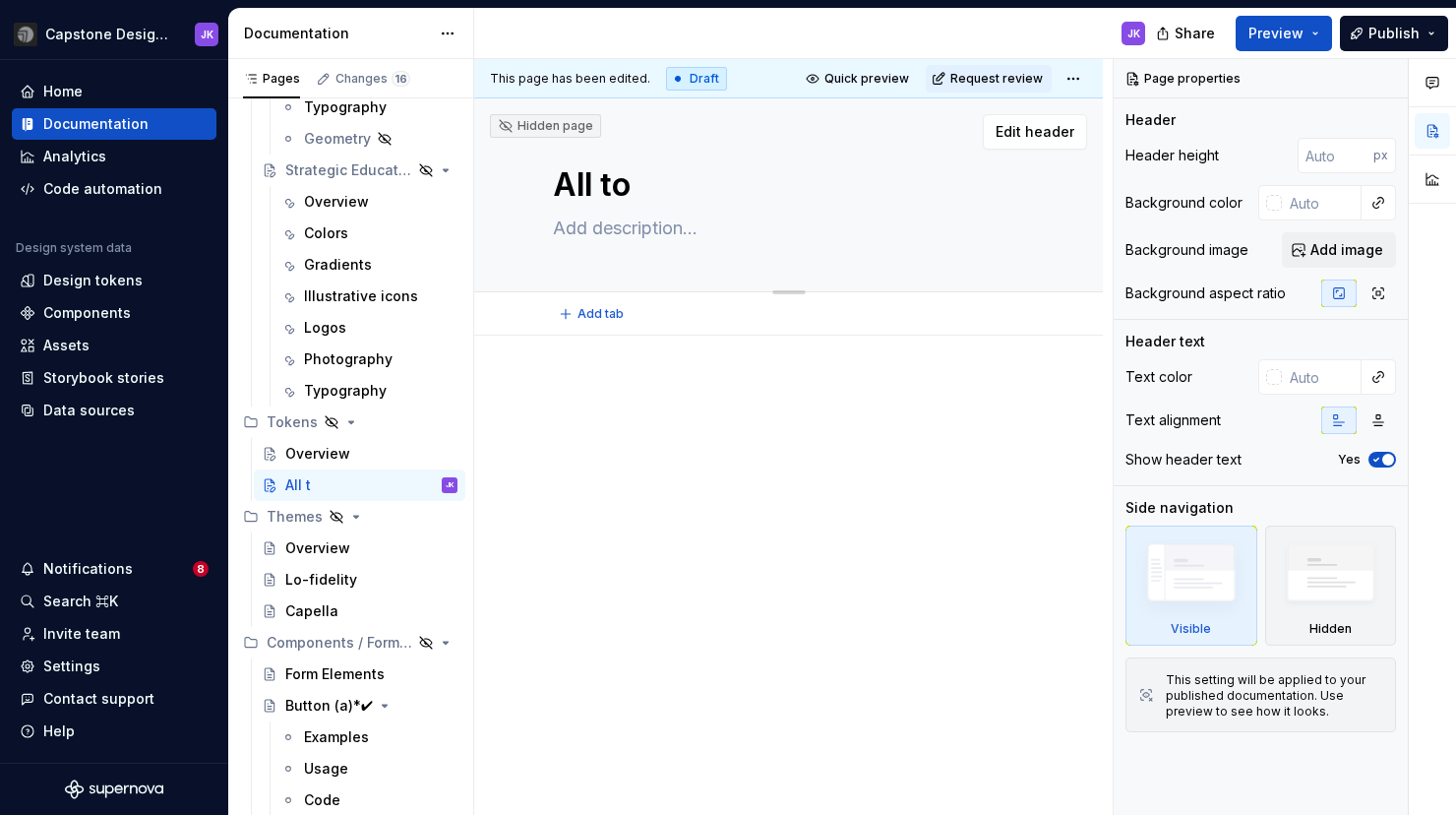 type on "*" 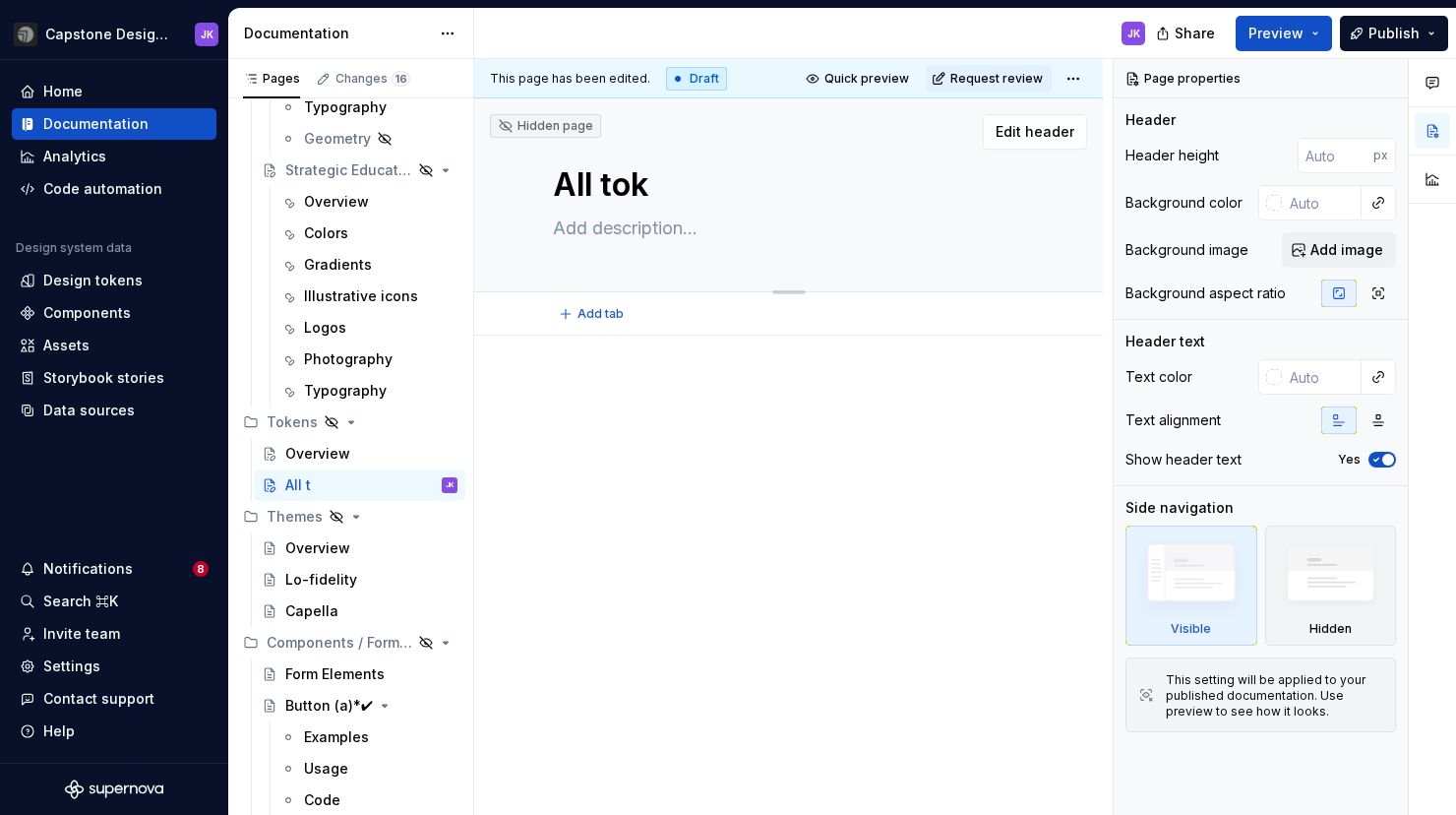 type on "*" 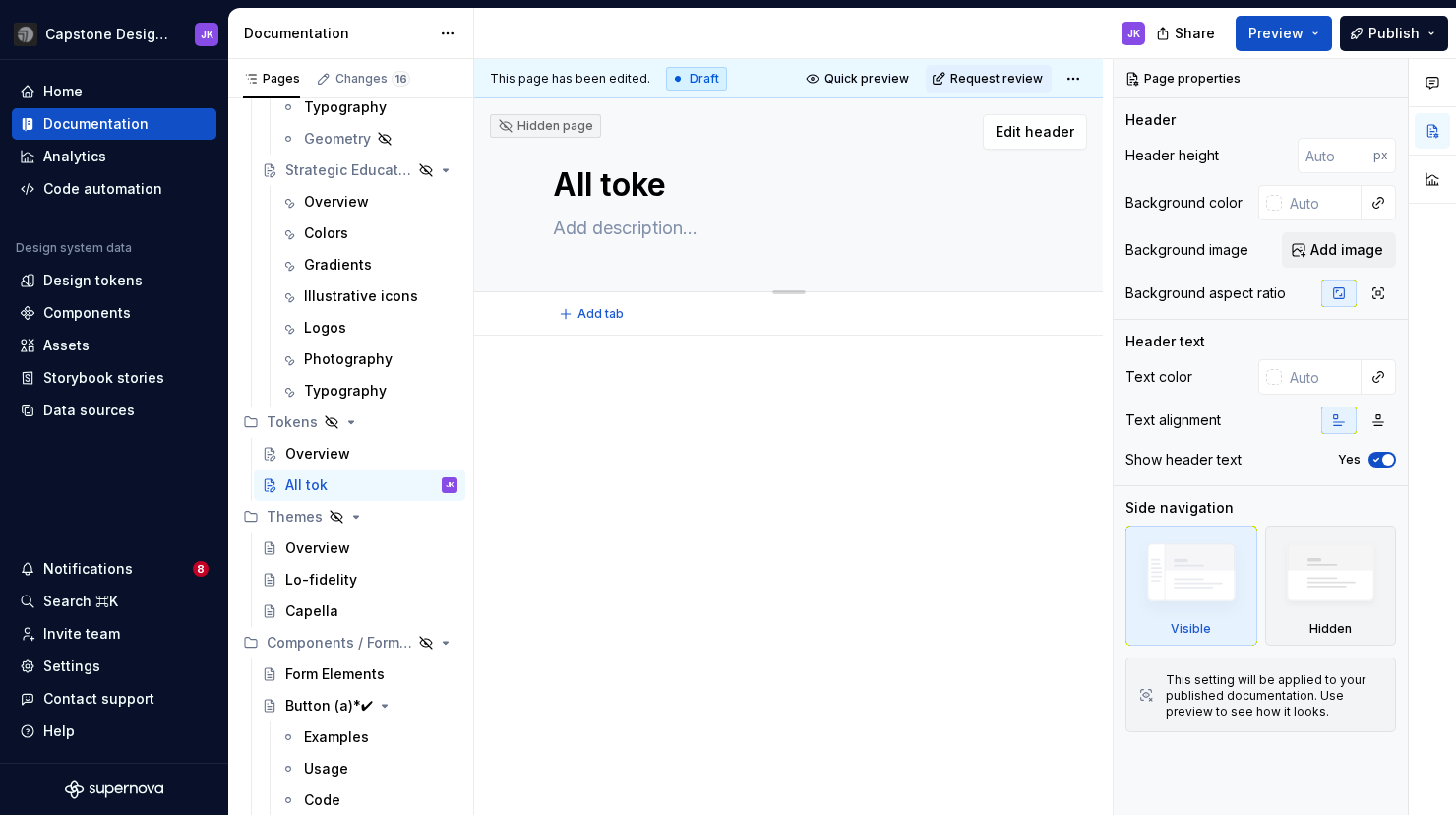 type on "*" 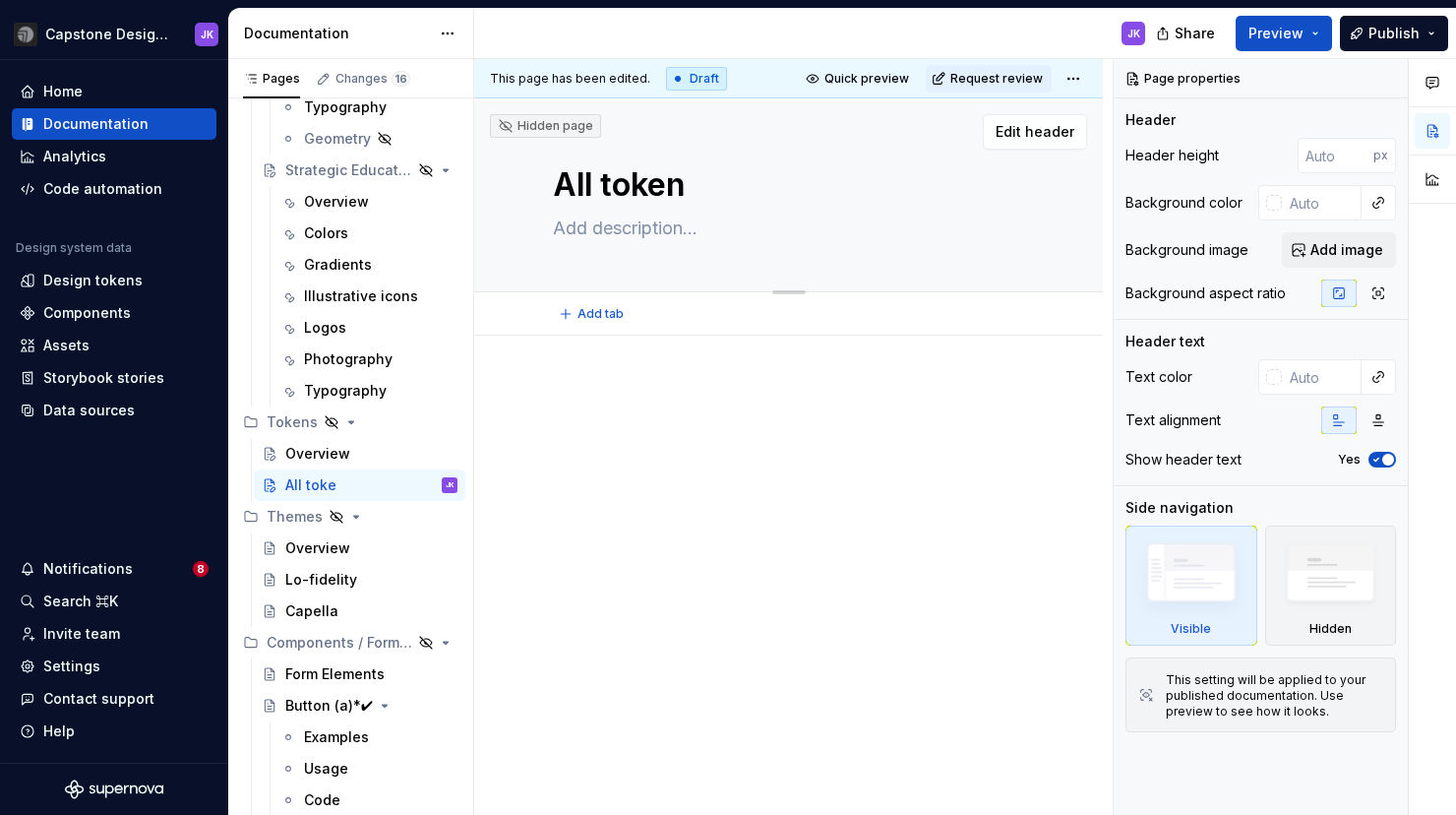 type on "*" 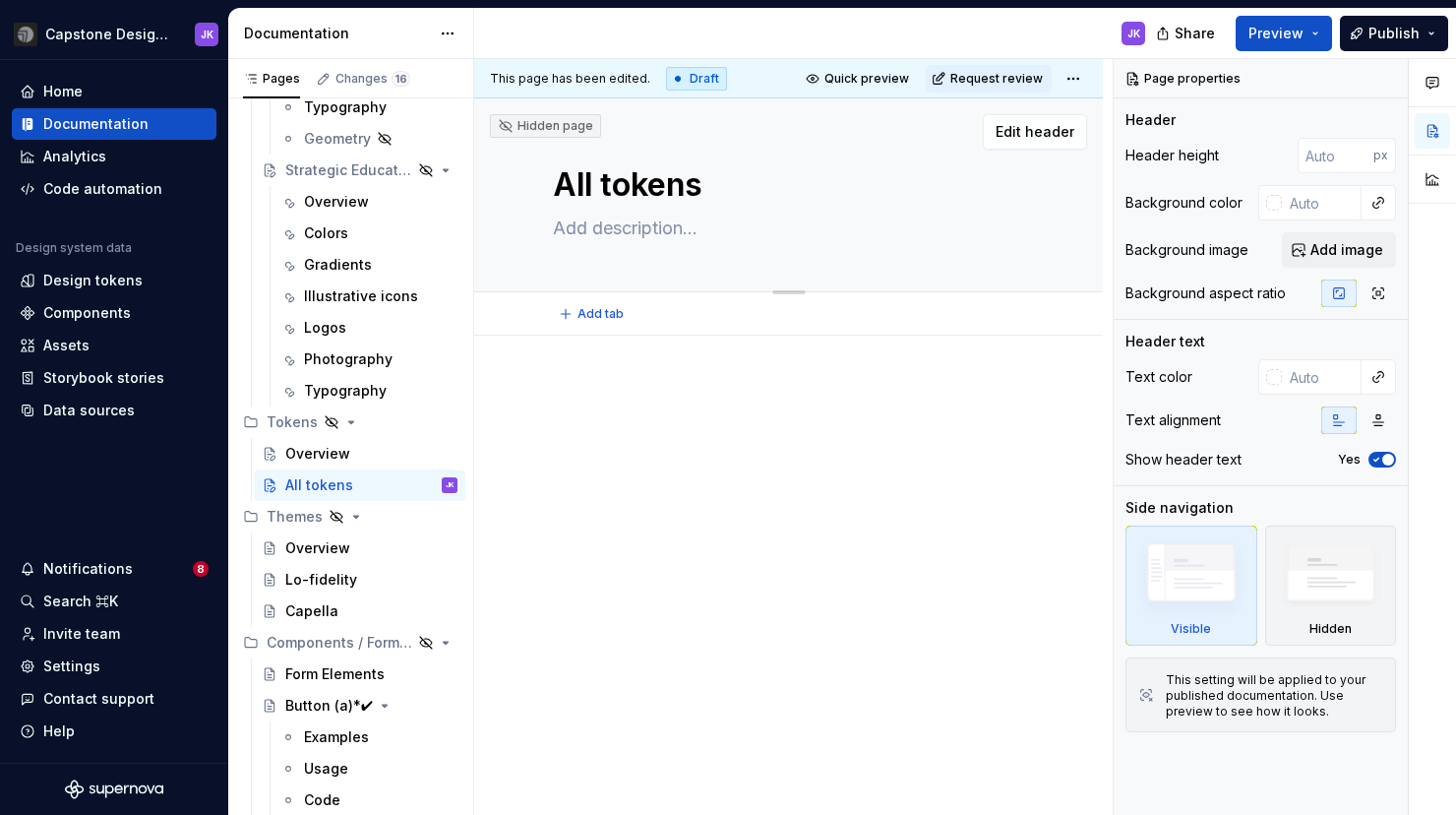 type on "*" 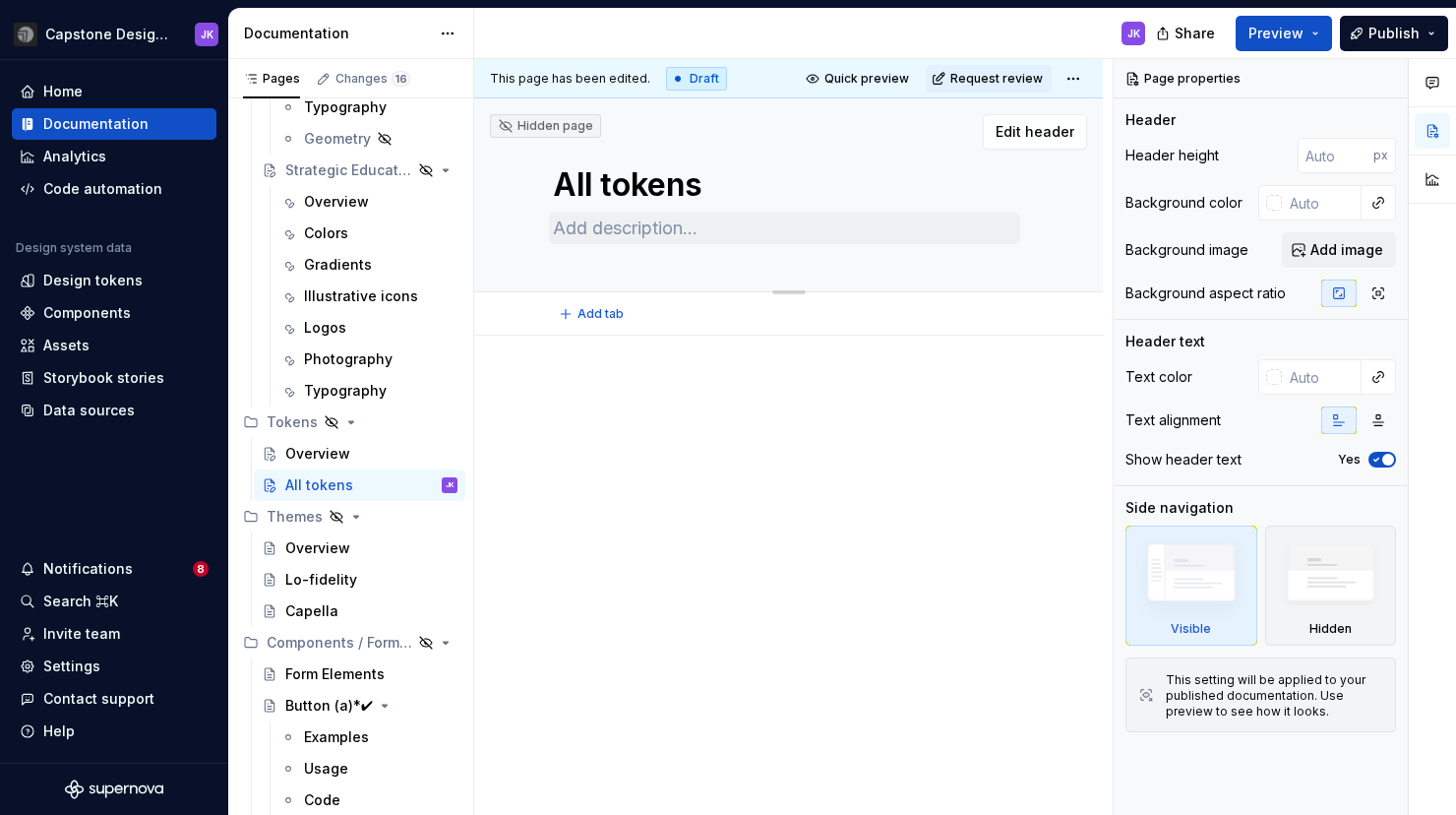 type on "All tokens" 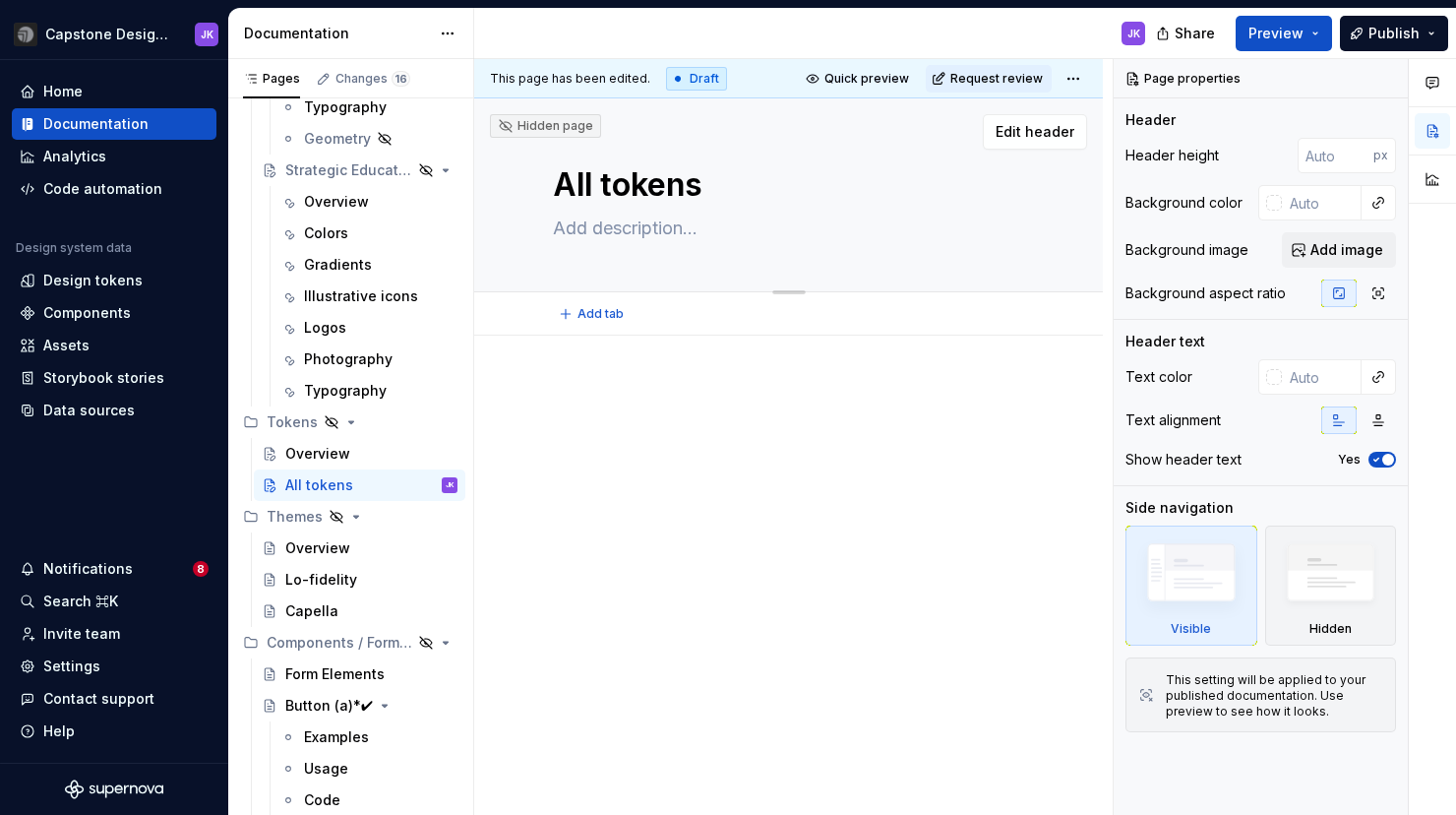 click at bounding box center [784, 228] 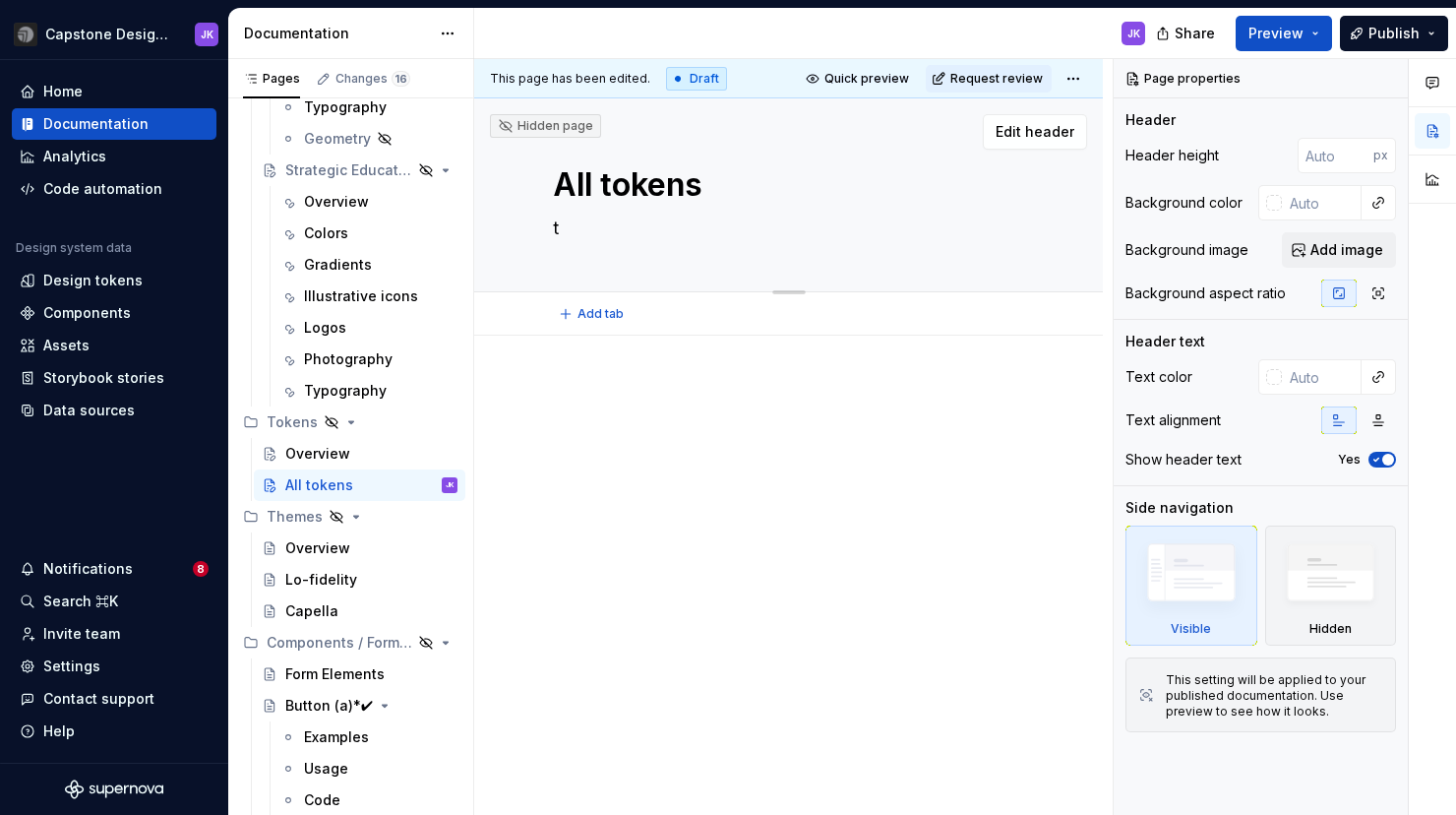 type on "to" 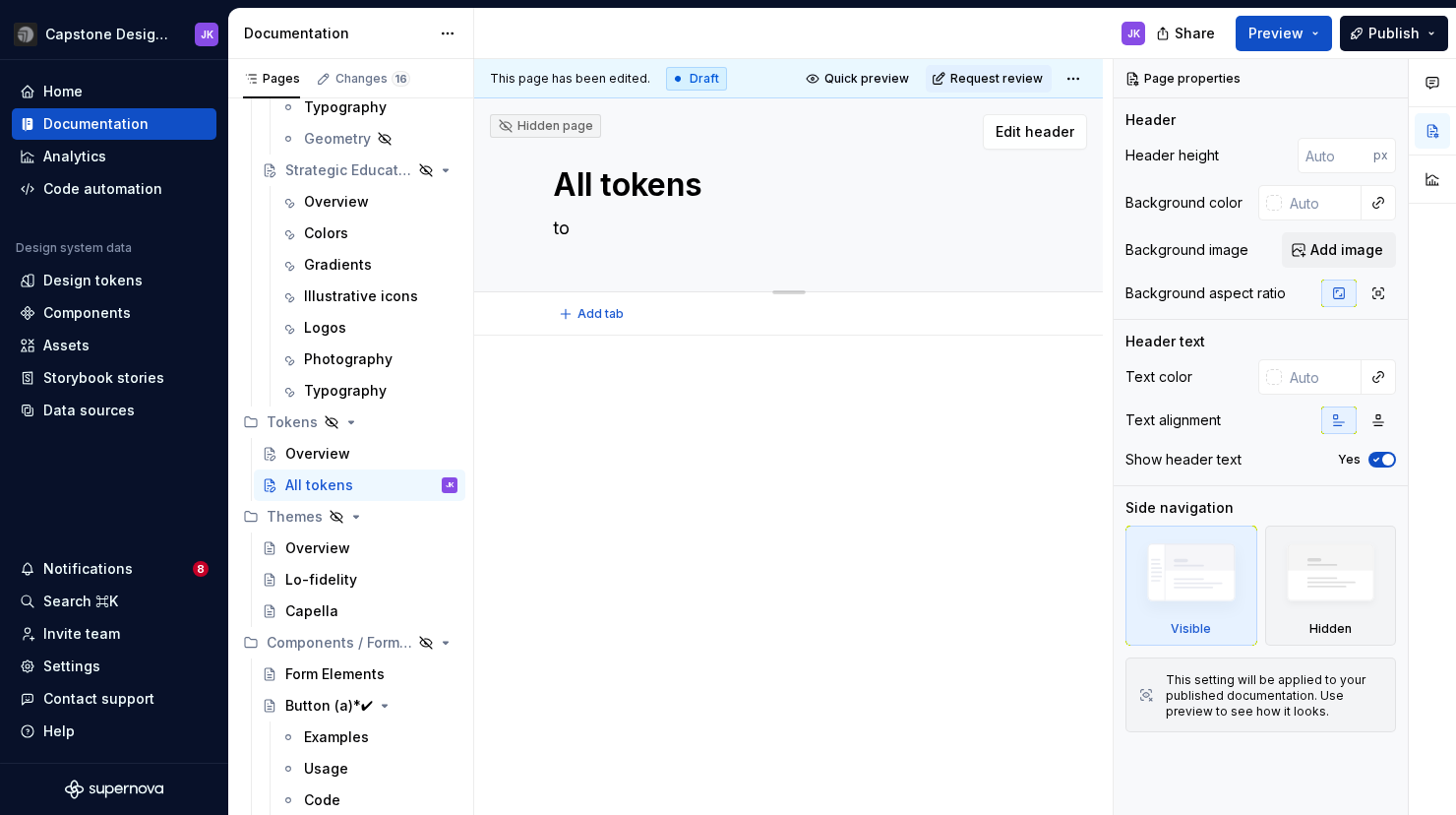 type on "*" 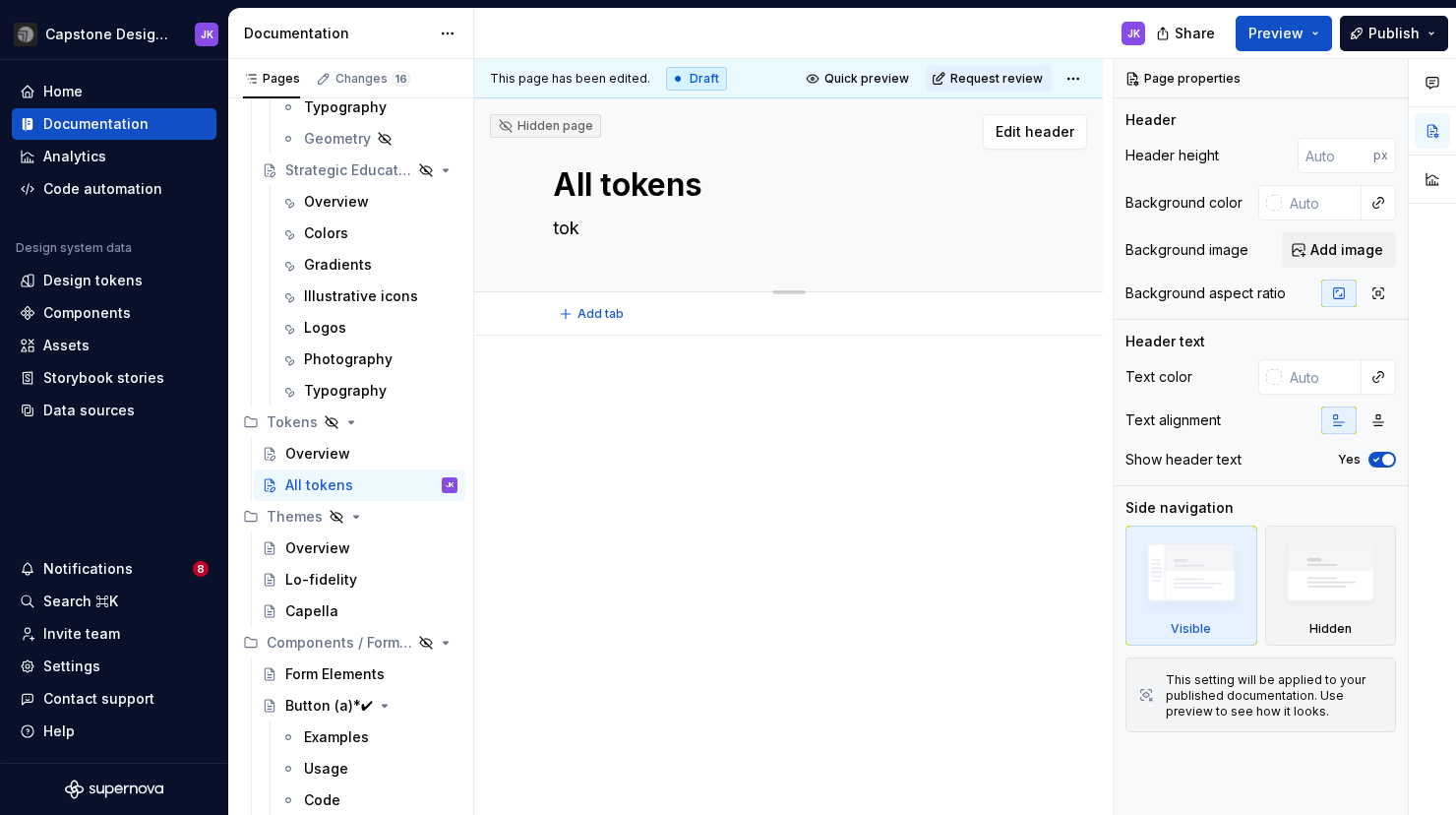 type on "toke" 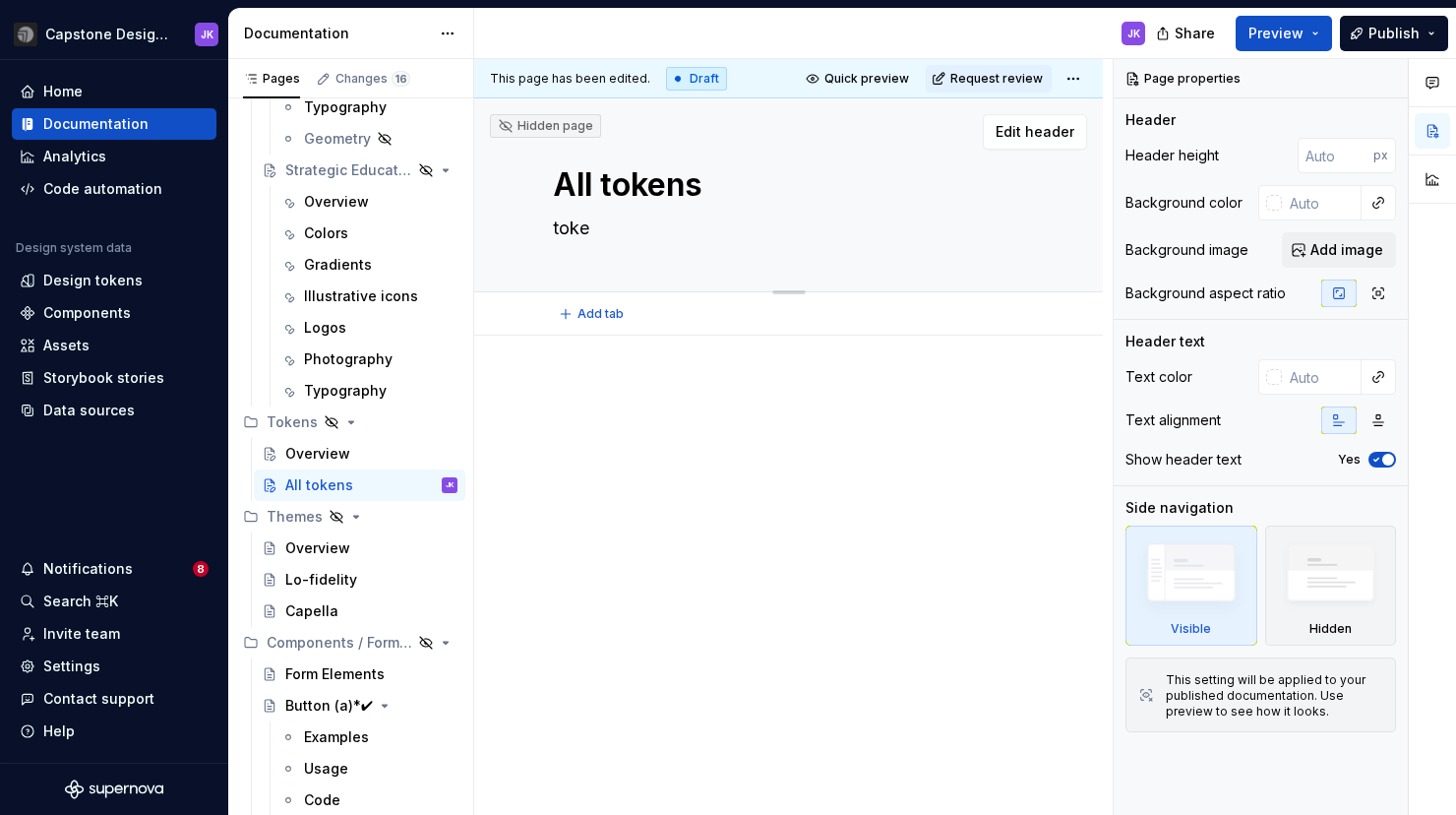 type on "*" 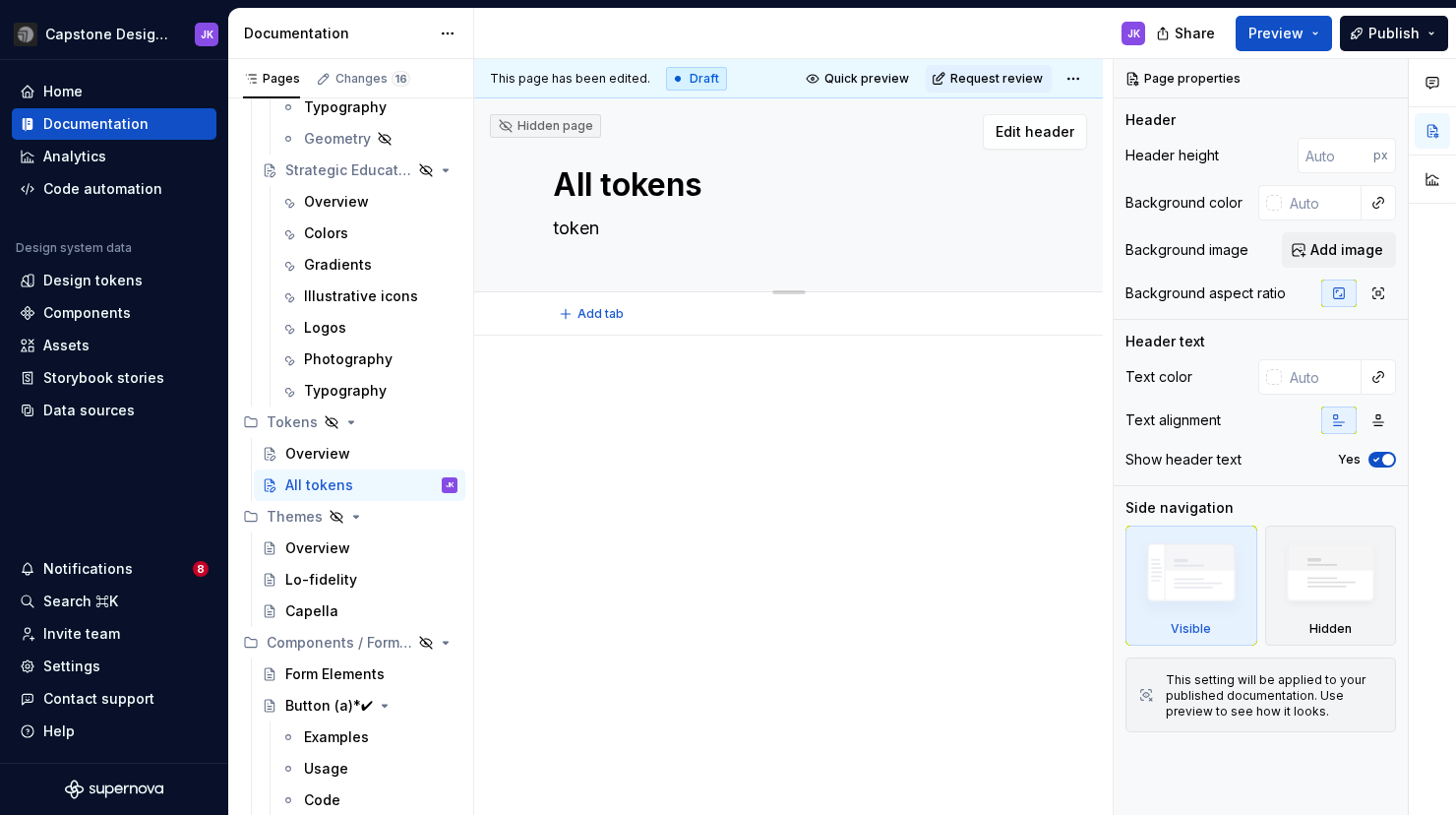 type on "*" 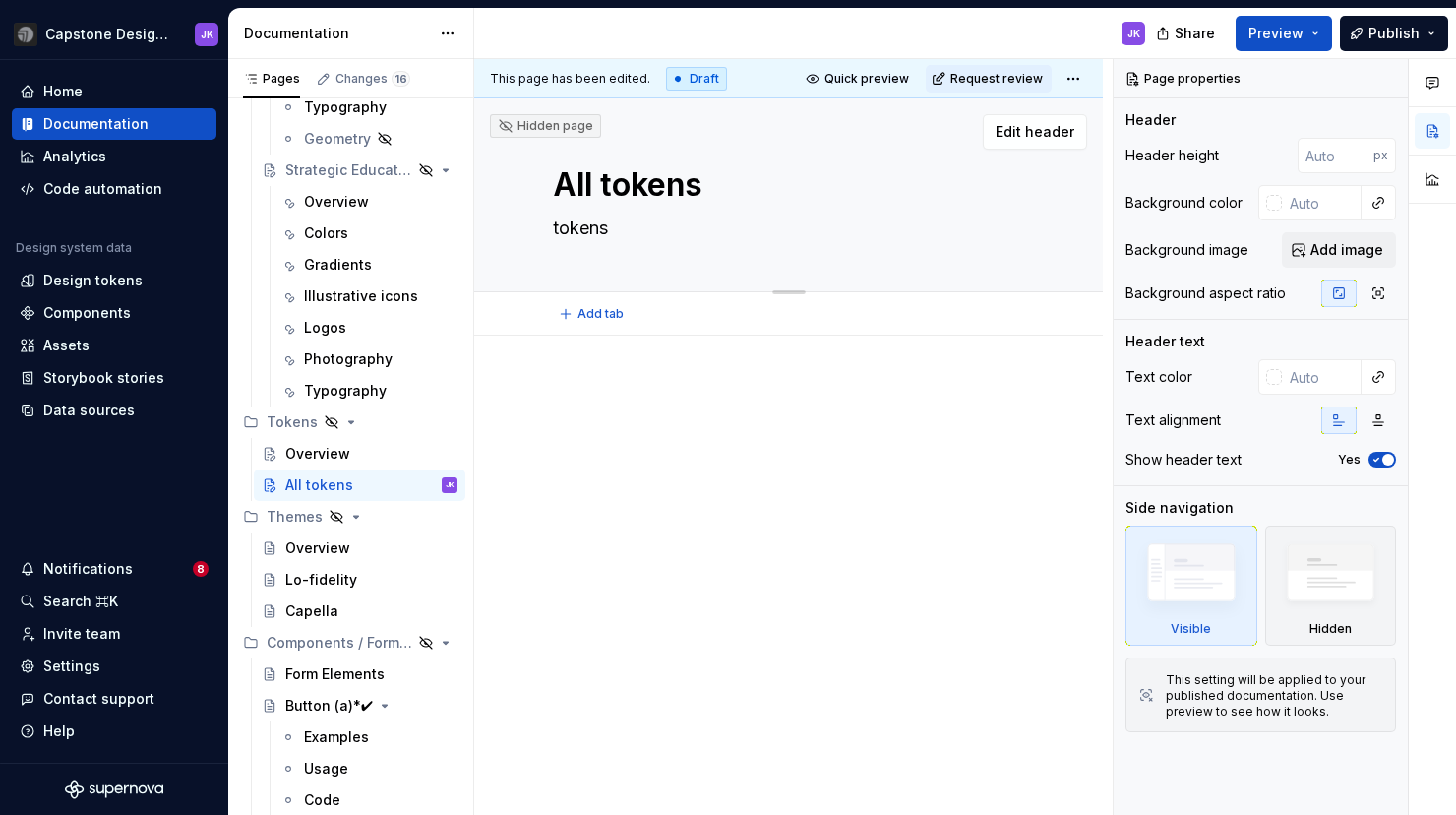 type on "*" 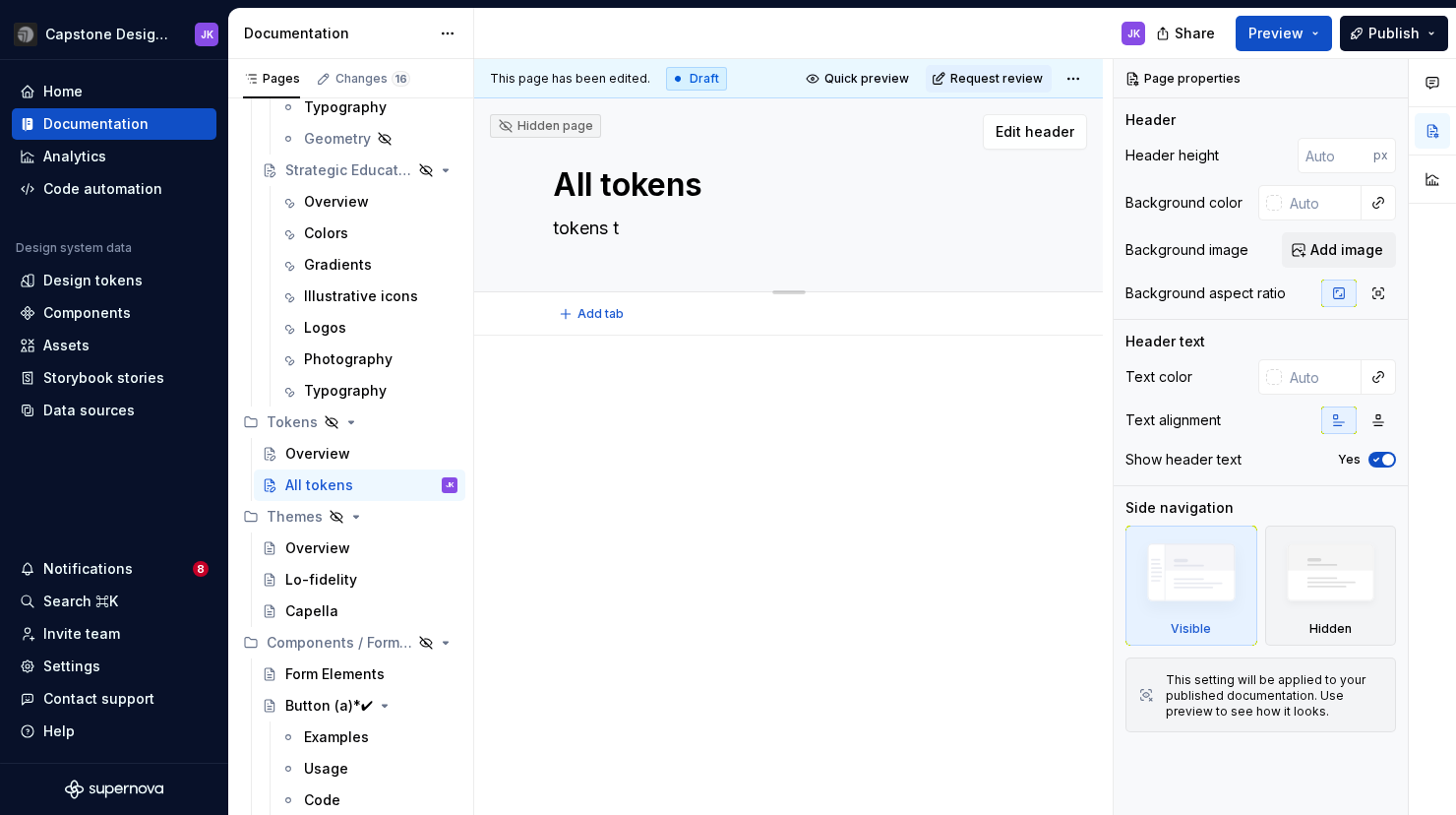 type on "*" 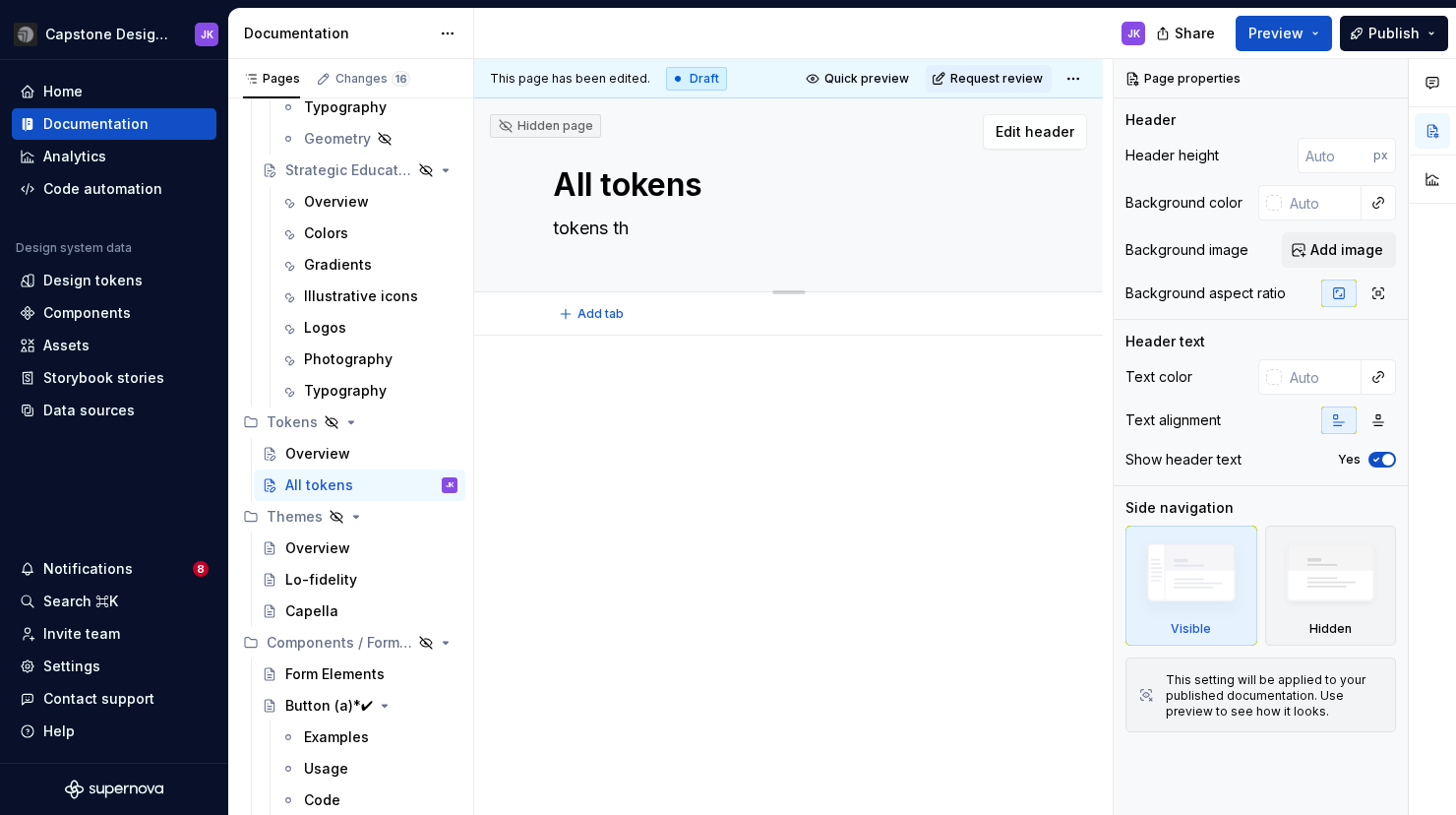 type on "*" 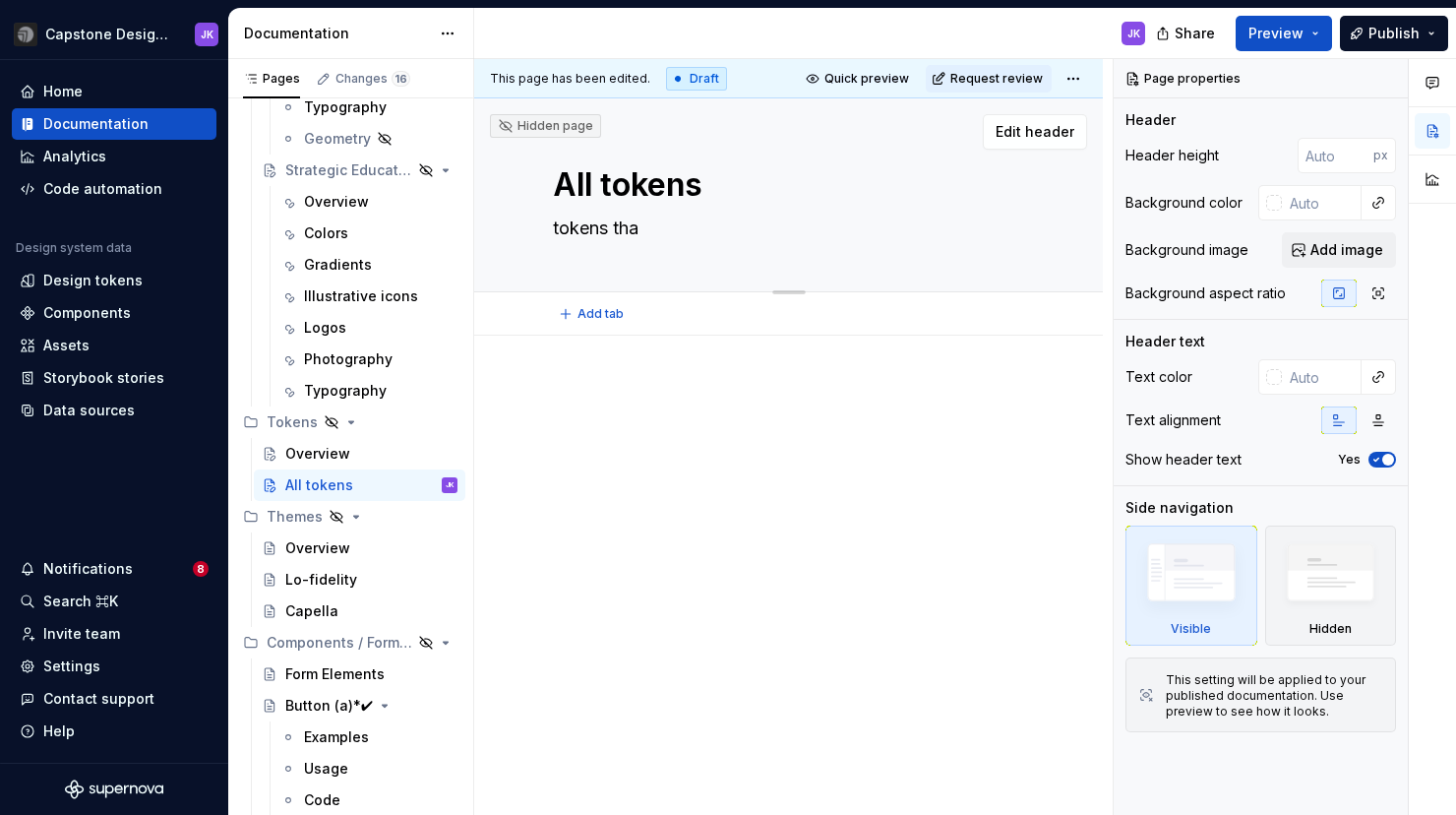 type on "*" 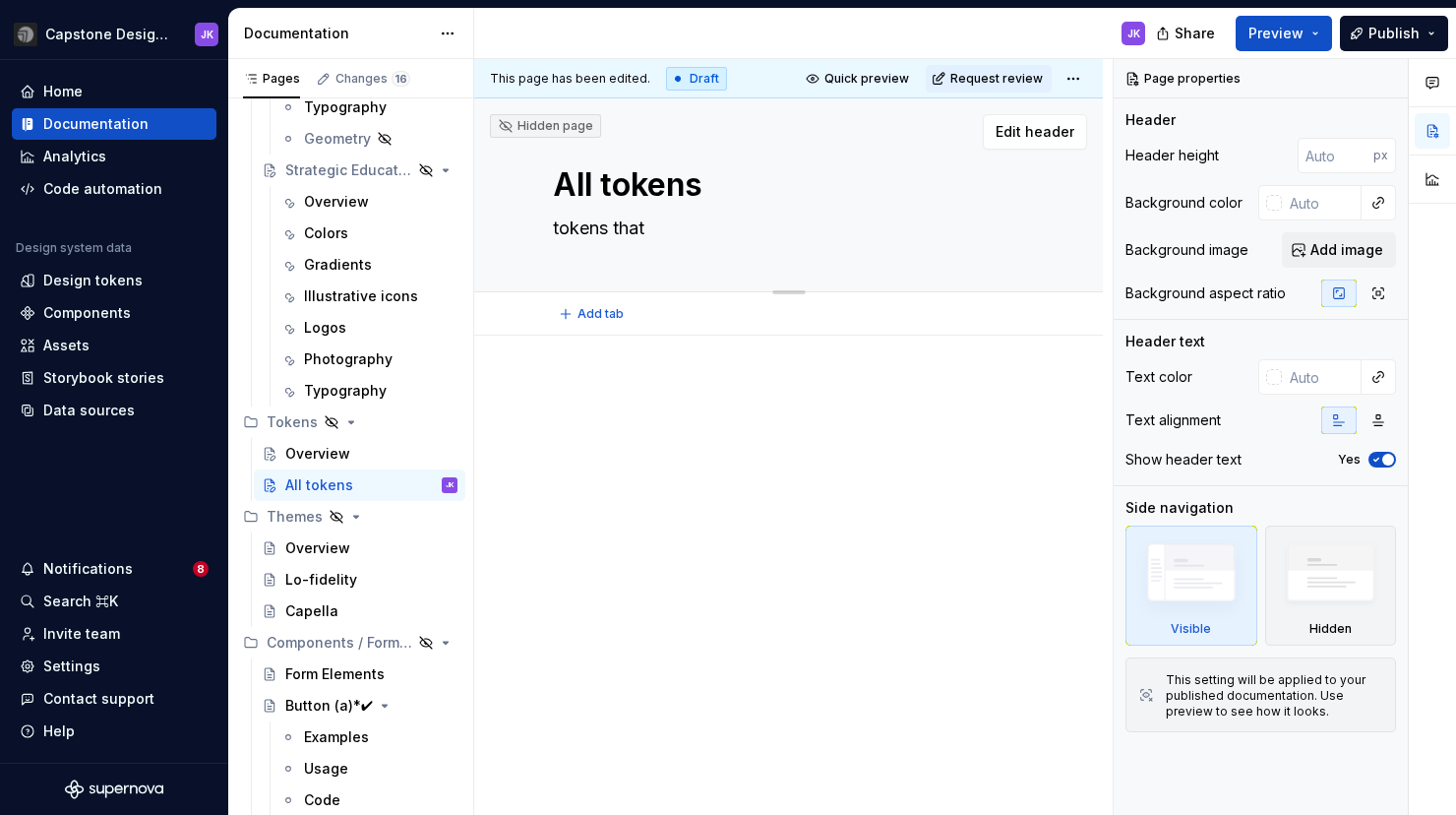 type on "*" 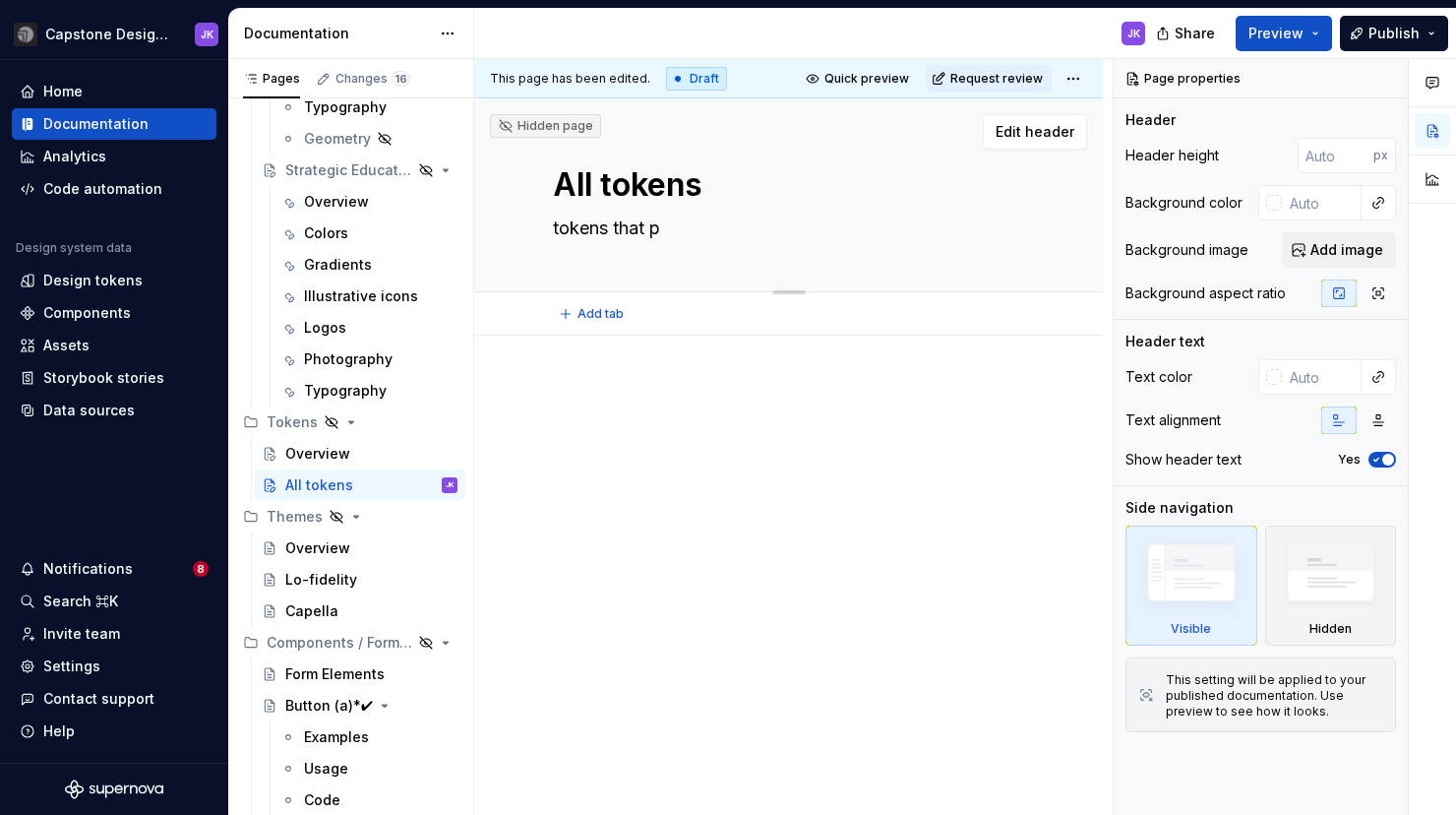type on "*" 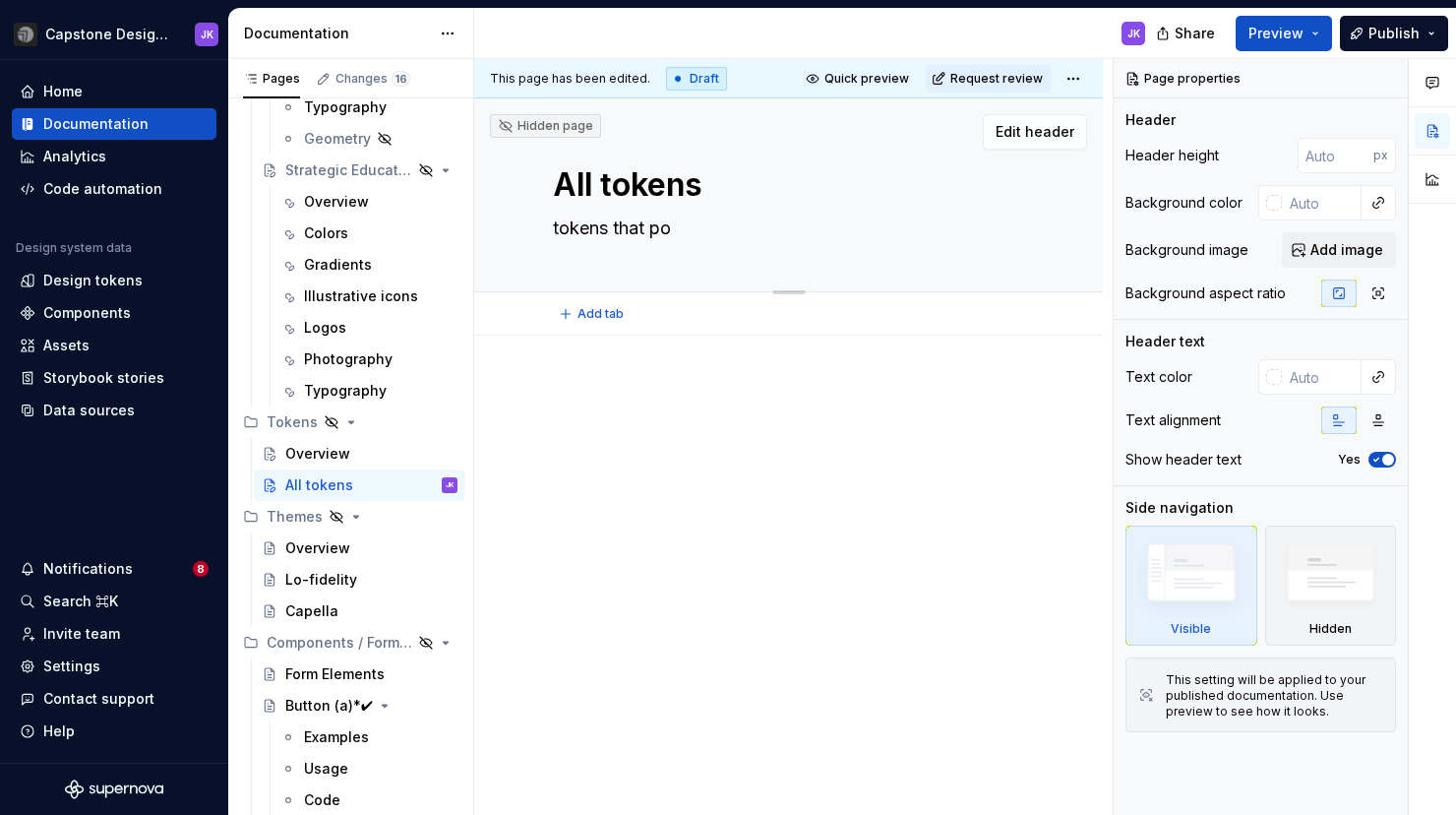 type on "*" 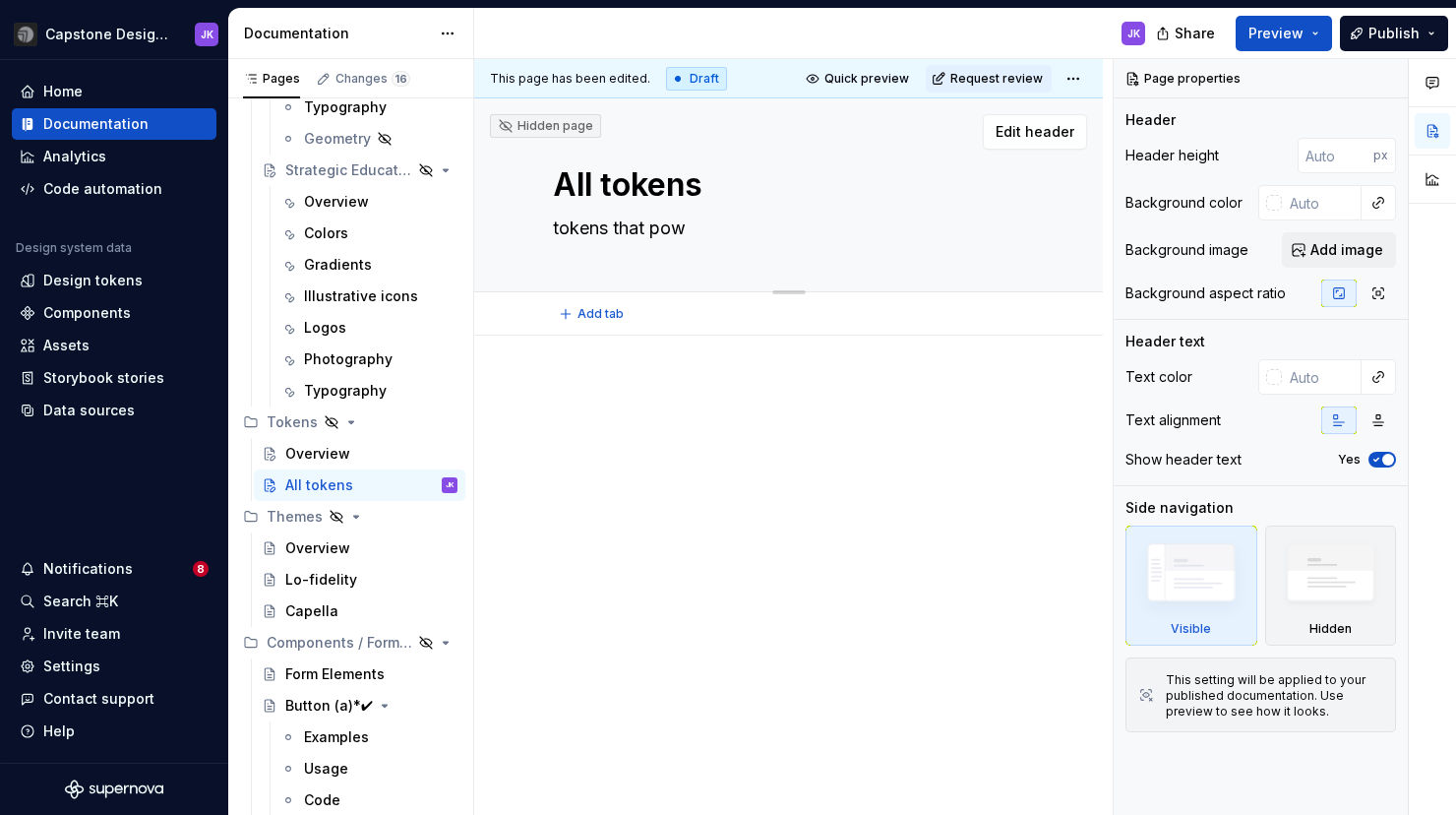 type on "*" 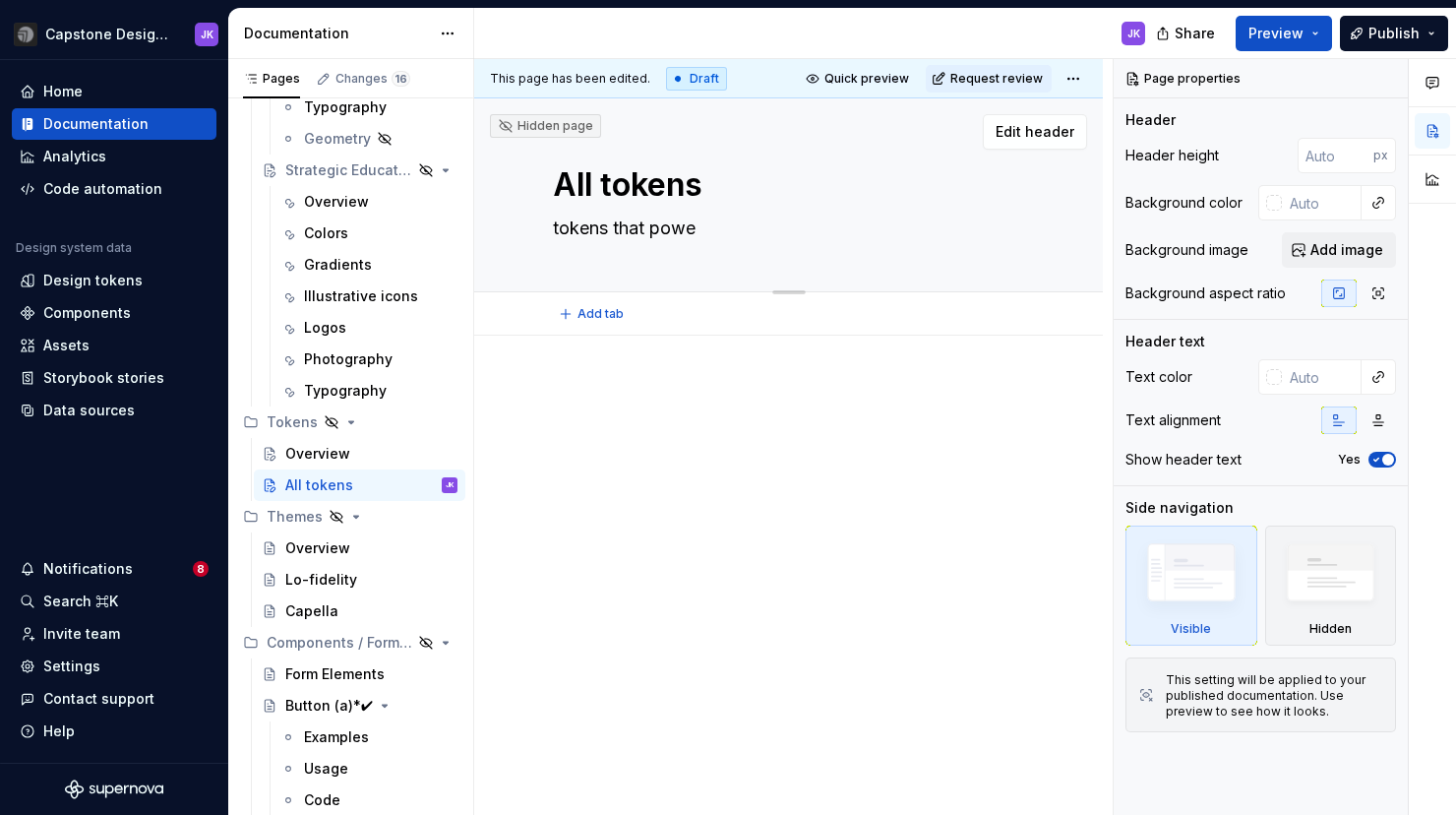 type on "*" 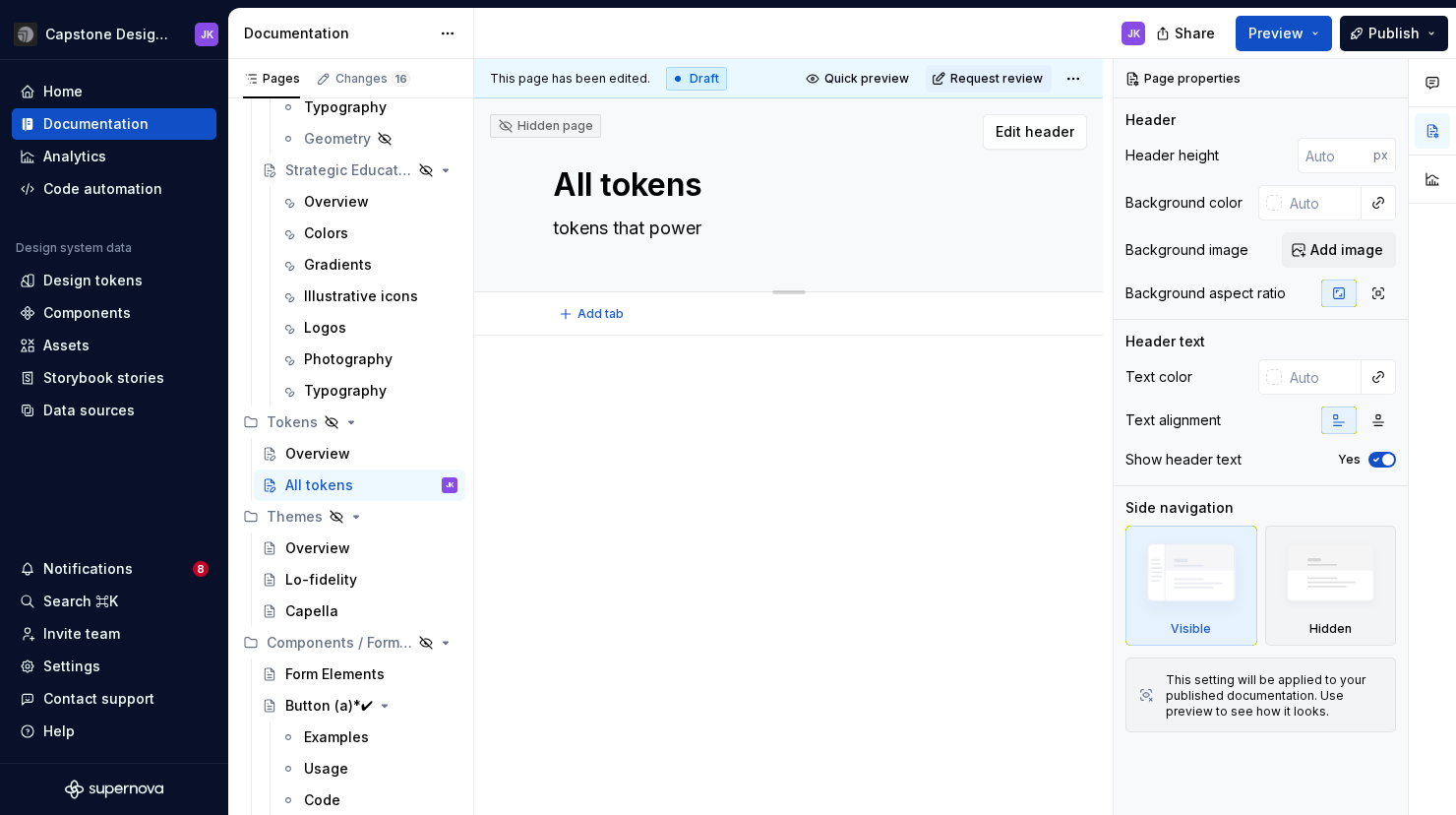 type on "*" 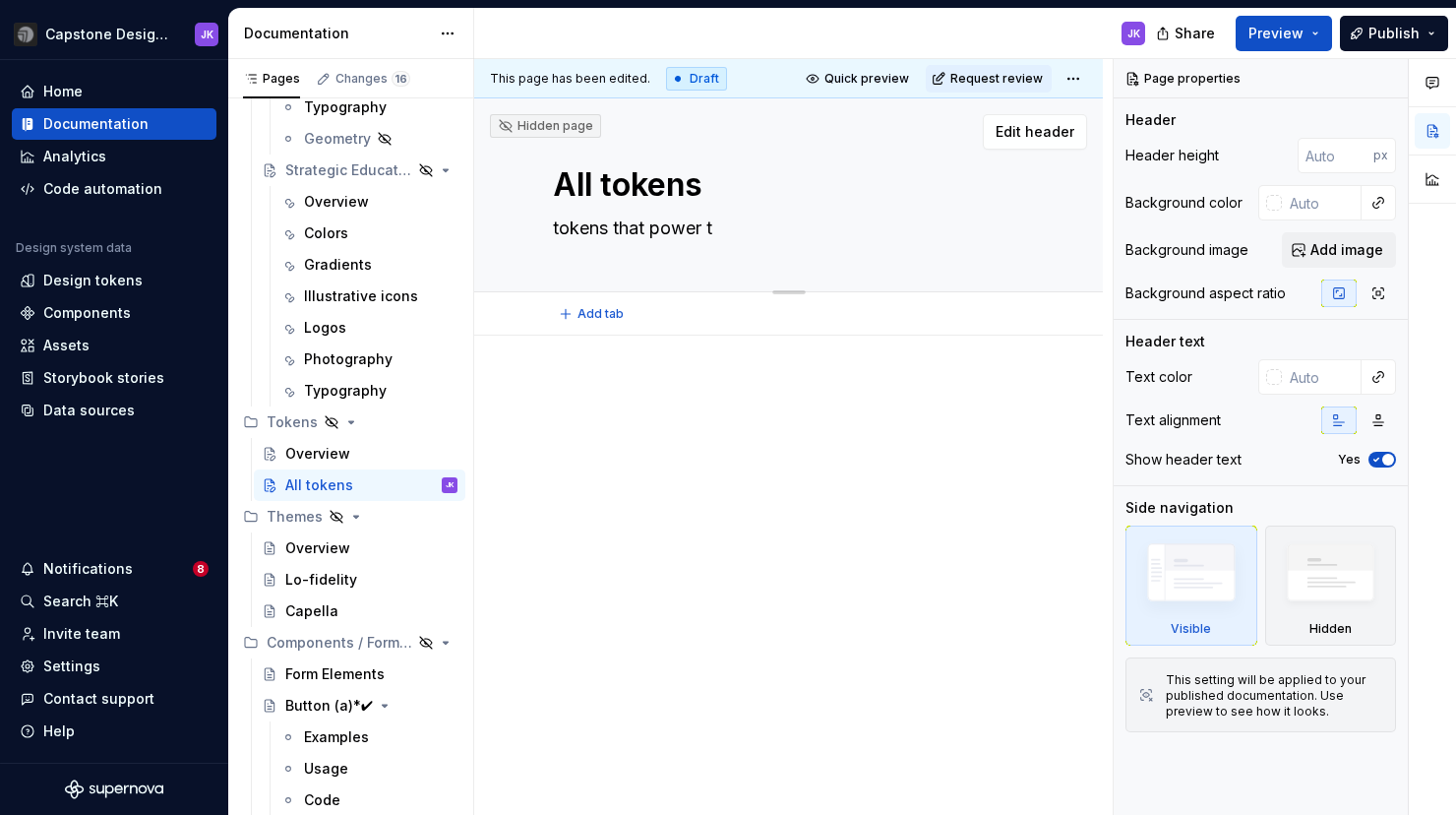 type on "*" 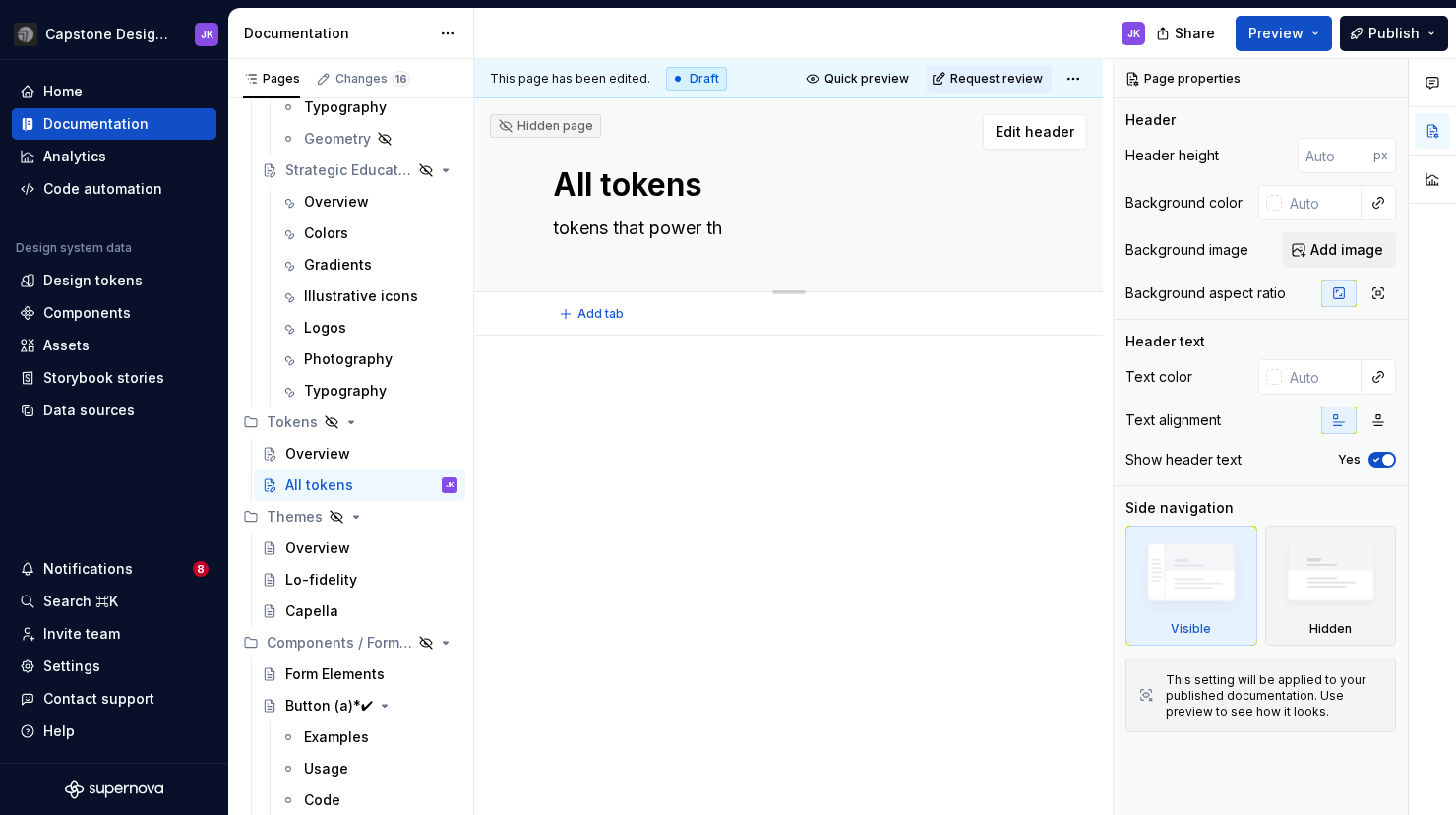 type on "*" 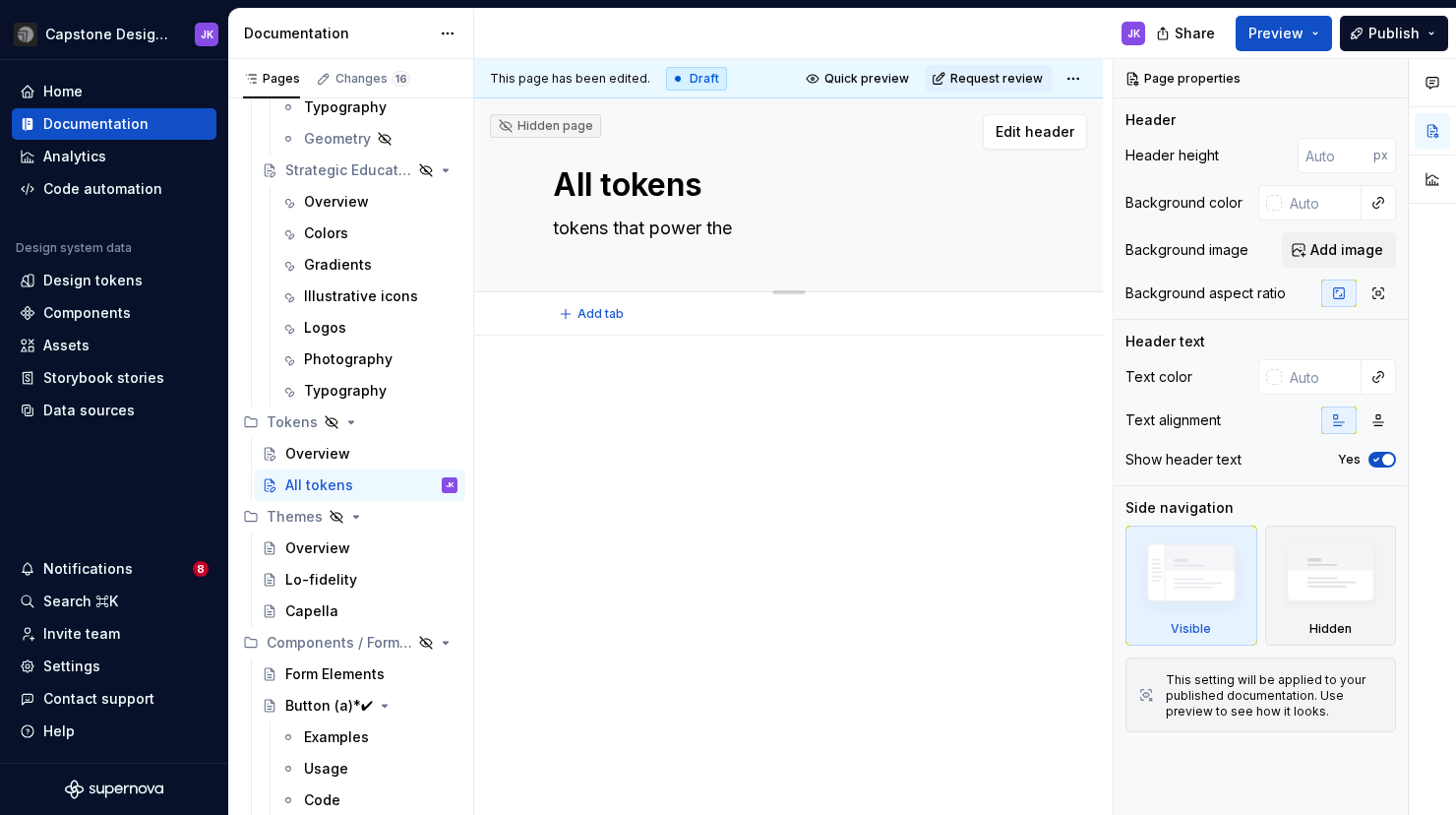 type on "*" 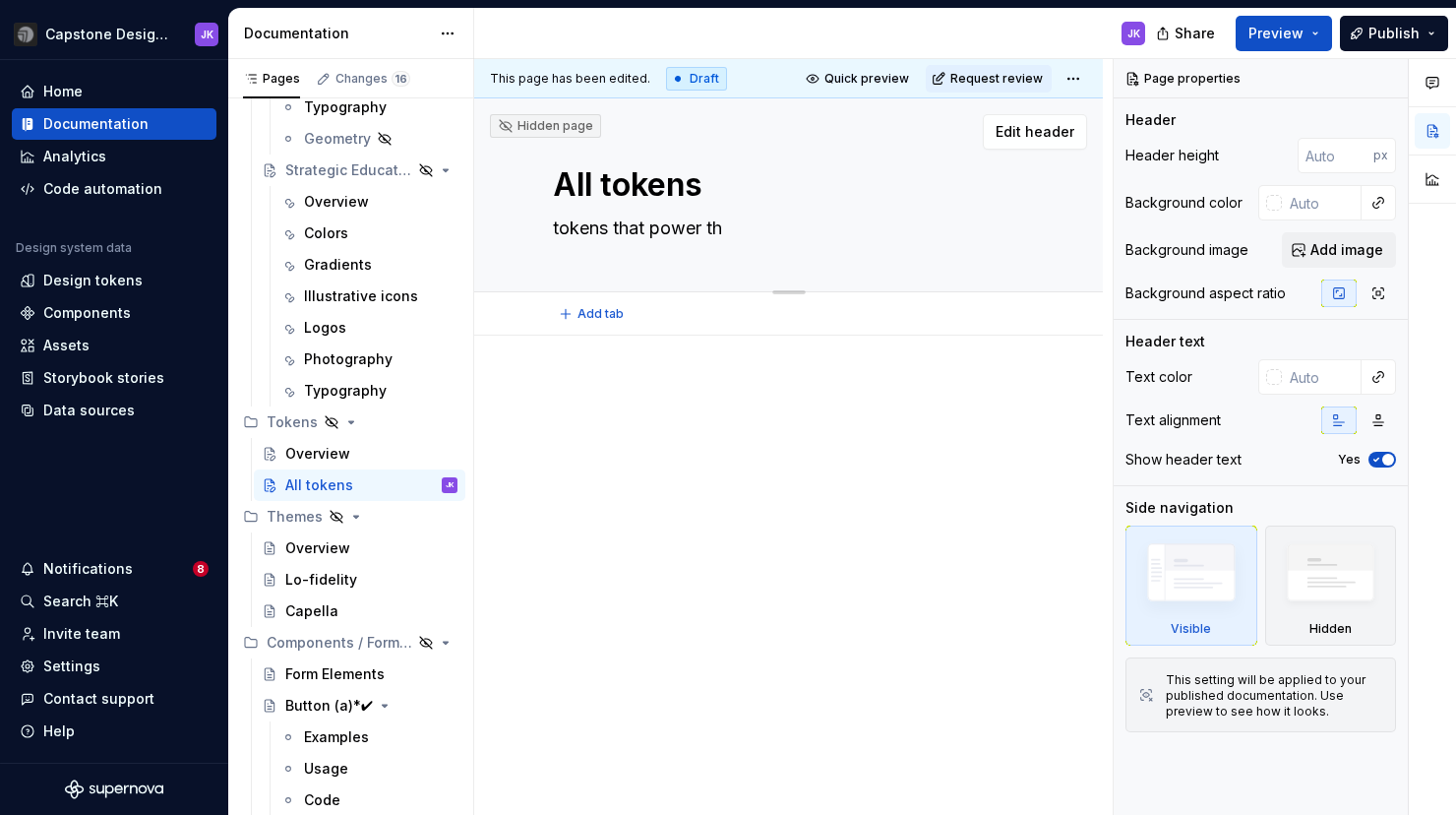 type on "*" 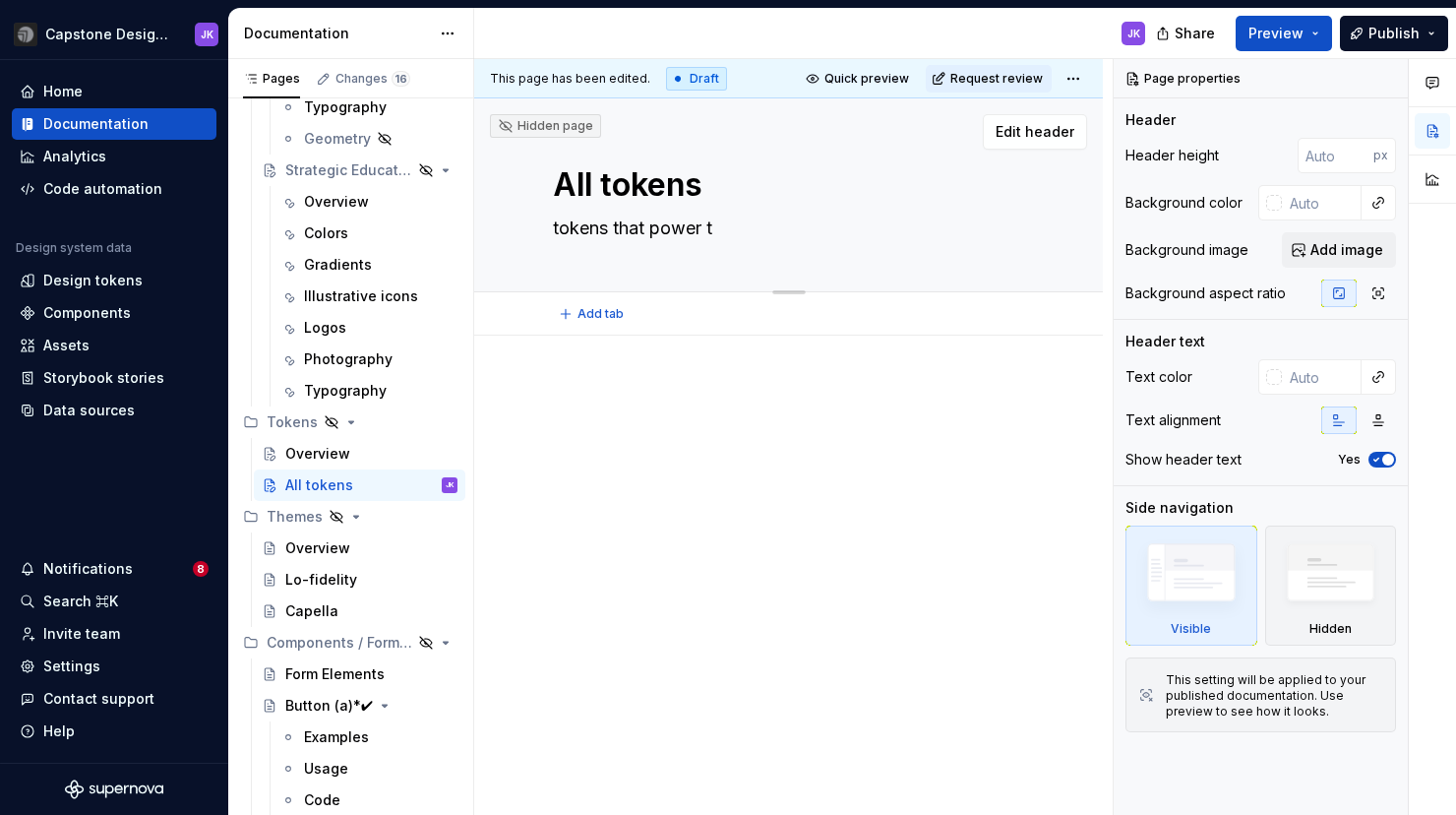 type on "*" 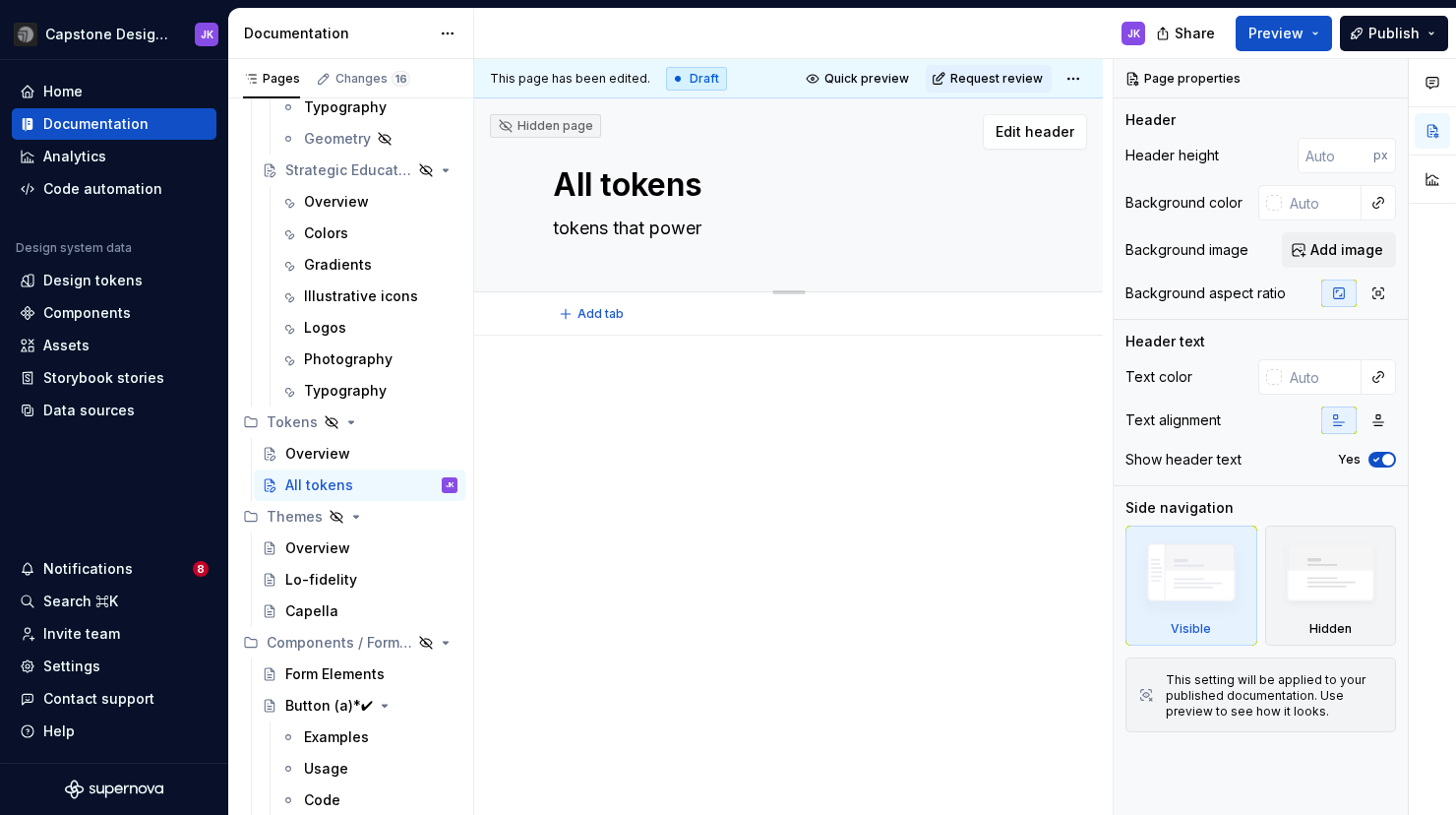type on "*" 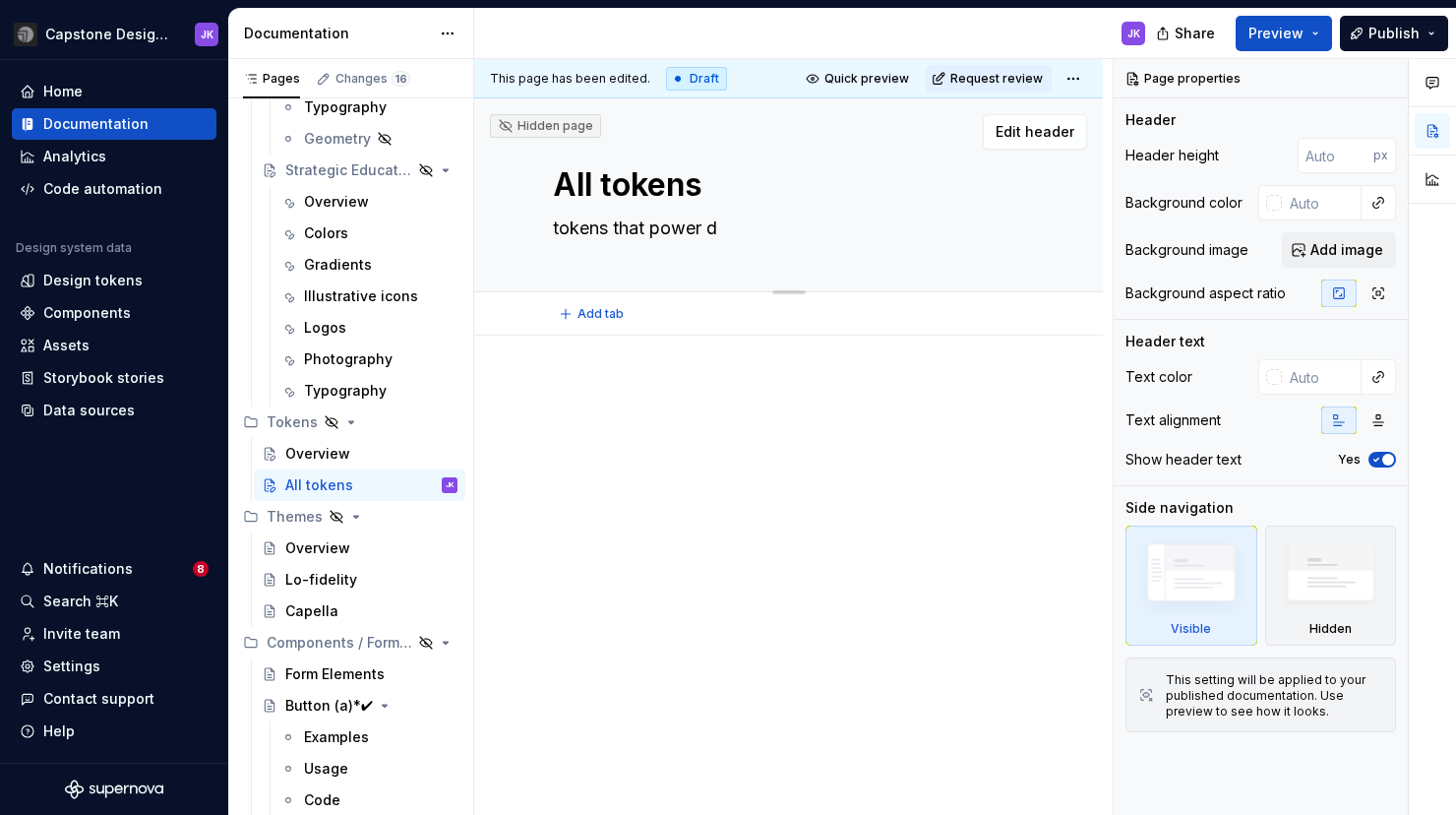 type on "*" 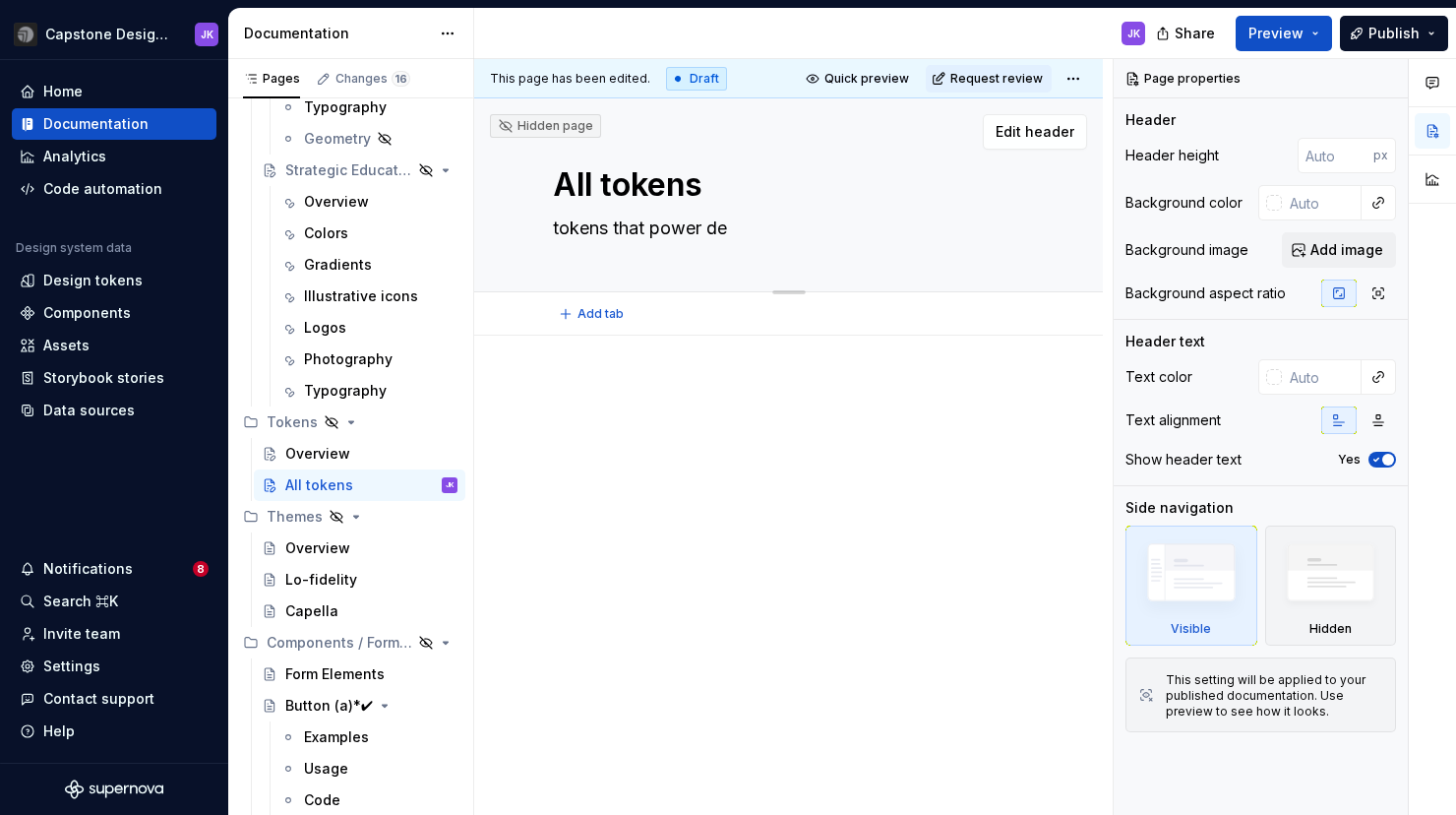 type on "*" 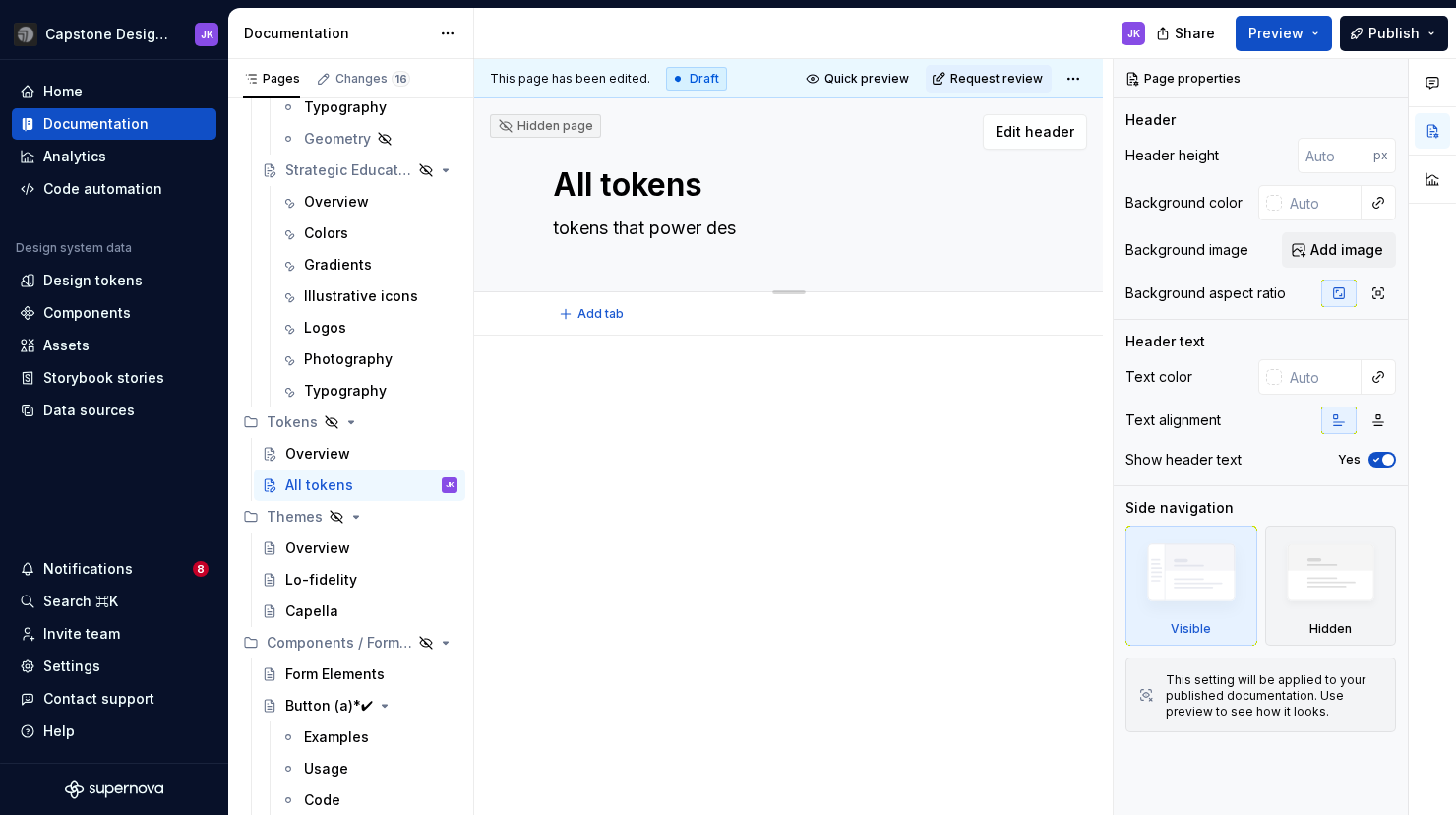 type on "*" 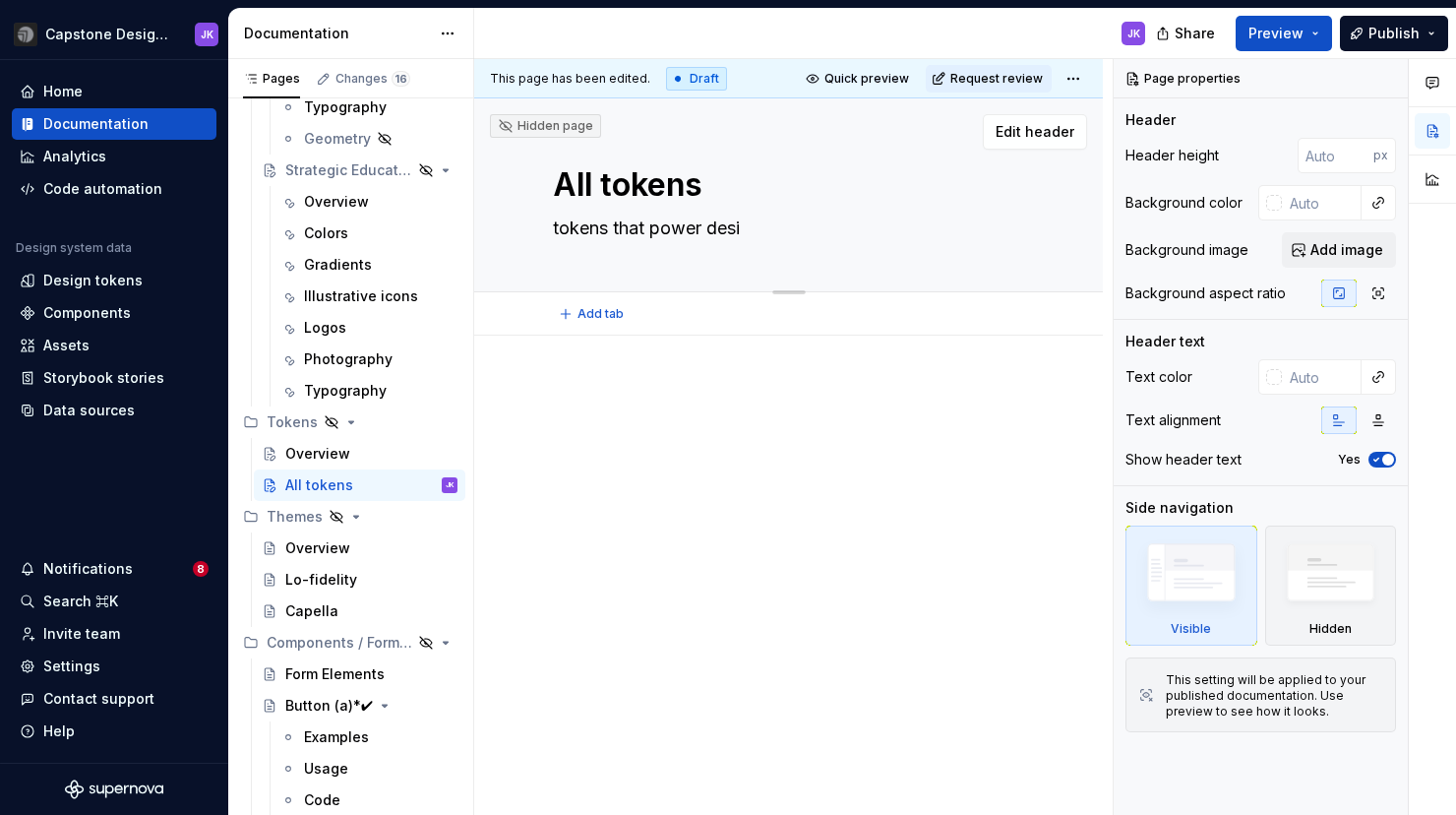 type on "*" 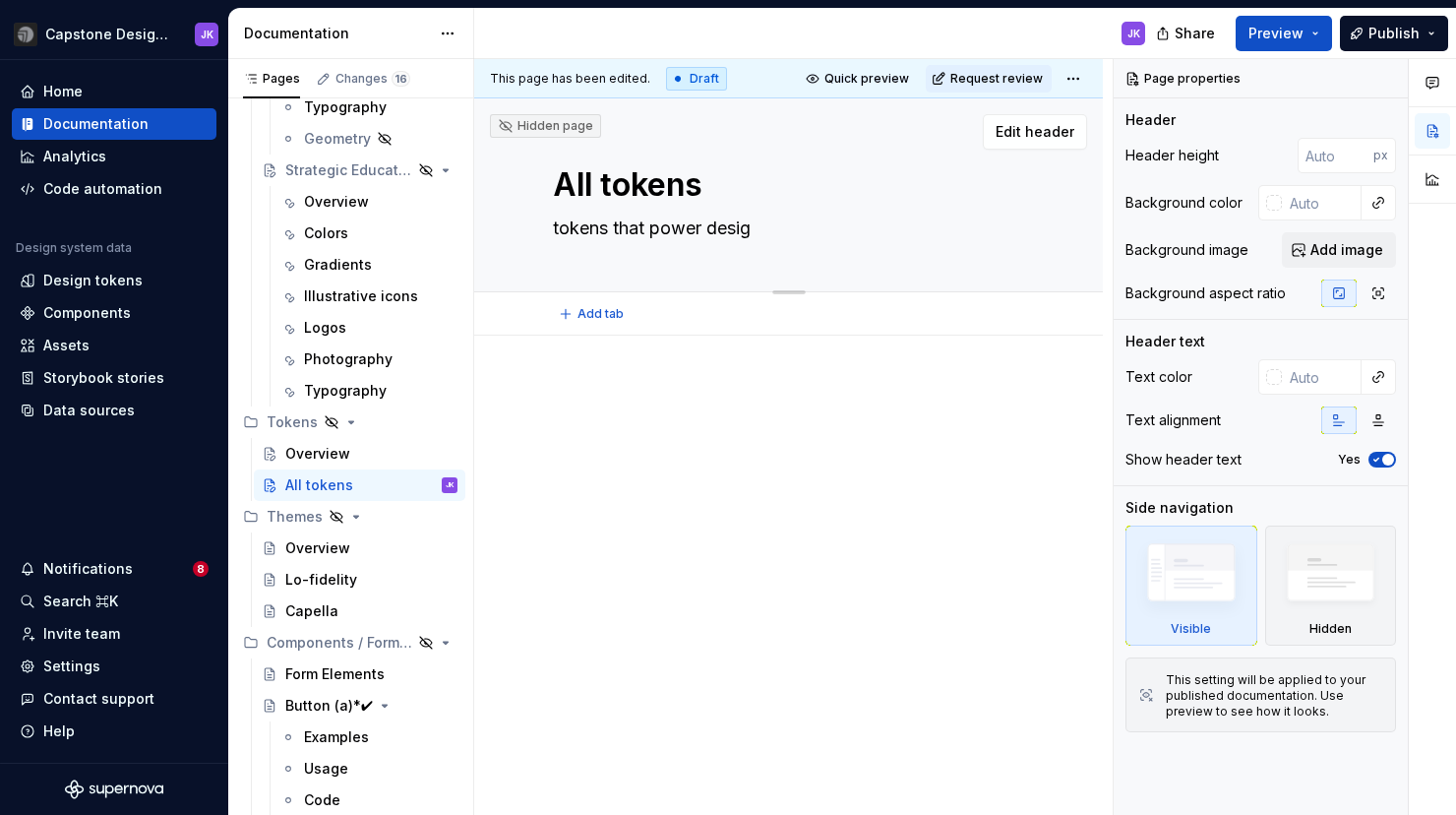 type on "*" 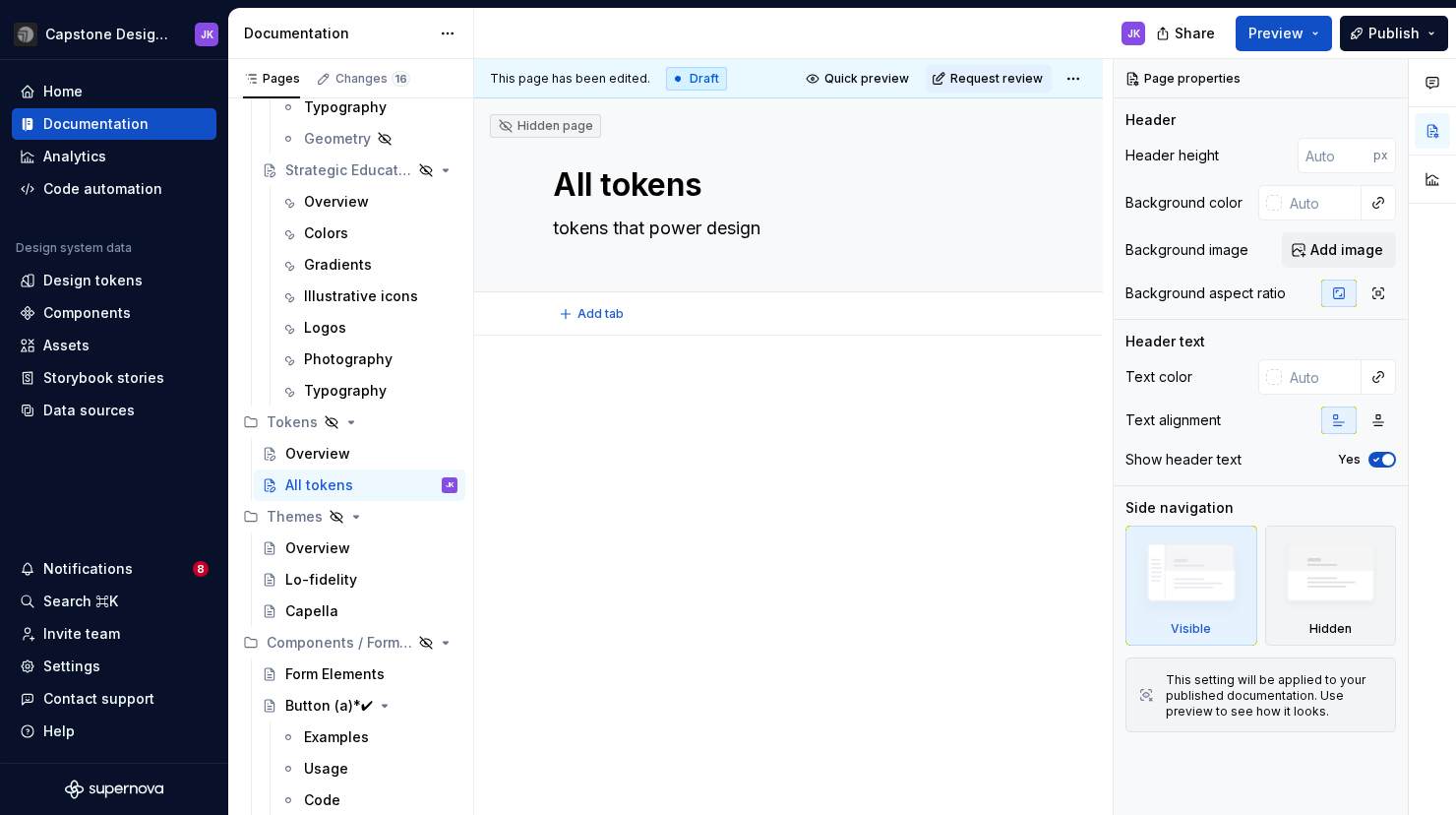 type on "*" 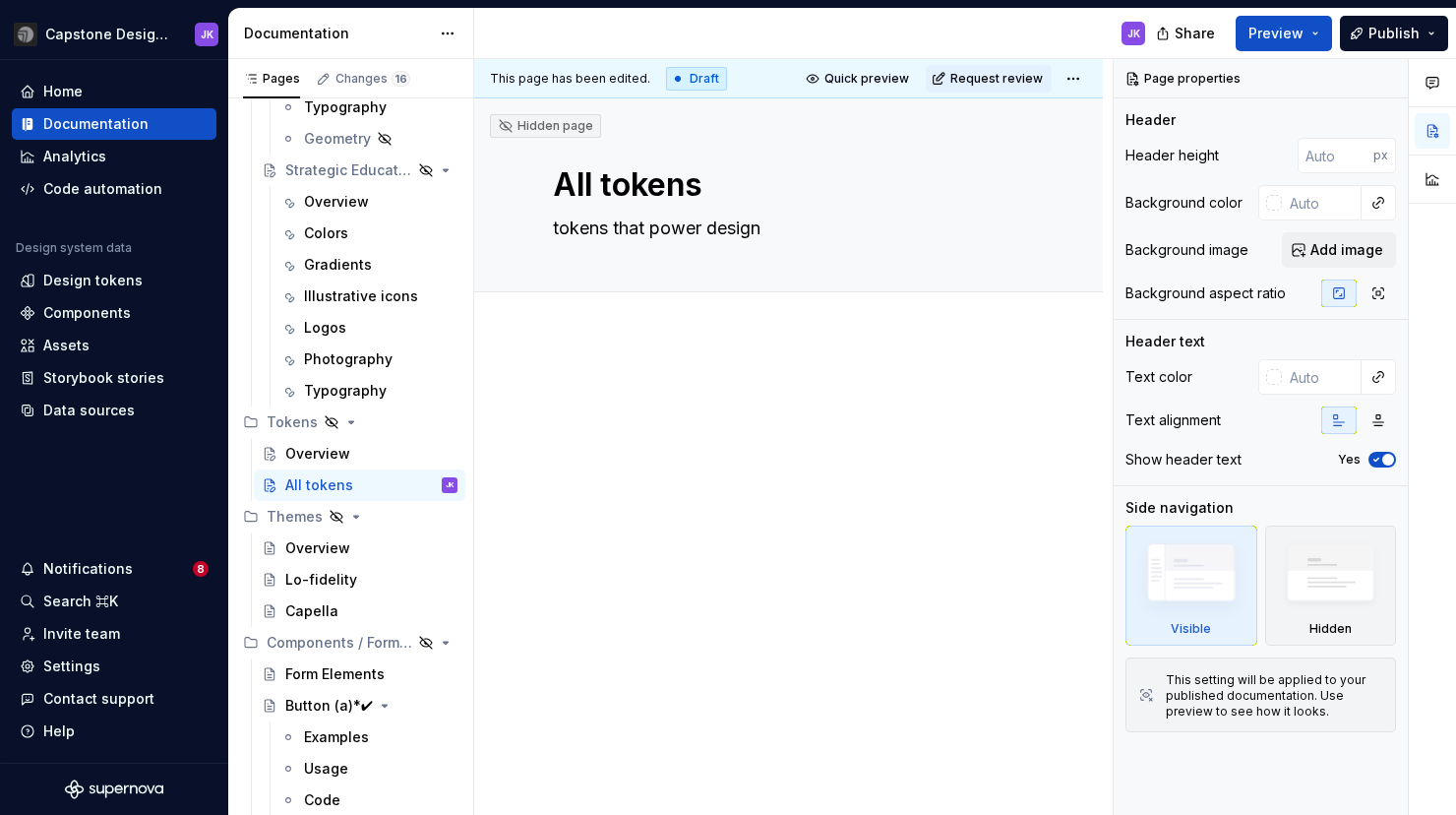 type on "tokens that power design" 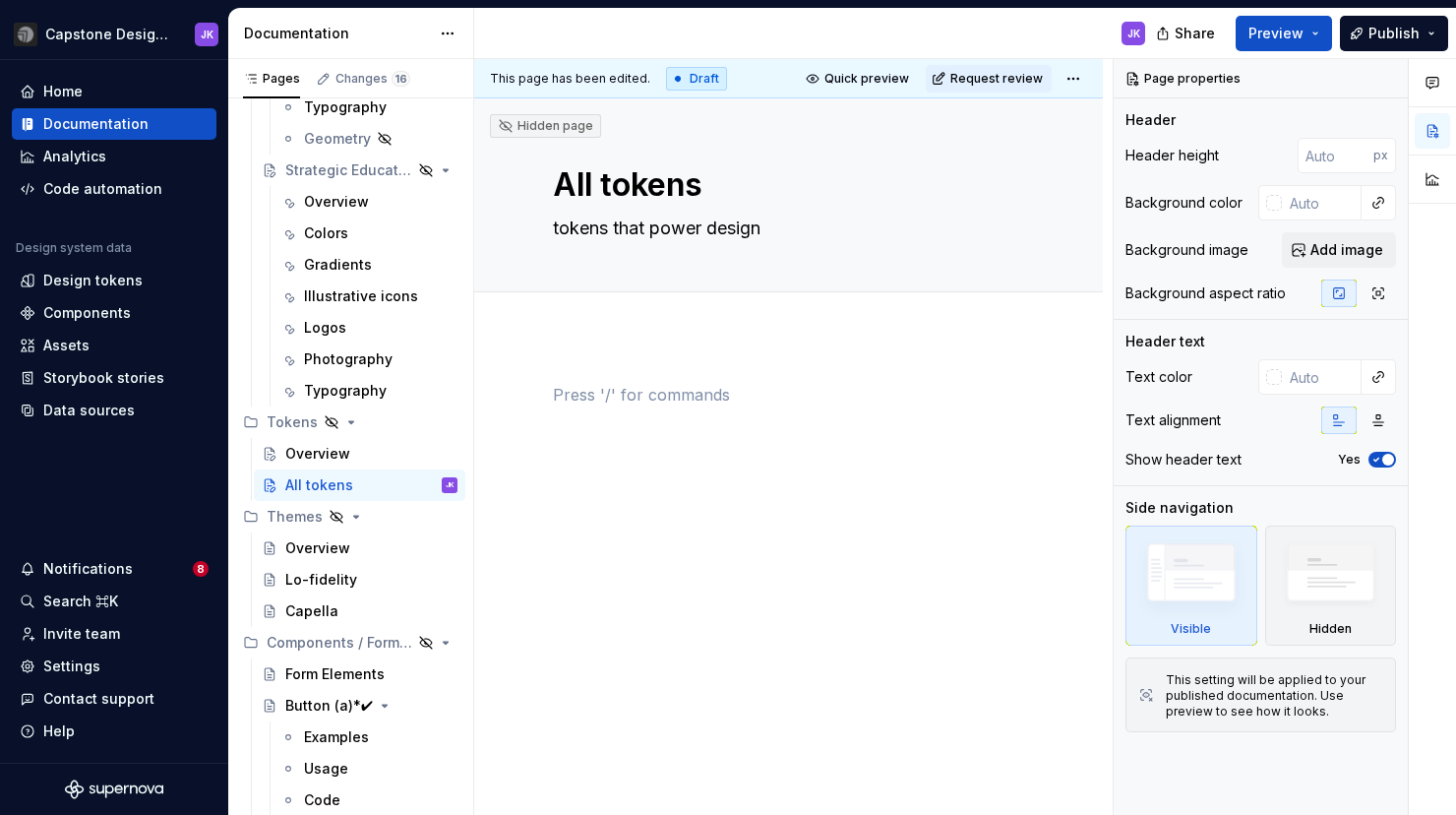 click at bounding box center (788, 420) 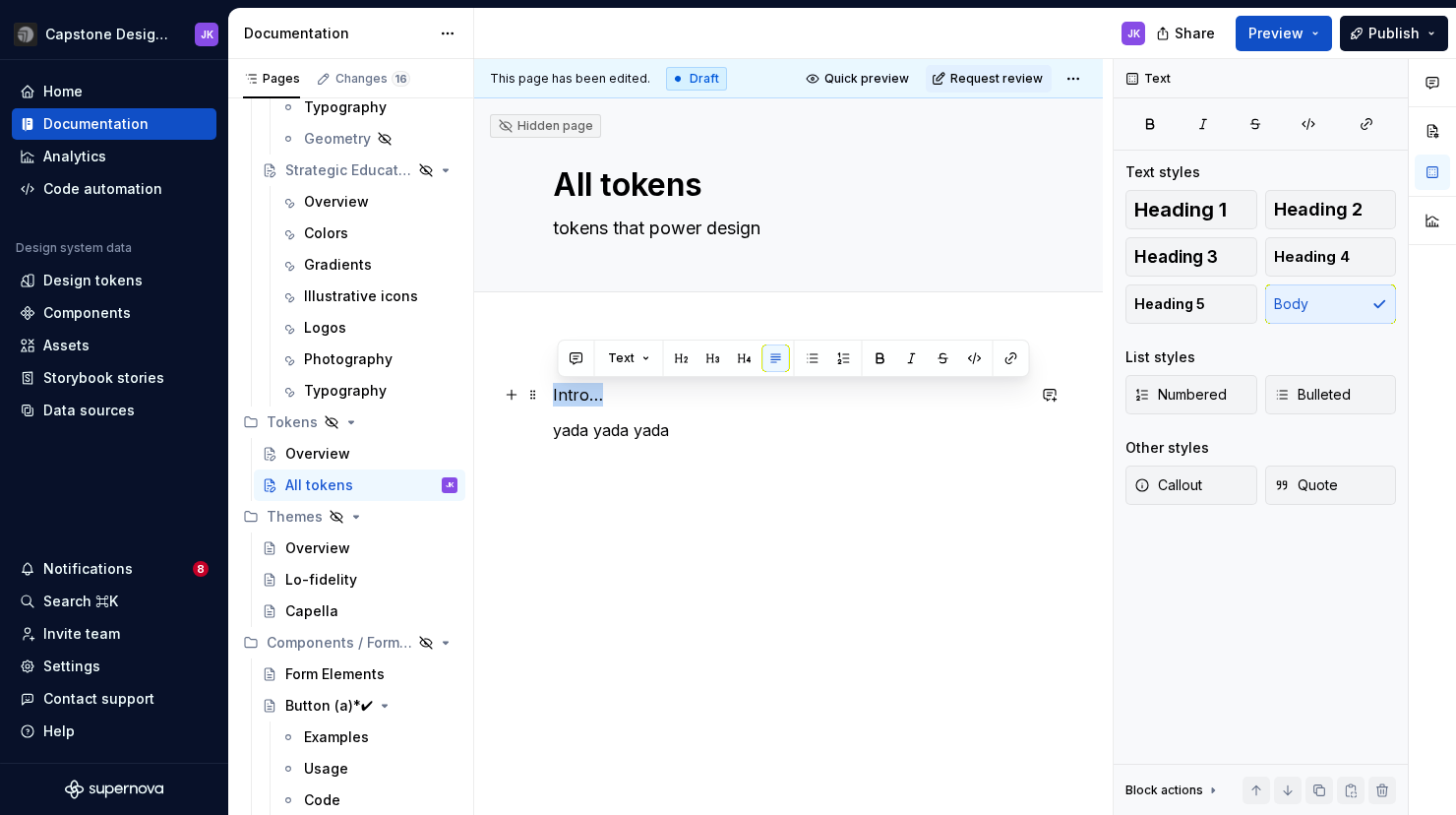 drag, startPoint x: 603, startPoint y: 393, endPoint x: 542, endPoint y: 395, distance: 61.03278 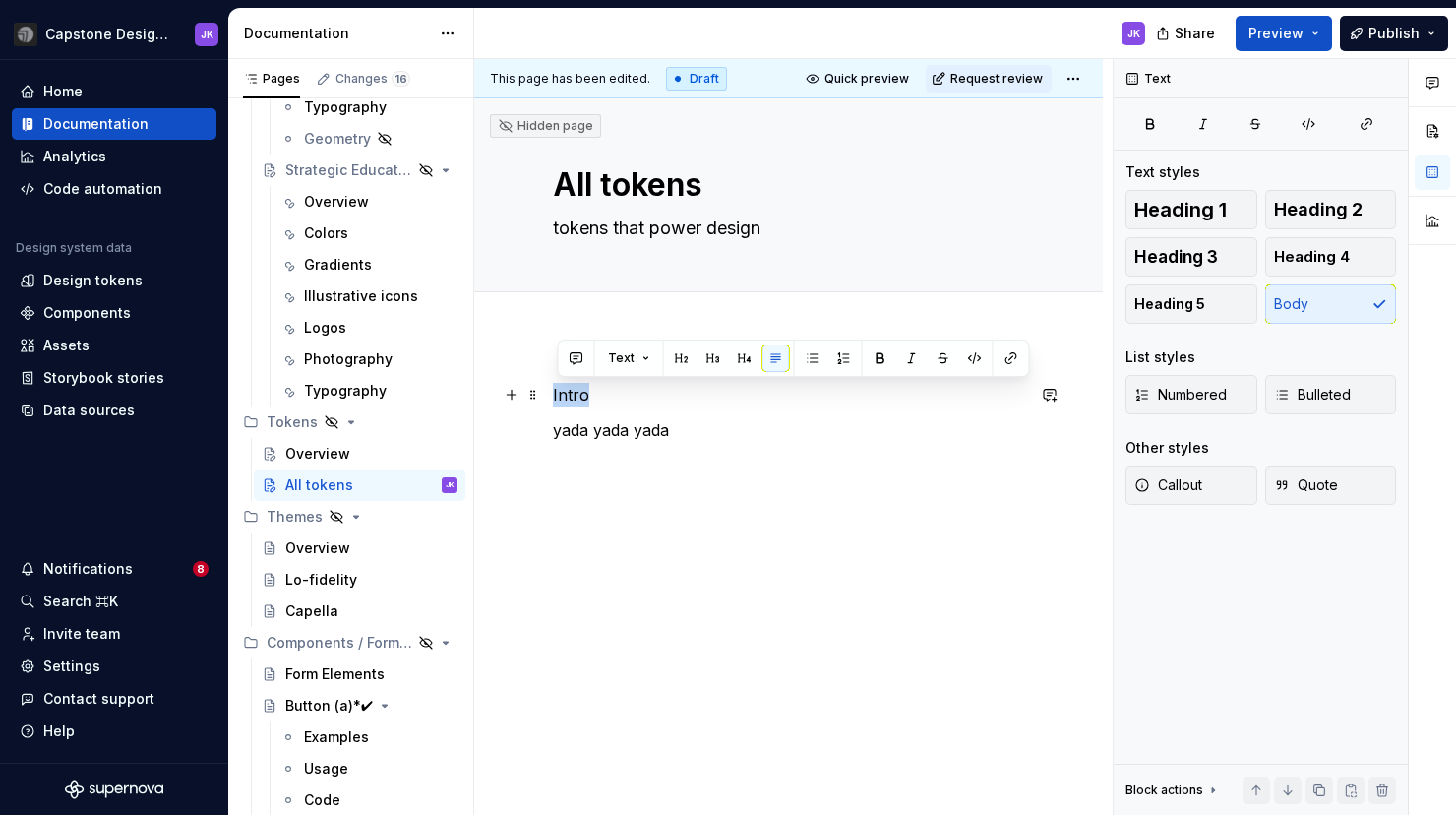 drag, startPoint x: 585, startPoint y: 398, endPoint x: 543, endPoint y: 405, distance: 42.57934 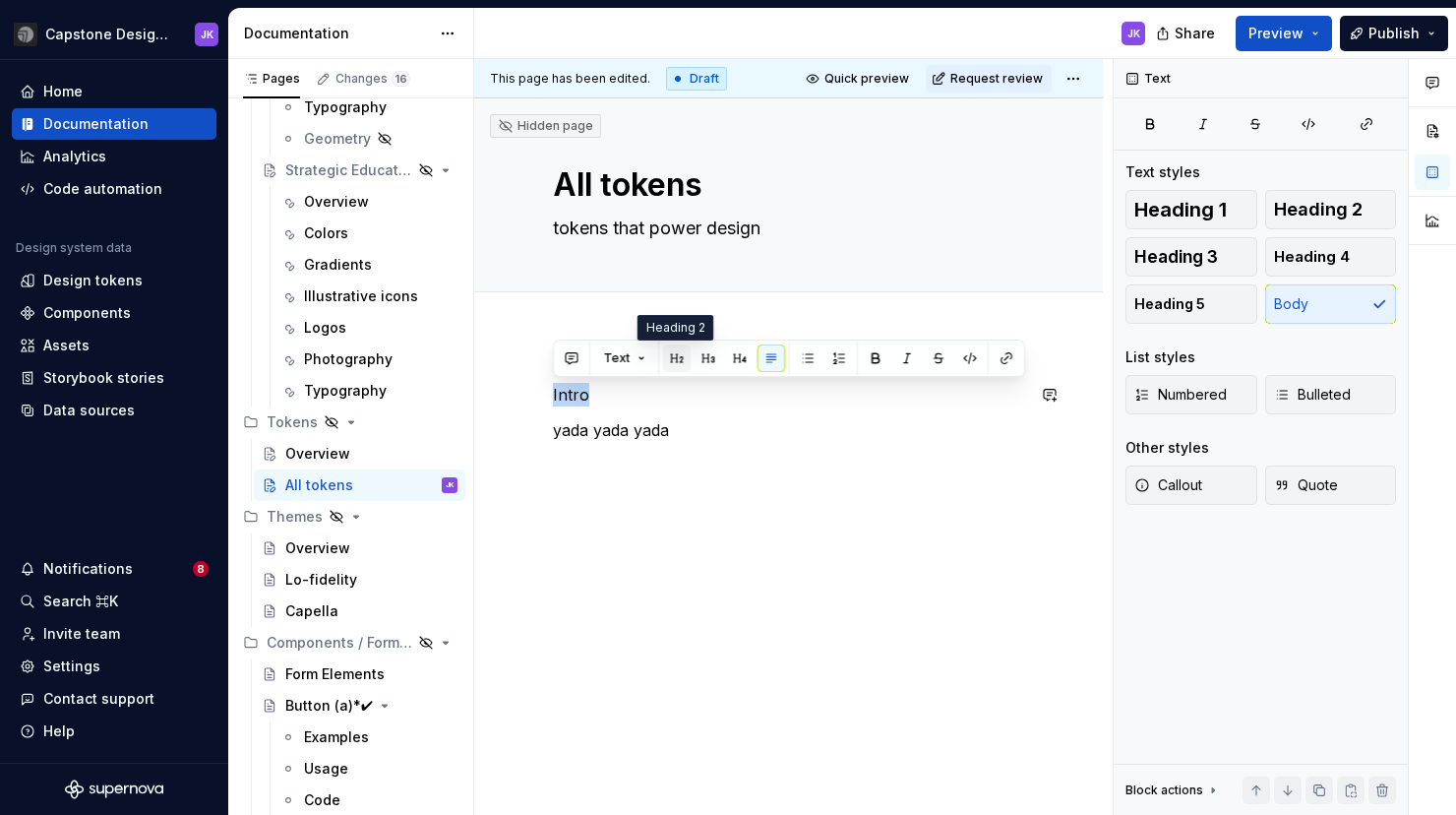 click at bounding box center (677, 358) 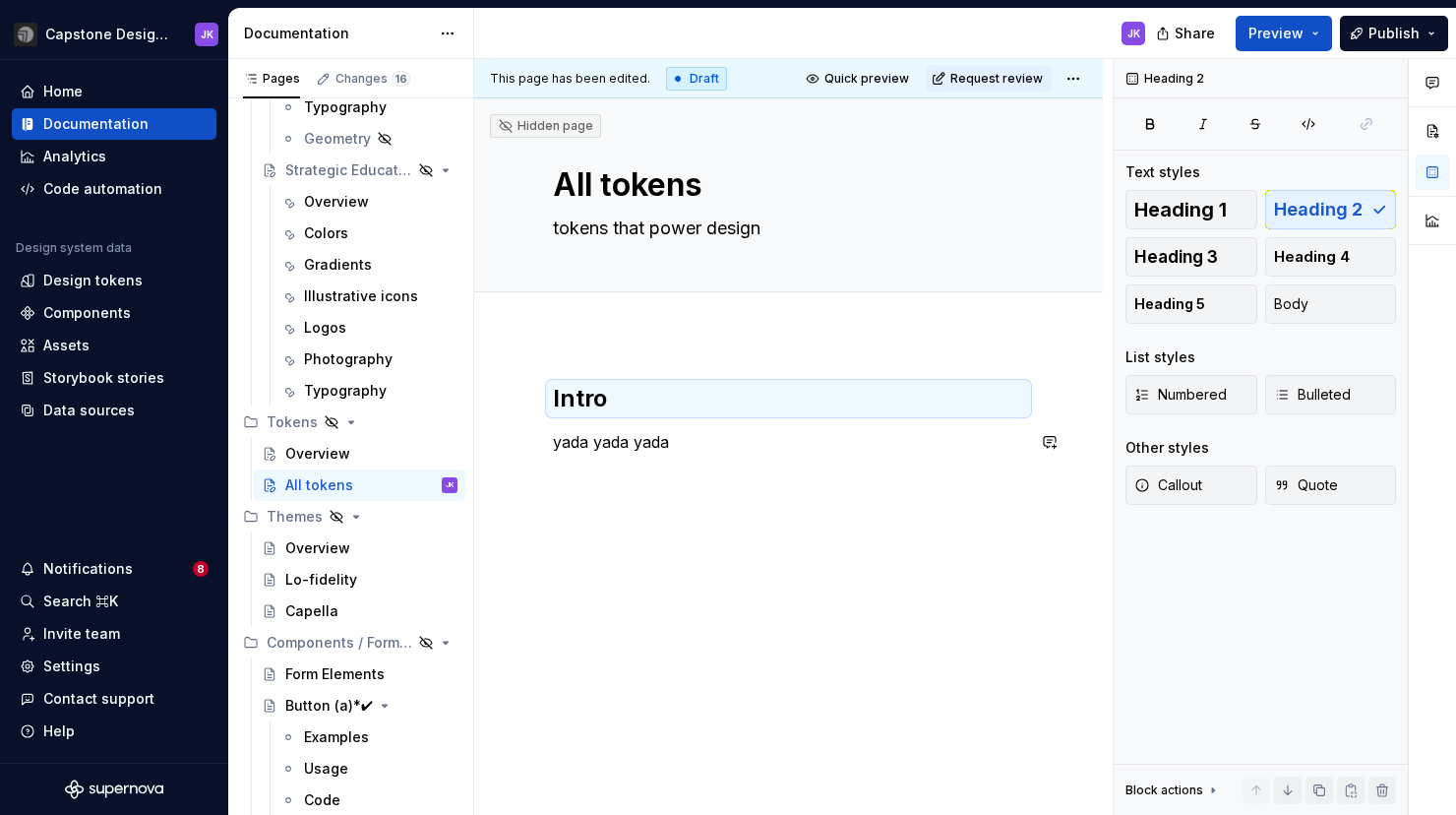 click on "Intro yada yada yada" at bounding box center [788, 432] 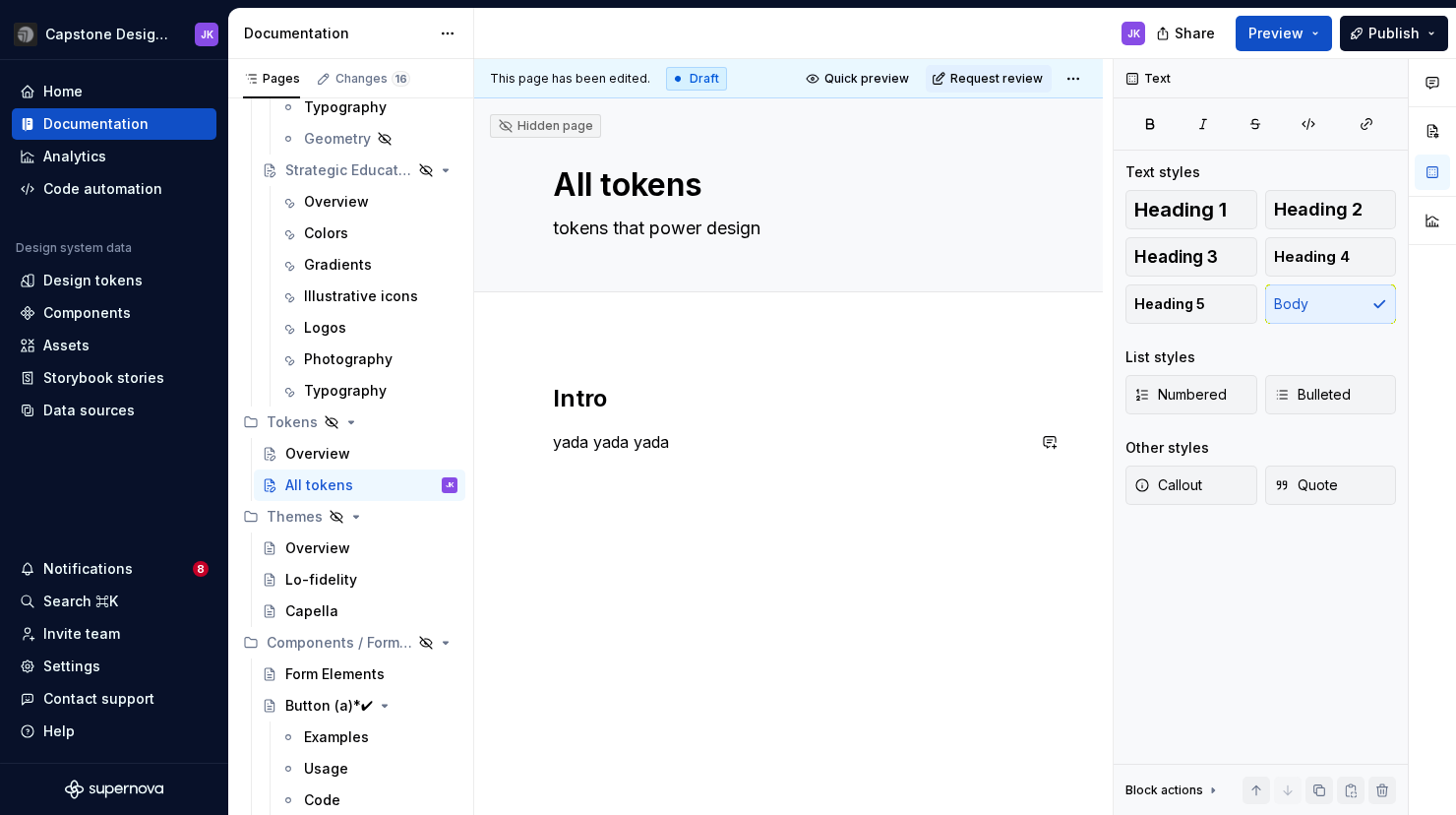 click on "Intro yada yada yada" at bounding box center (788, 531) 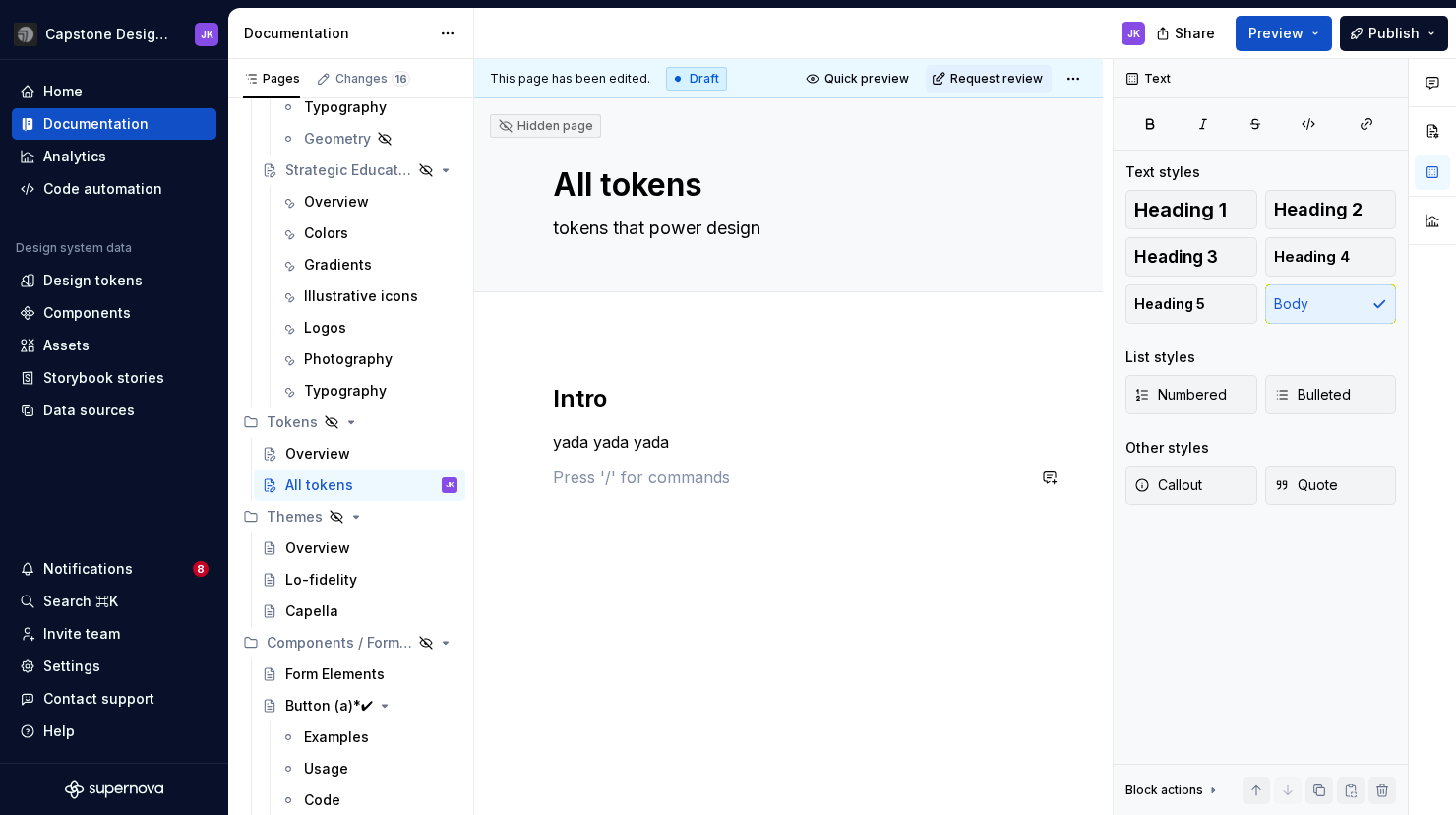 click on "Intro yada yada yada" at bounding box center (788, 546) 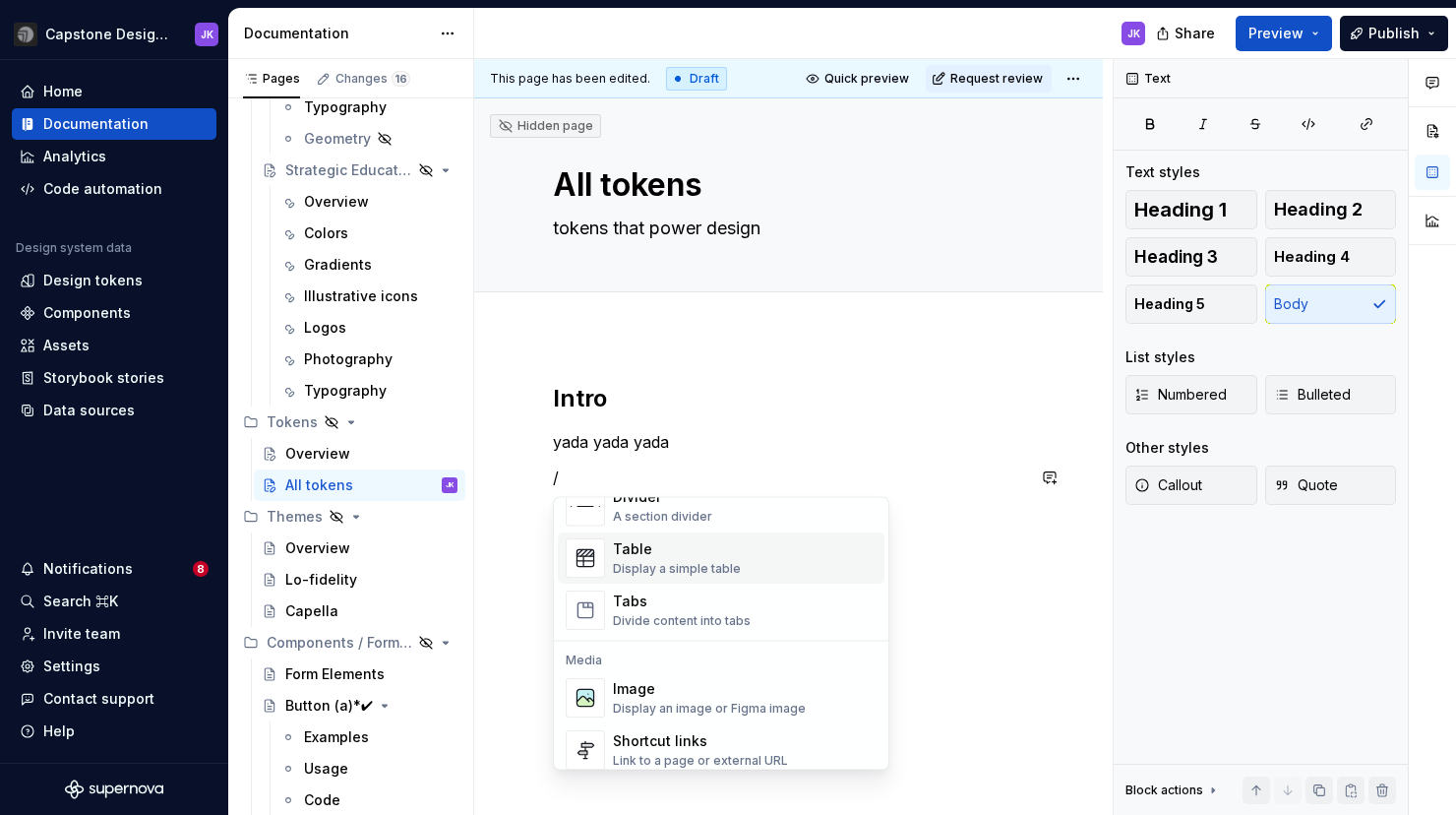 scroll, scrollTop: 716, scrollLeft: 0, axis: vertical 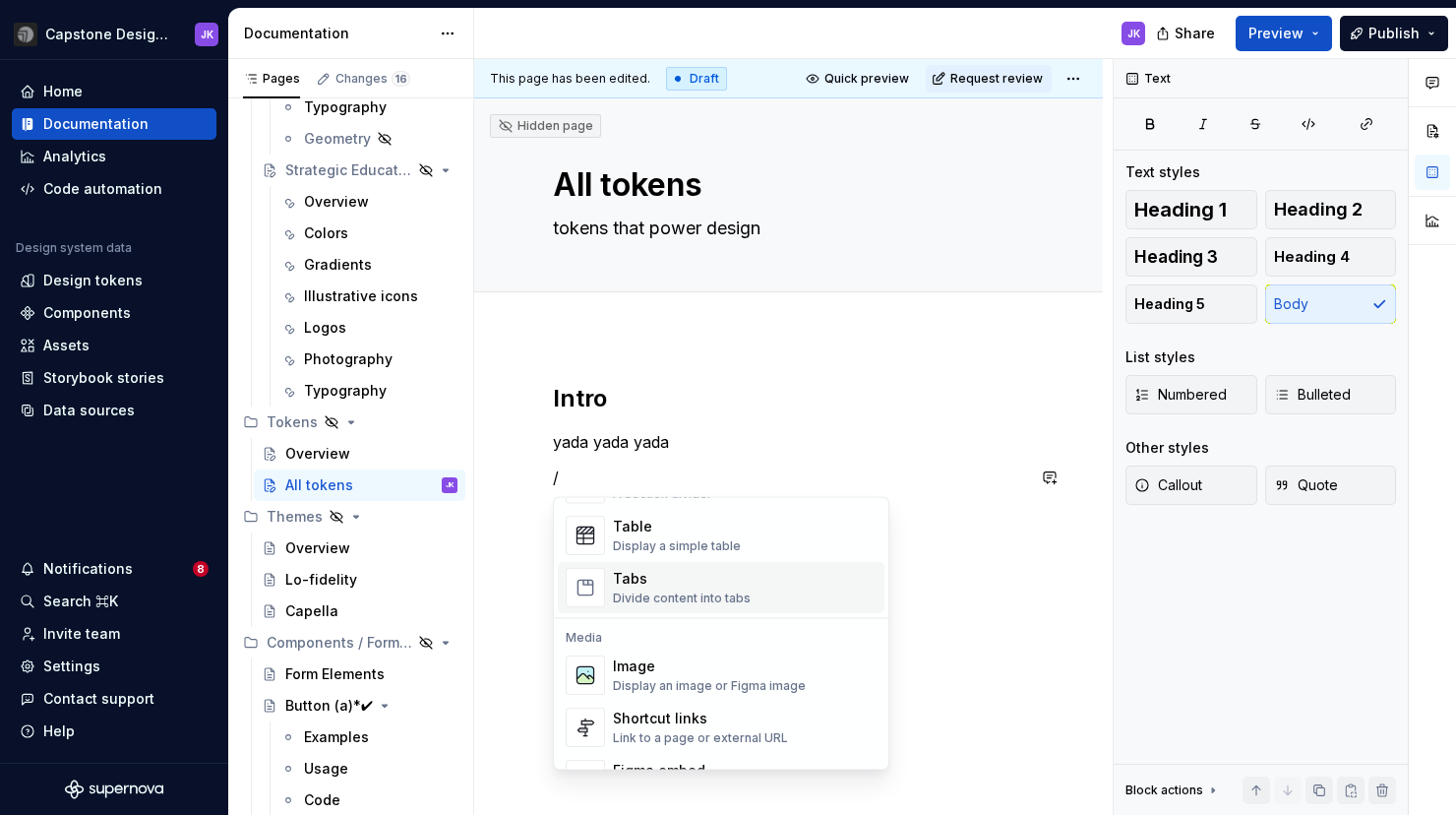 click on "Tabs" at bounding box center (682, 580) 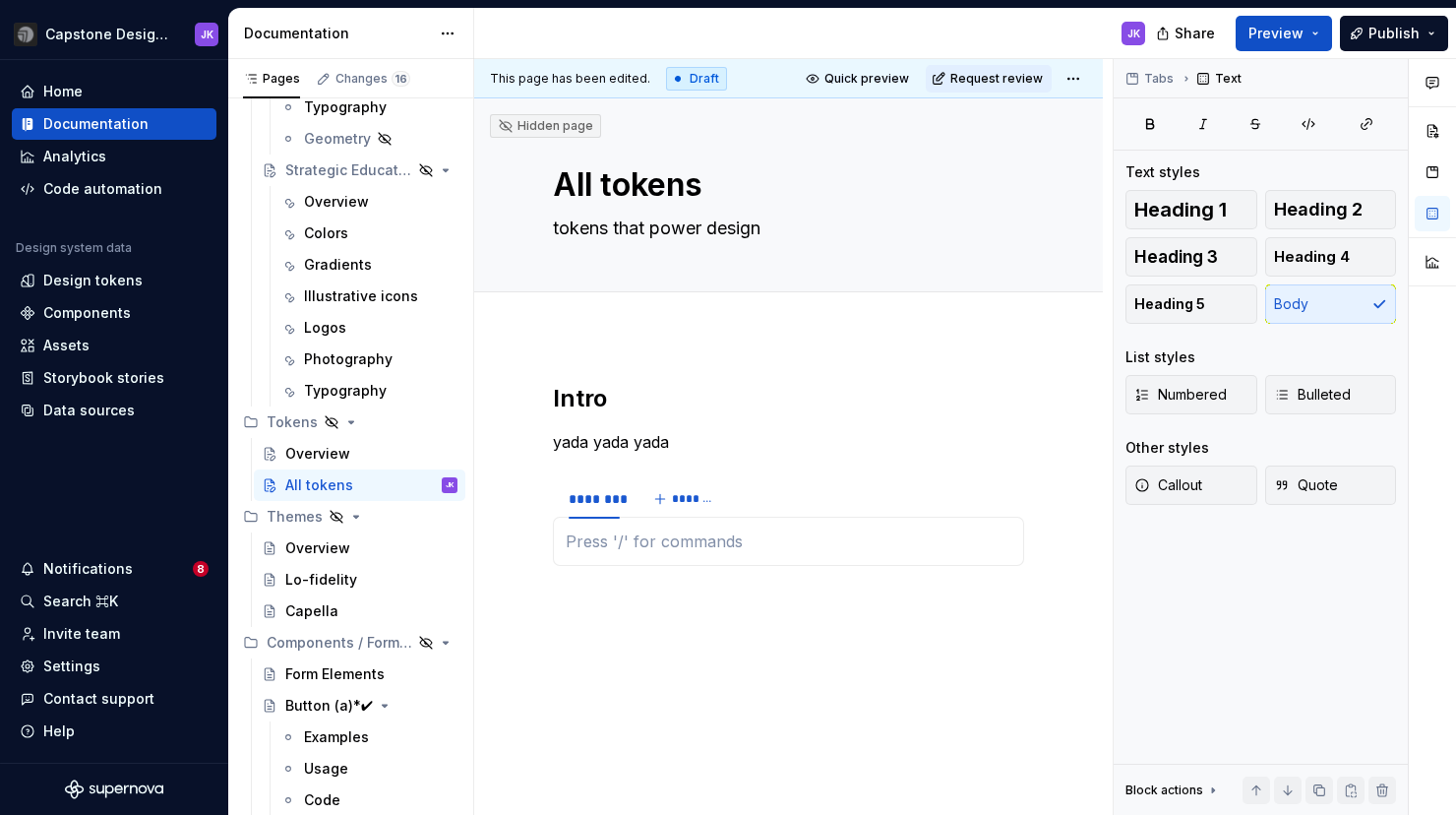 type on "*" 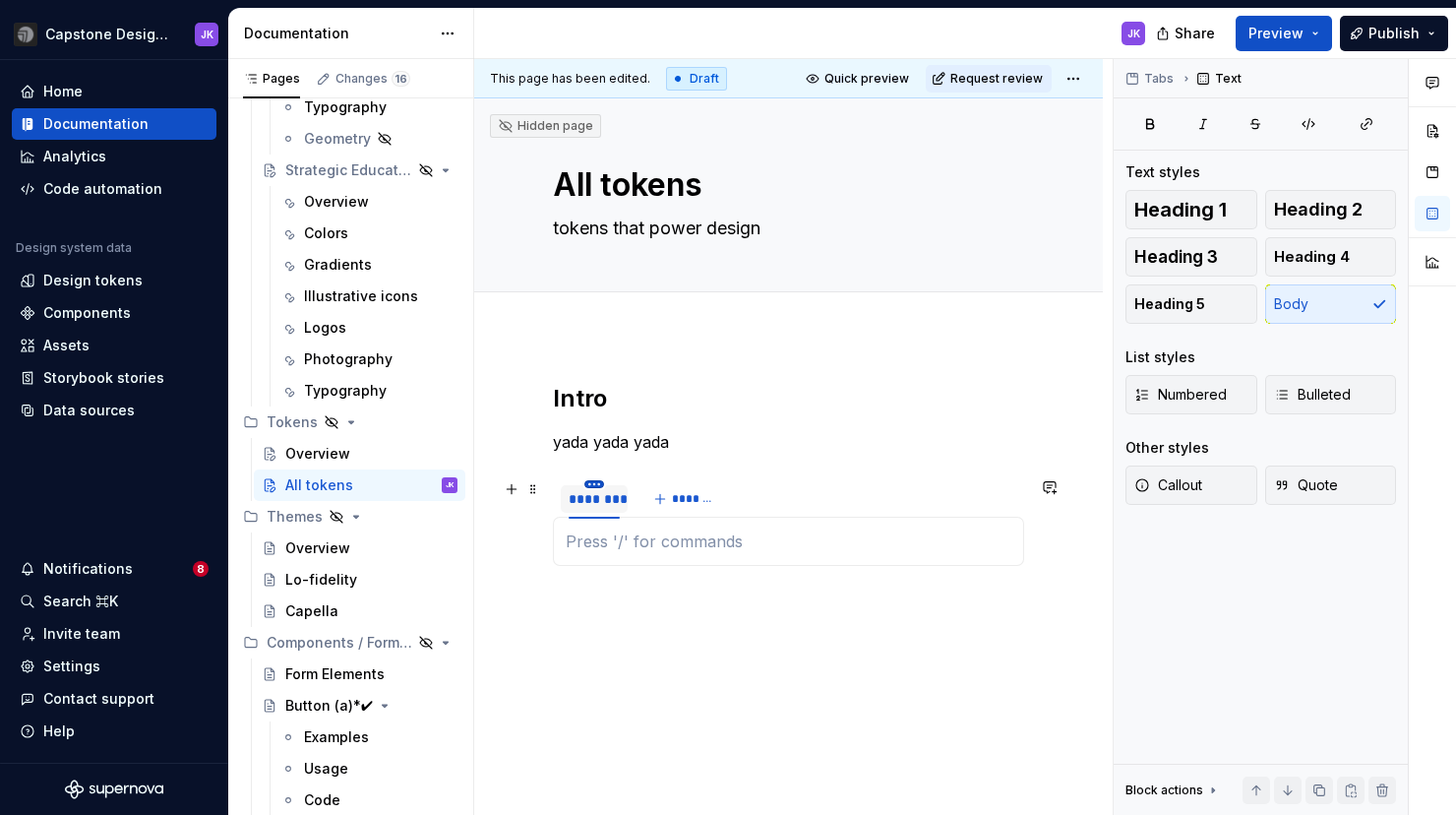 click on "Capstone Design System JK Home Documentation Analytics Code automation Design system data Design tokens Components Assets Storybook stories Data sources Notifications 8 Search ⌘K Invite team Settings Contact support Help Documentation JK Share Preview Publish Pages Changes 16 Add
Accessibility guide for tree Page tree.
Navigate the tree with the arrow keys. Common tree hotkeys apply. Further keybindings are available:
enter to execute primary action on focused item
f2 to start renaming the focused item
escape to abort renaming an item
control+d to start dragging selected items
Capstone Design System Introduction and principles Components The team Glossary of terms Getting started Onboarding Designers Developers Foundations Overview Accessibility Introduction Guidelines Different user needs Writing for accessibility Additional resources Color Grid system Spacing Geometry Elevation Drop shadows Effects Blur Opacity Media Overview CG Video" at bounding box center [728, 408] 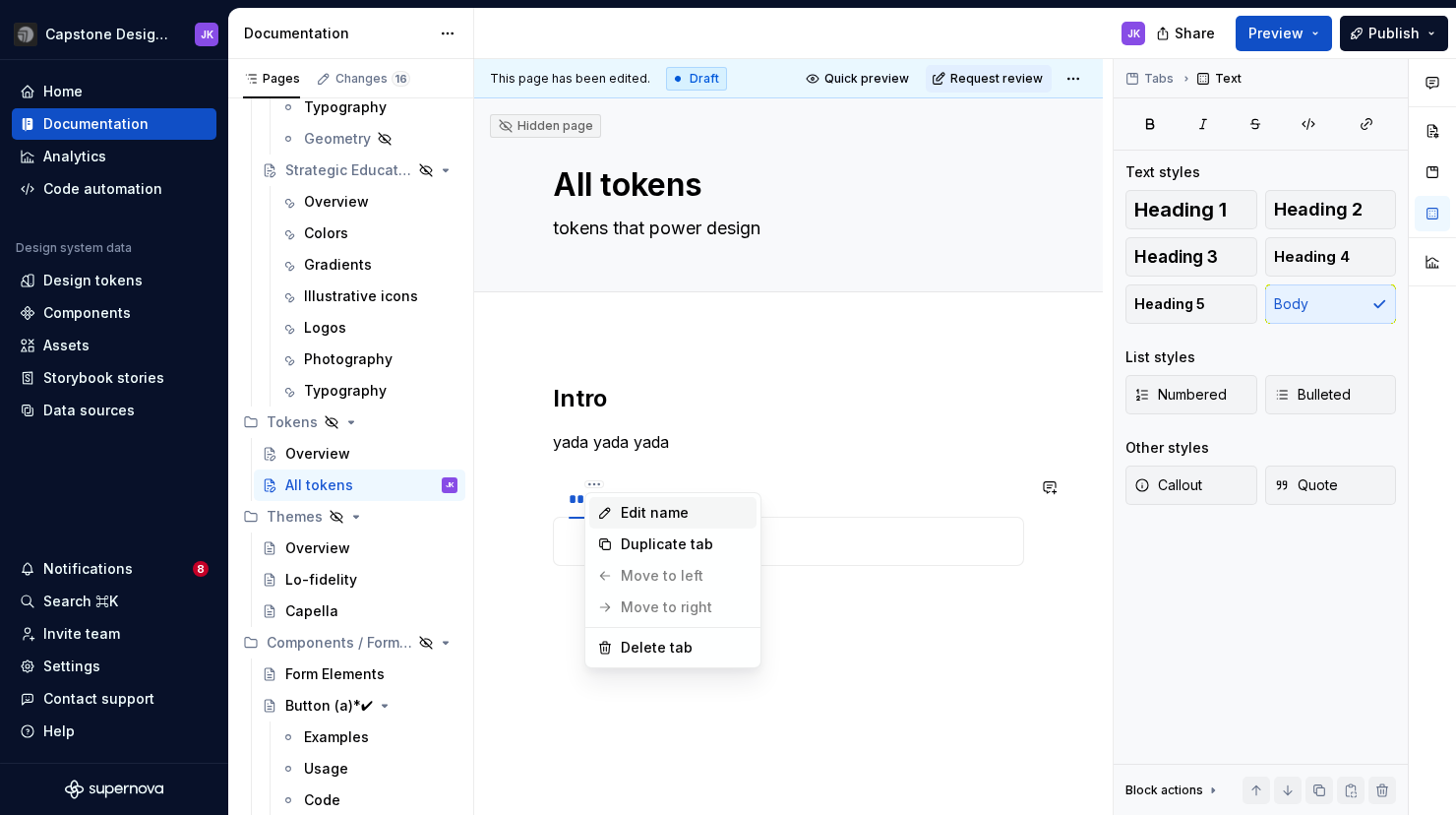 click on "Edit name" at bounding box center (685, 513) 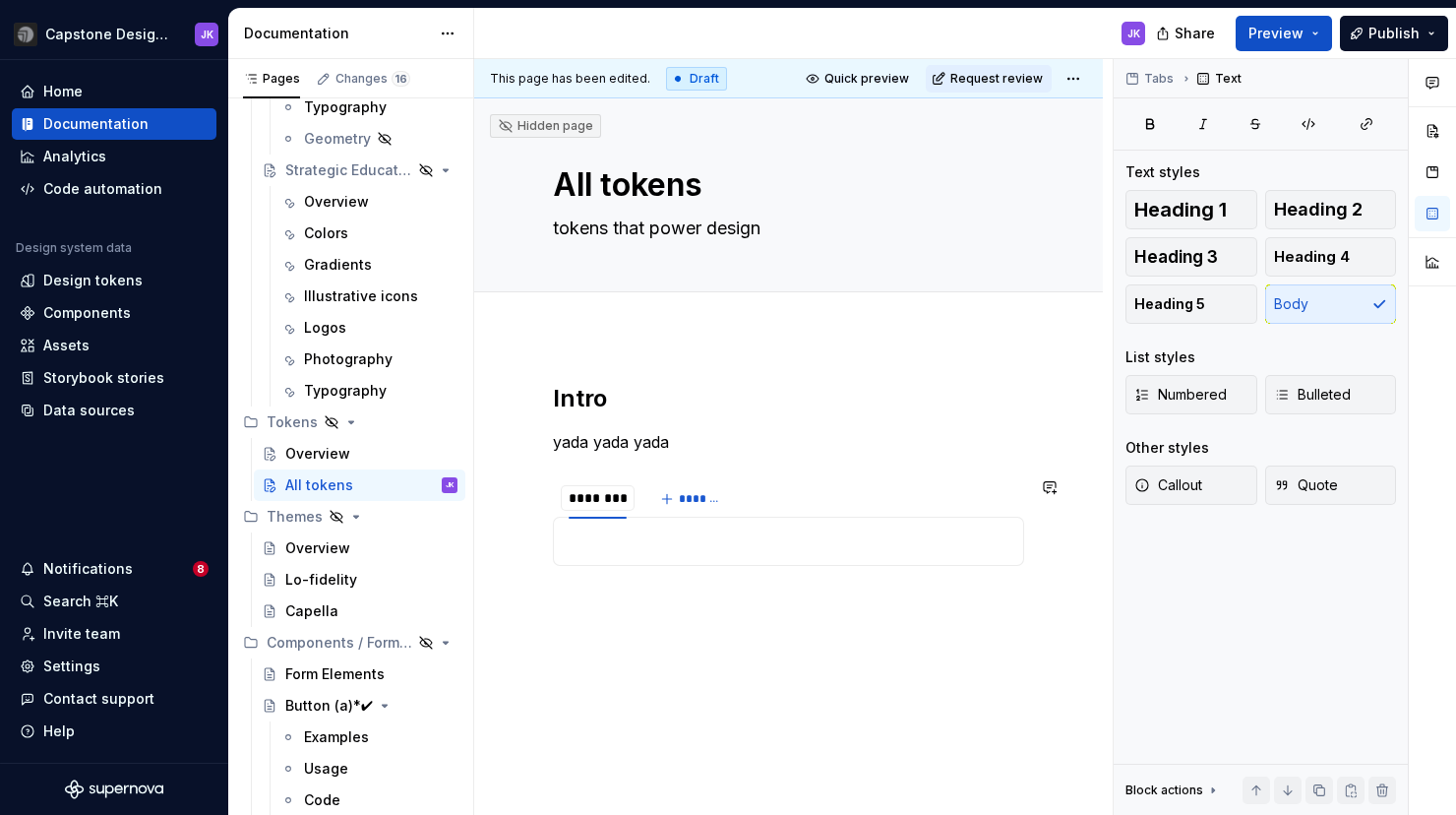type on "*********" 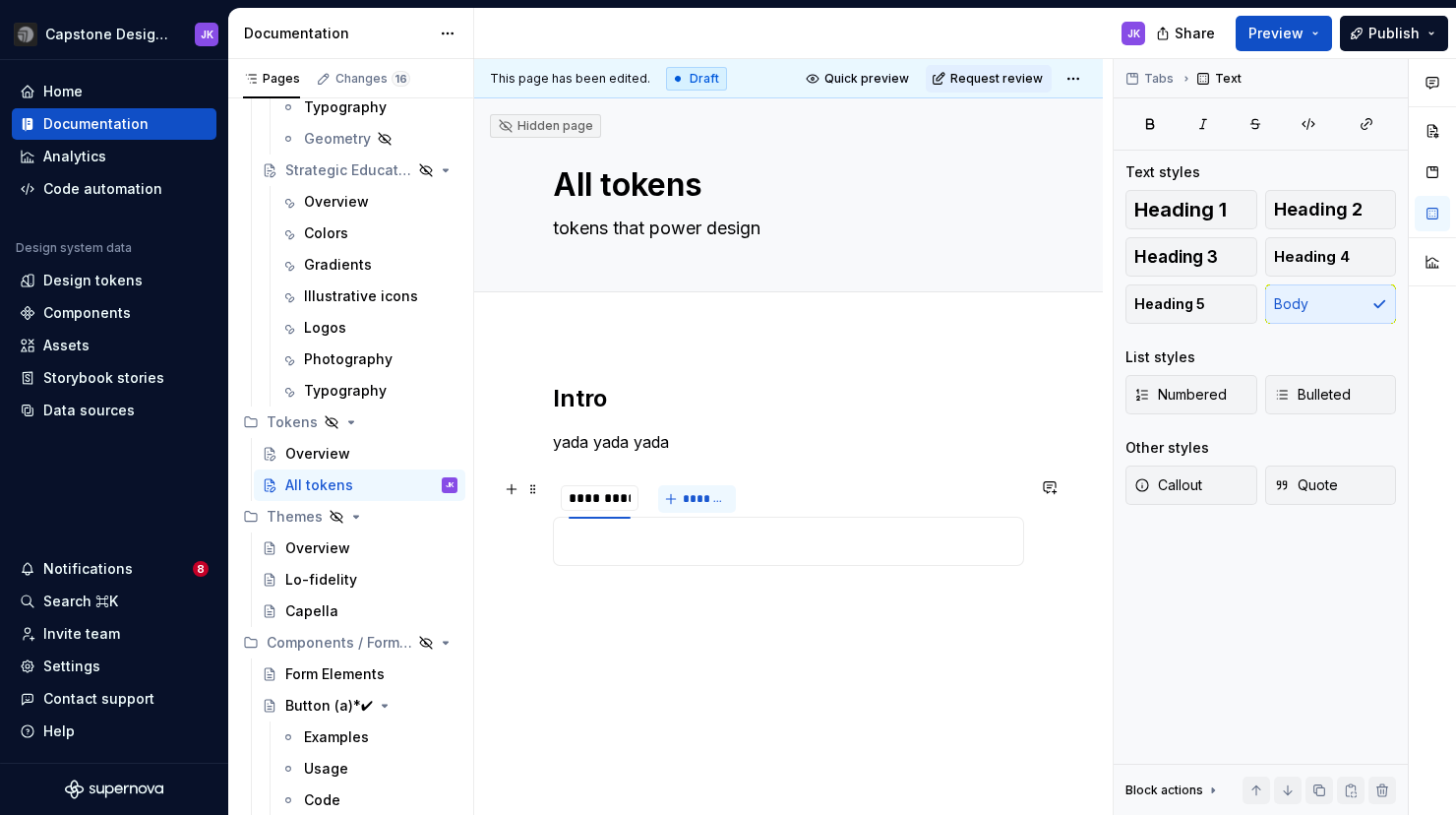 click on "*******" at bounding box center [697, 499] 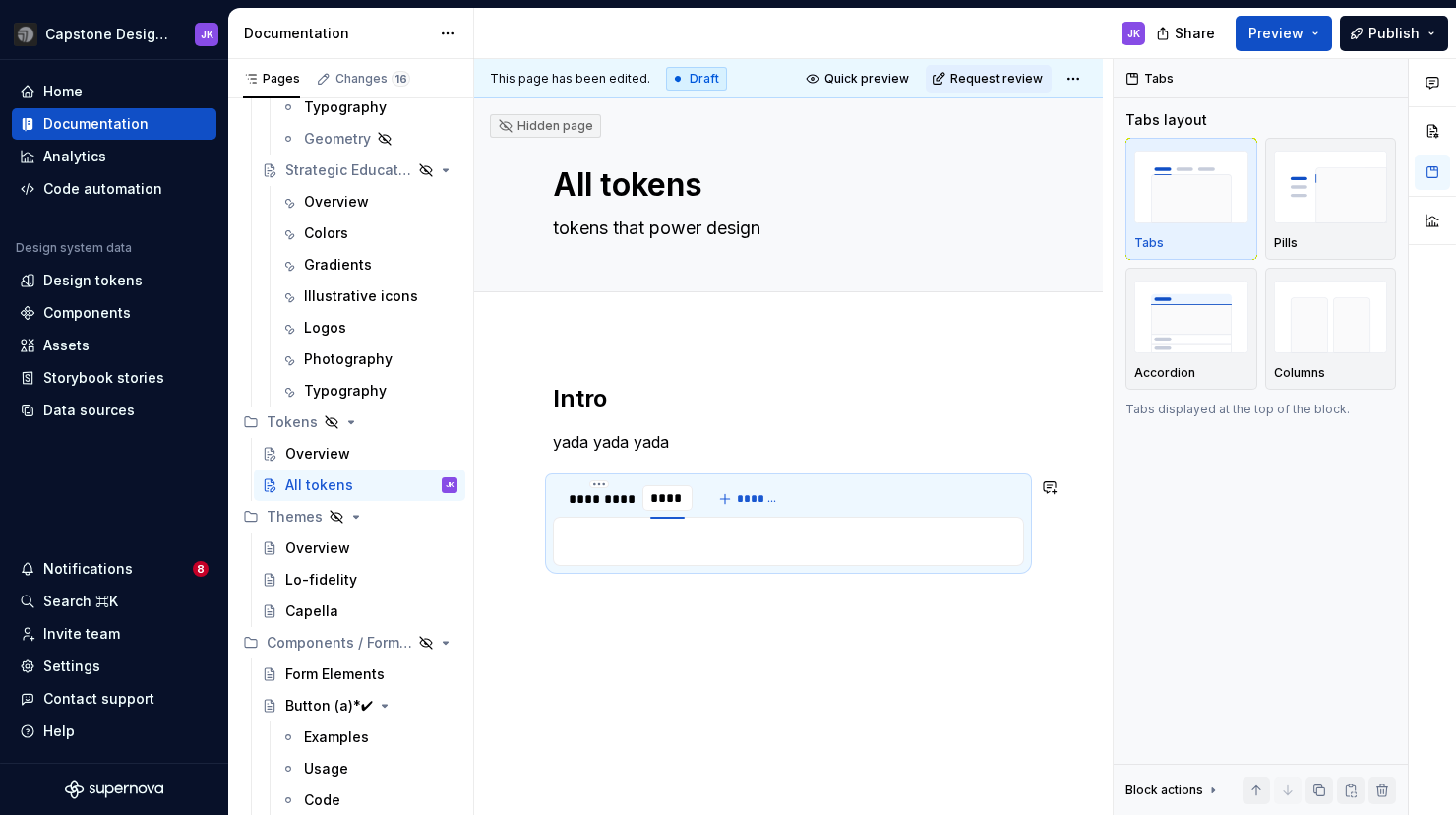 type on "*******" 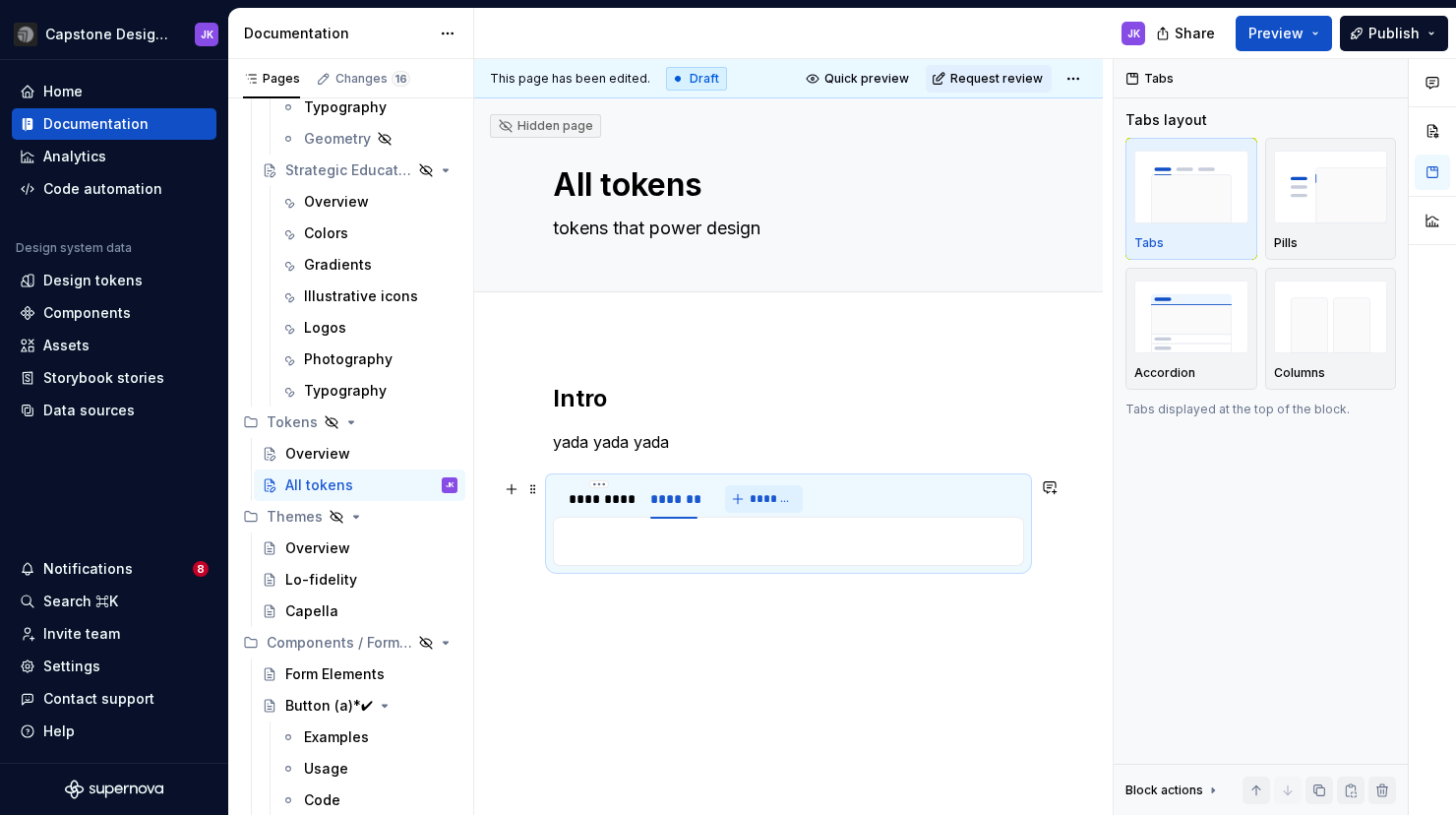 click on "*******" at bounding box center [763, 499] 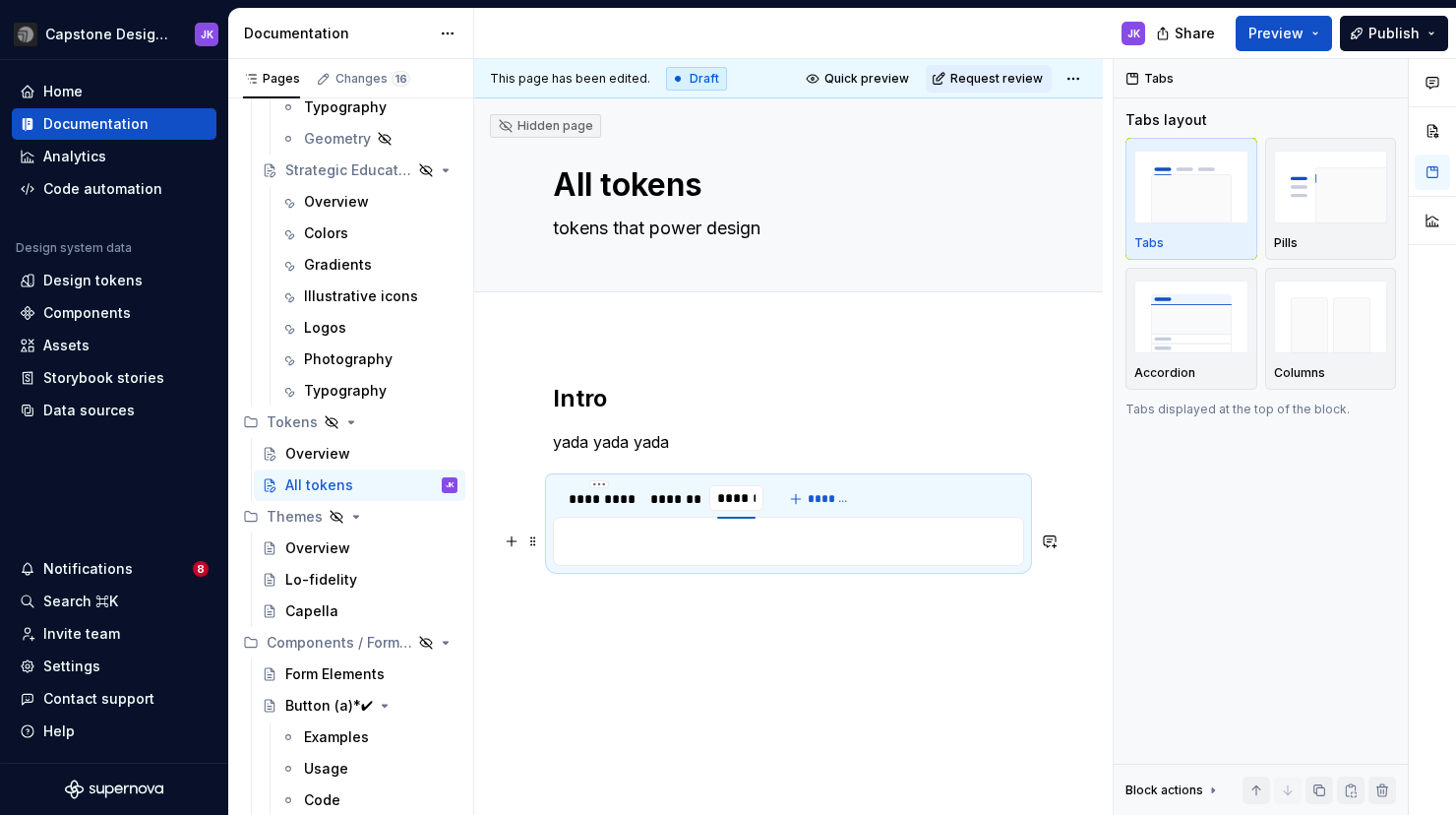 type on "*******" 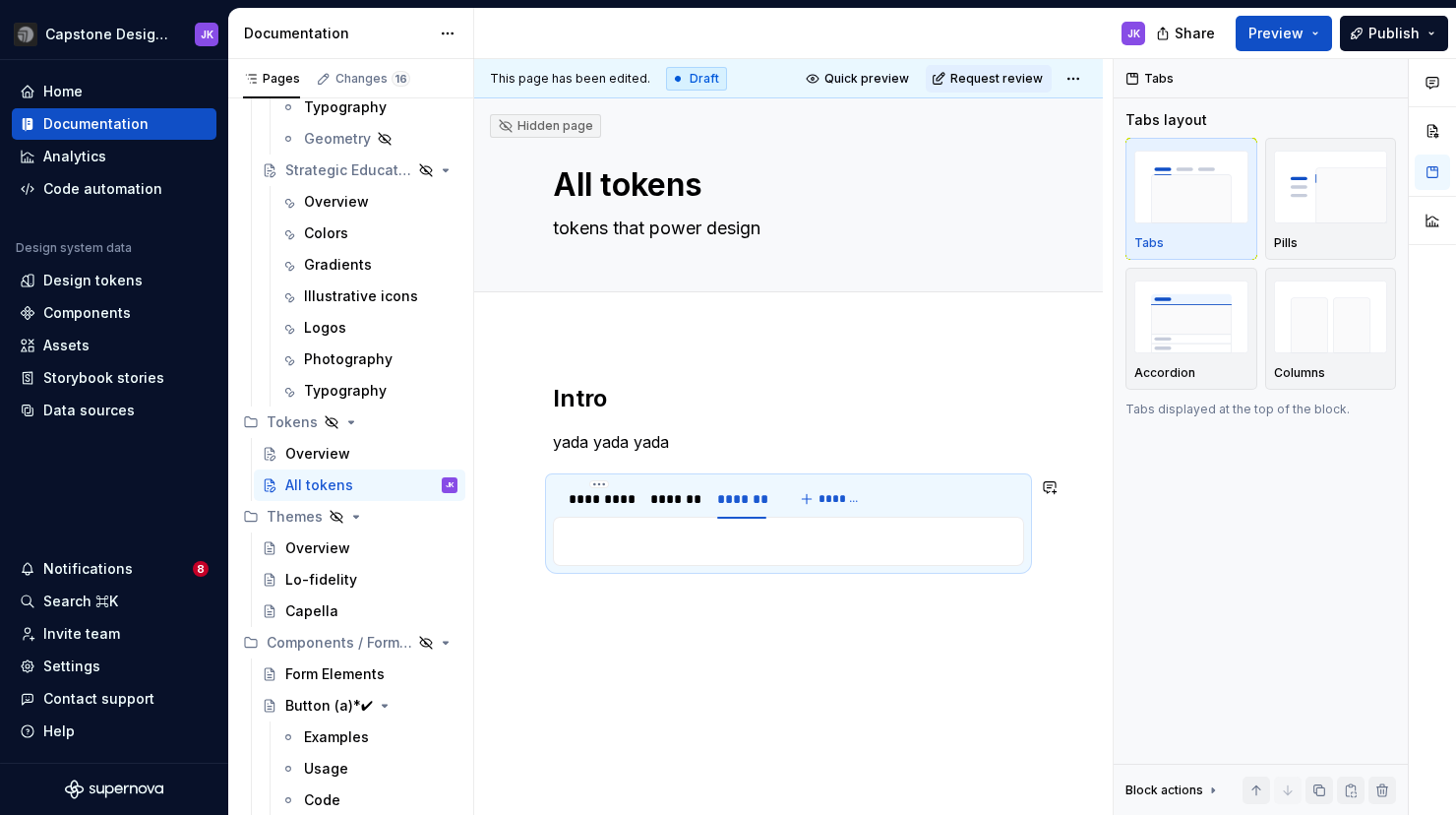 click on "Intro yada yada yada ********* ******* ******* *******" at bounding box center (788, 593) 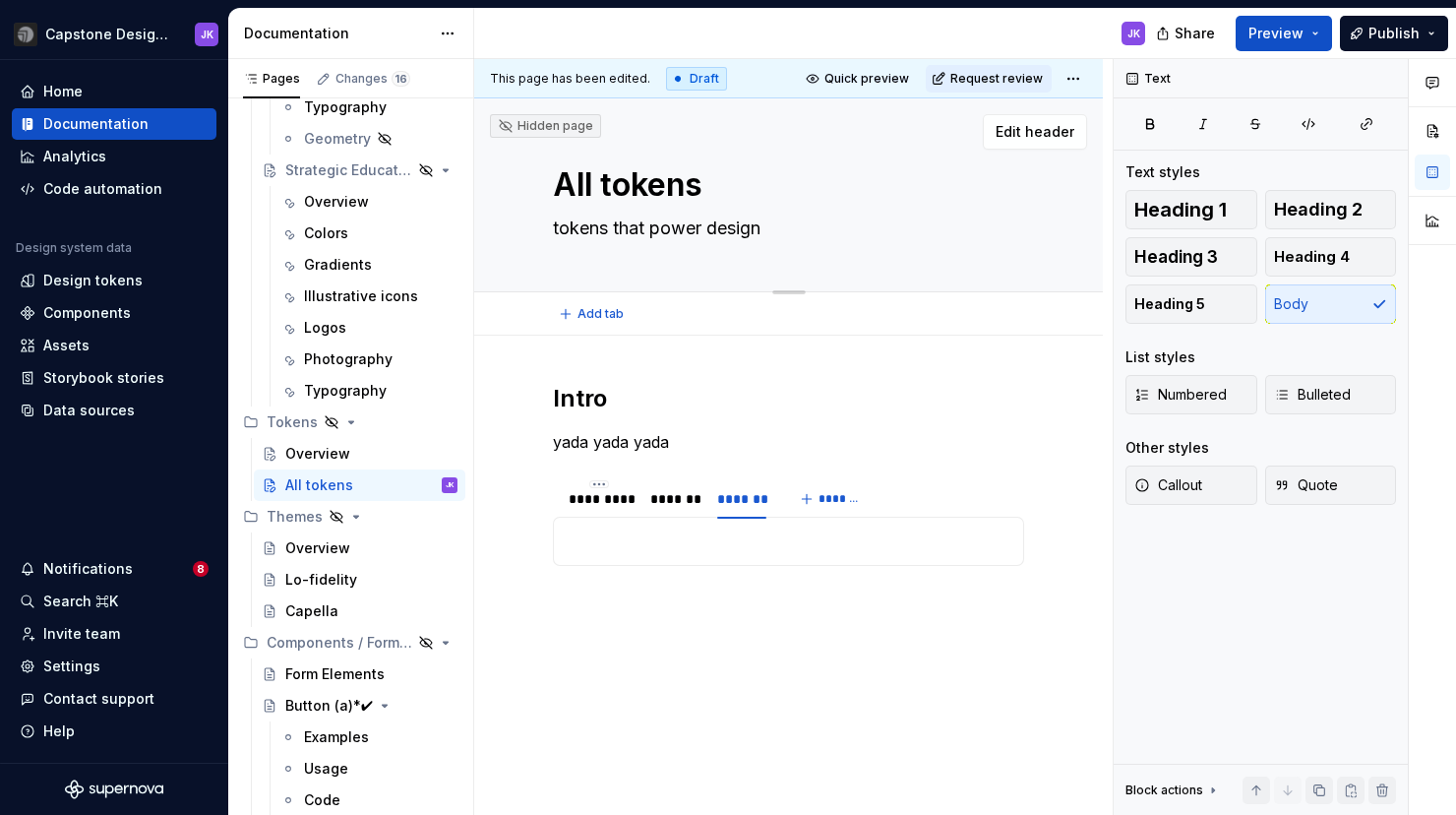 click on "All tokens" at bounding box center [784, 185] 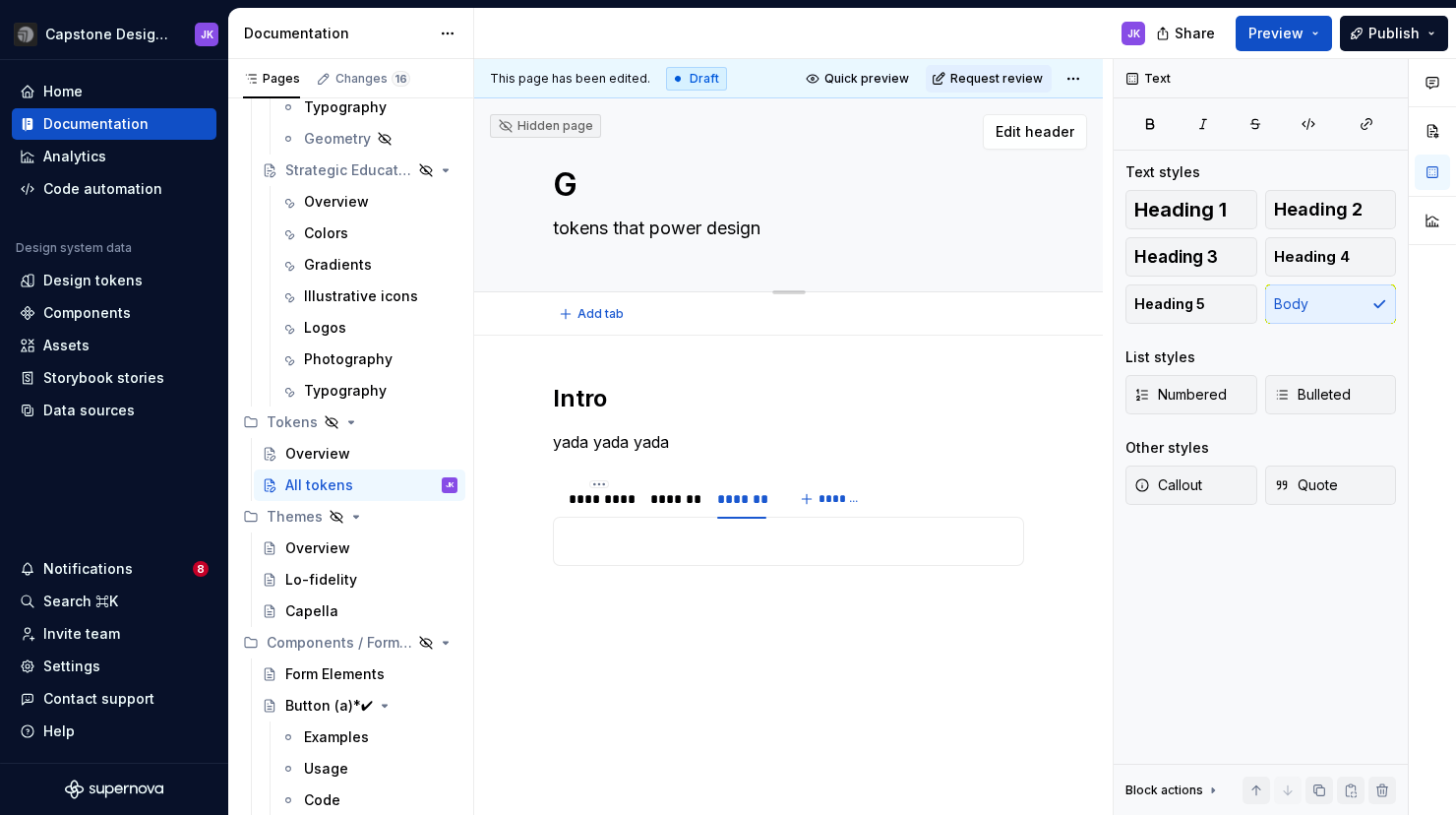 type on "*" 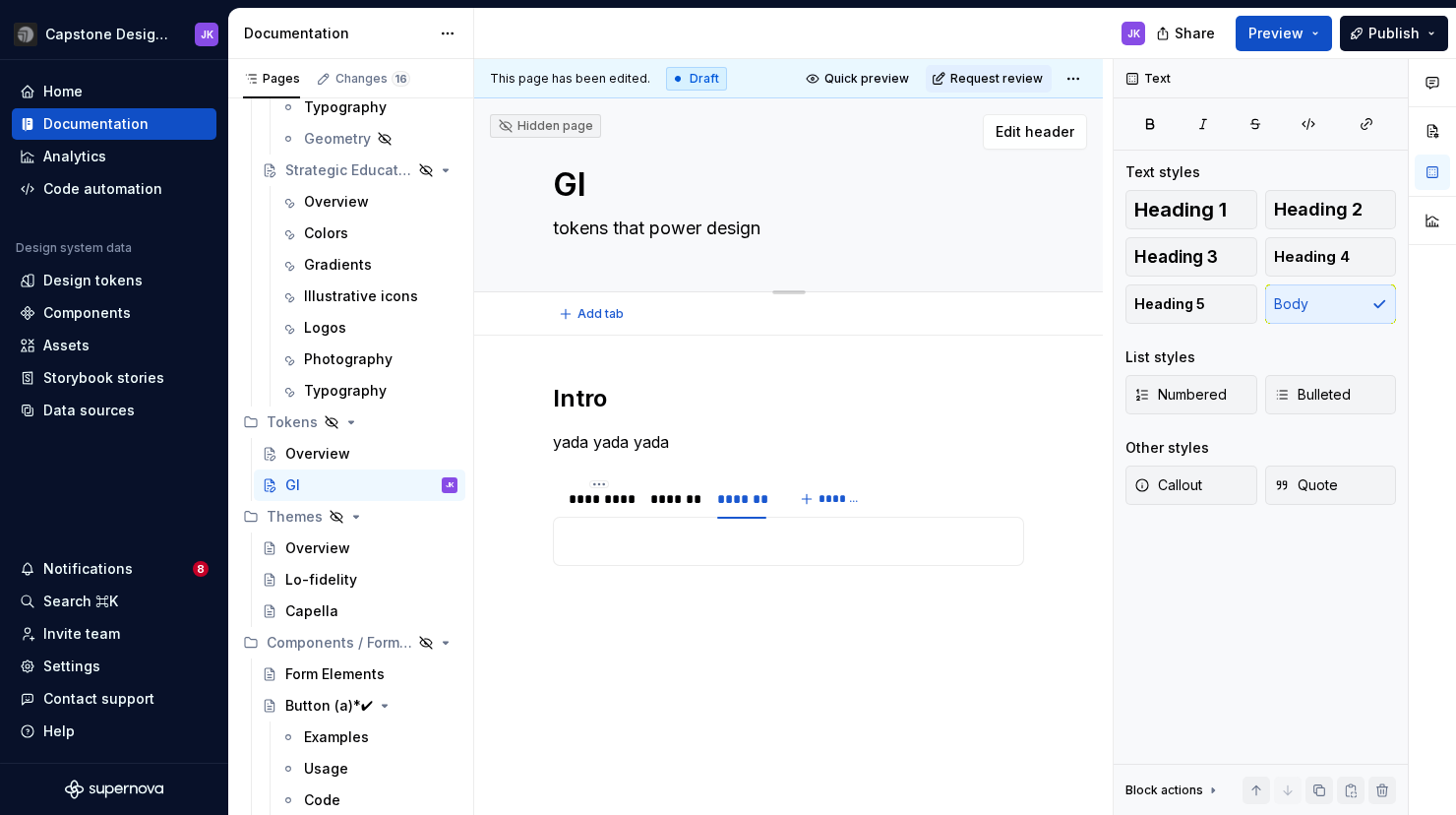 type on "*" 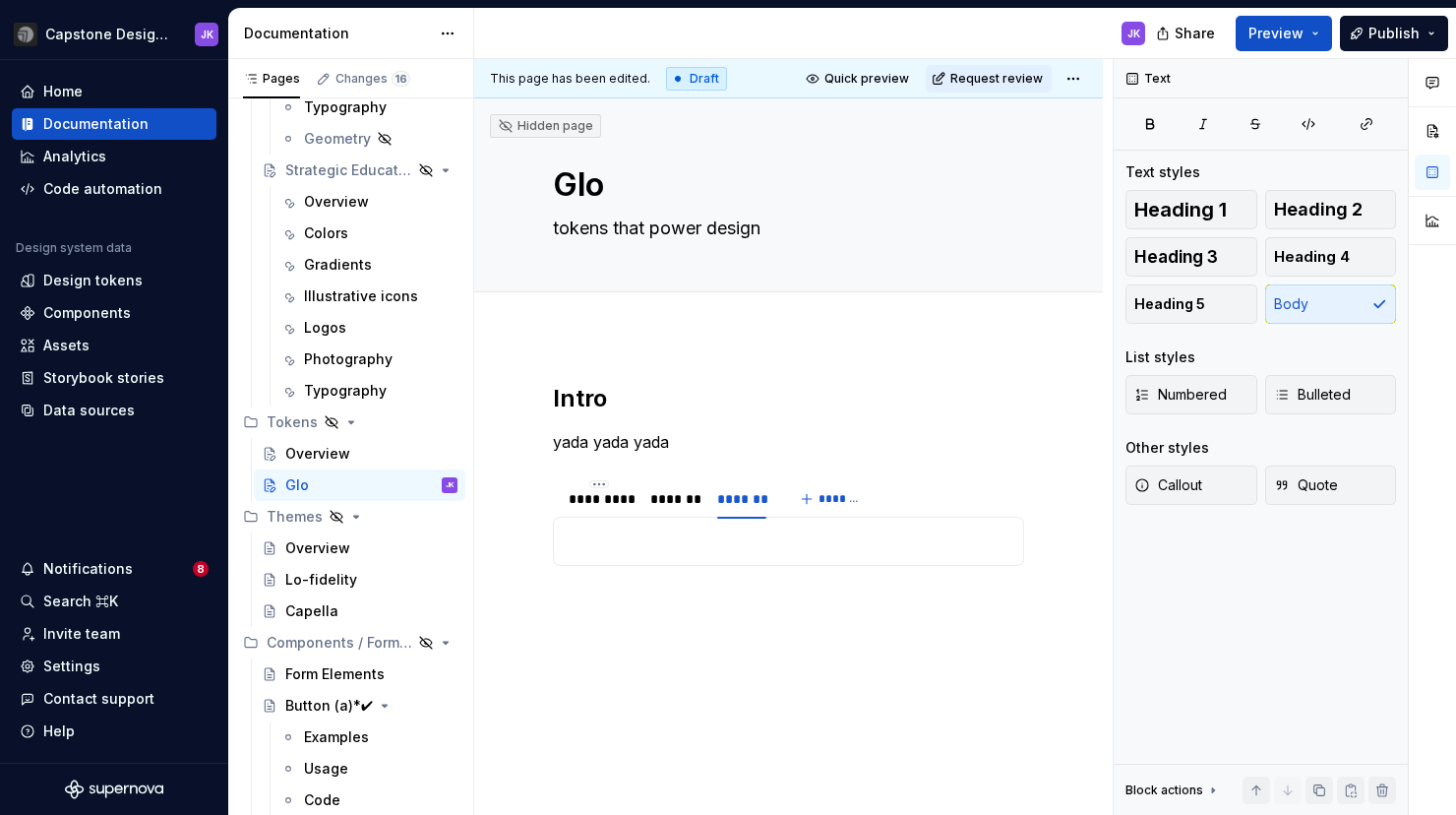 type on "*" 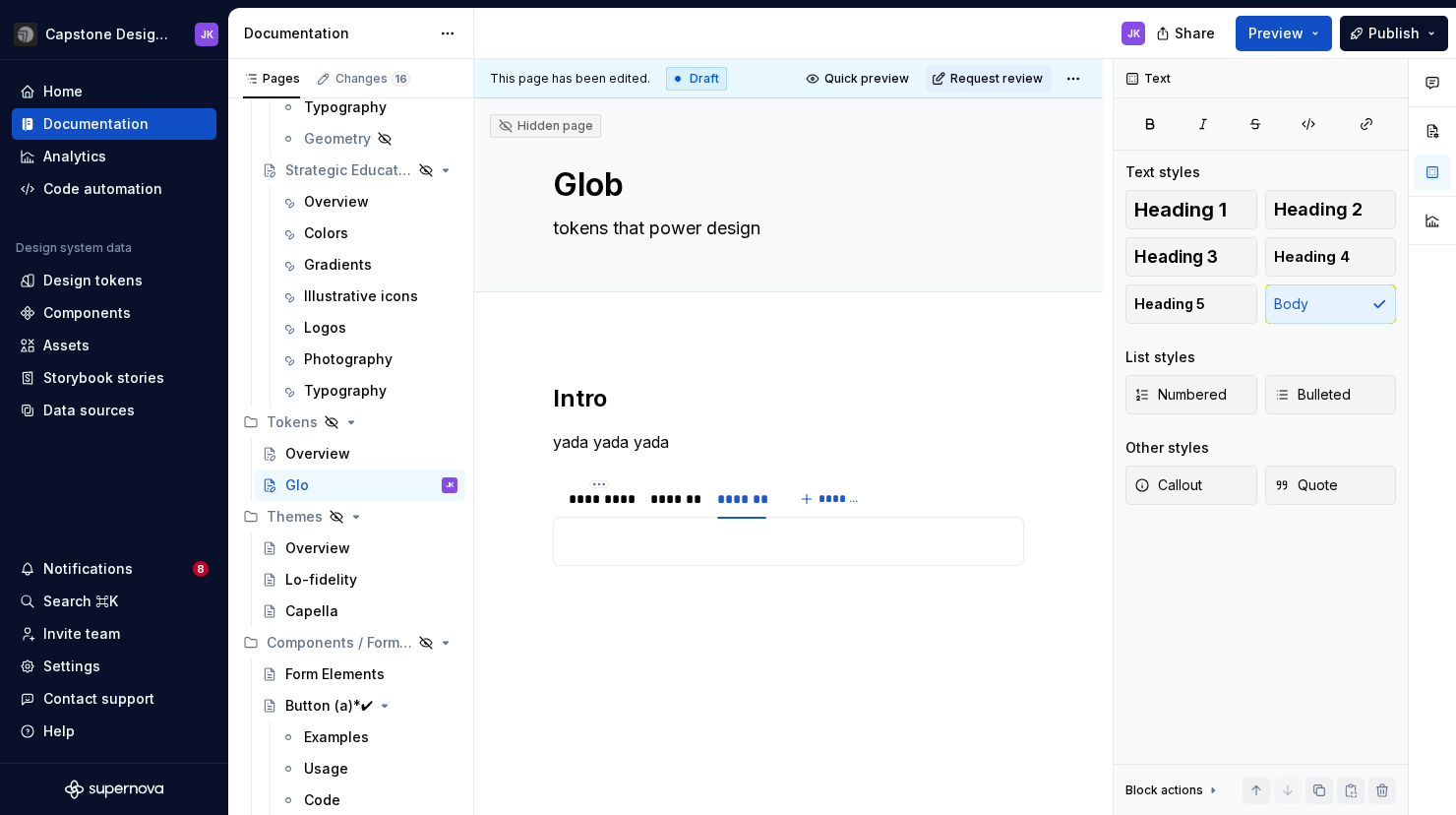 type on "*" 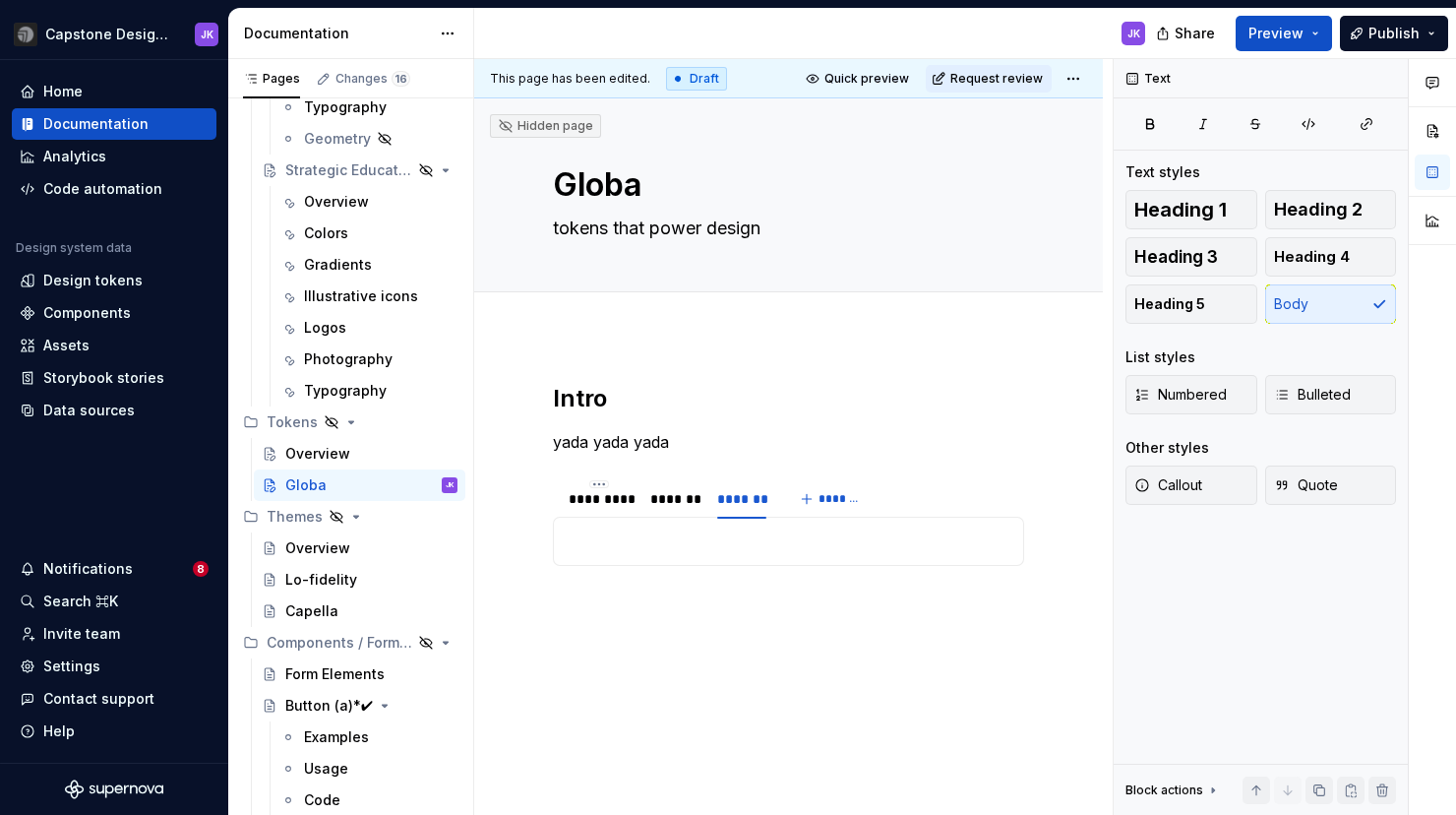 type on "*" 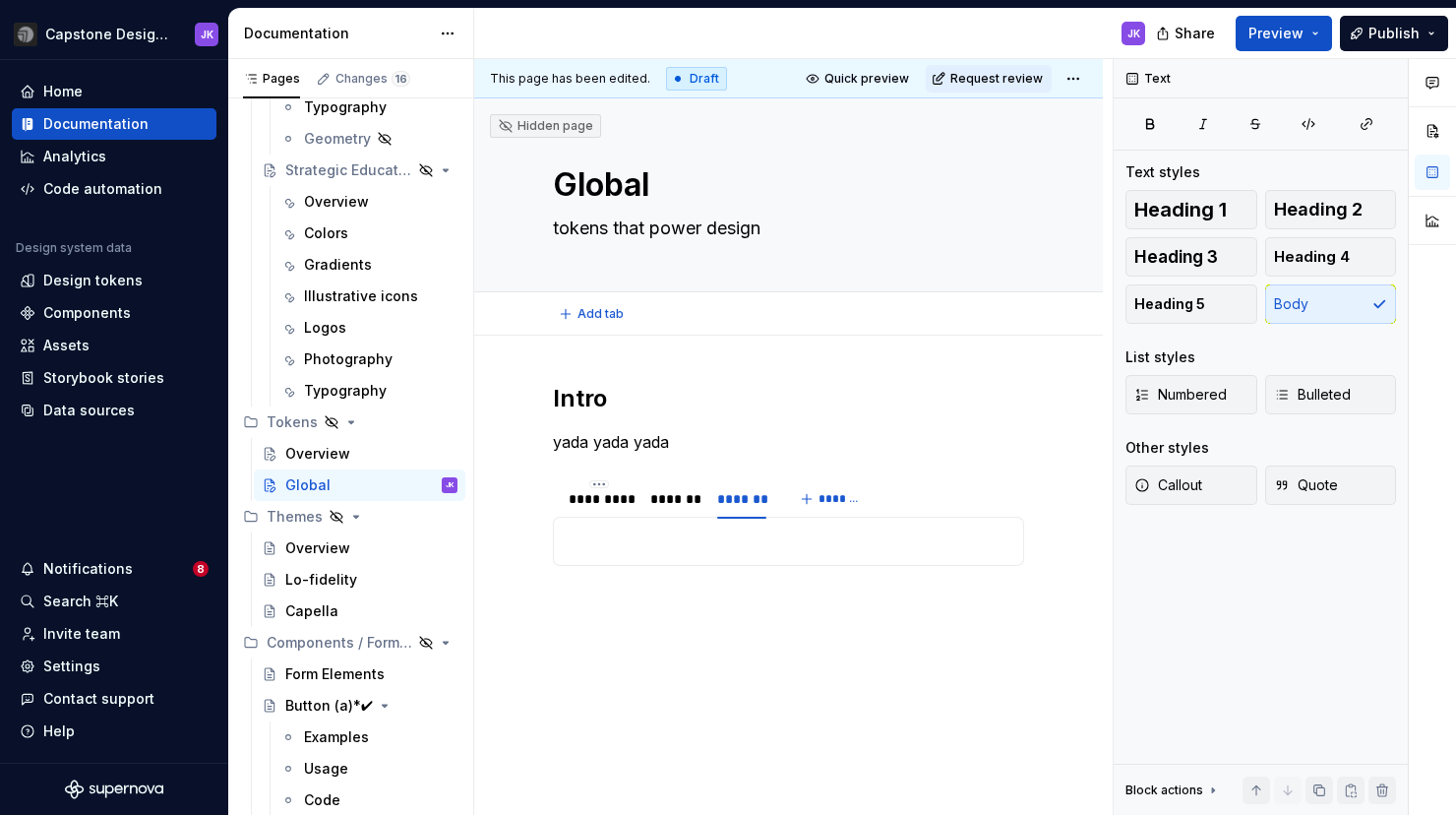 type on "*" 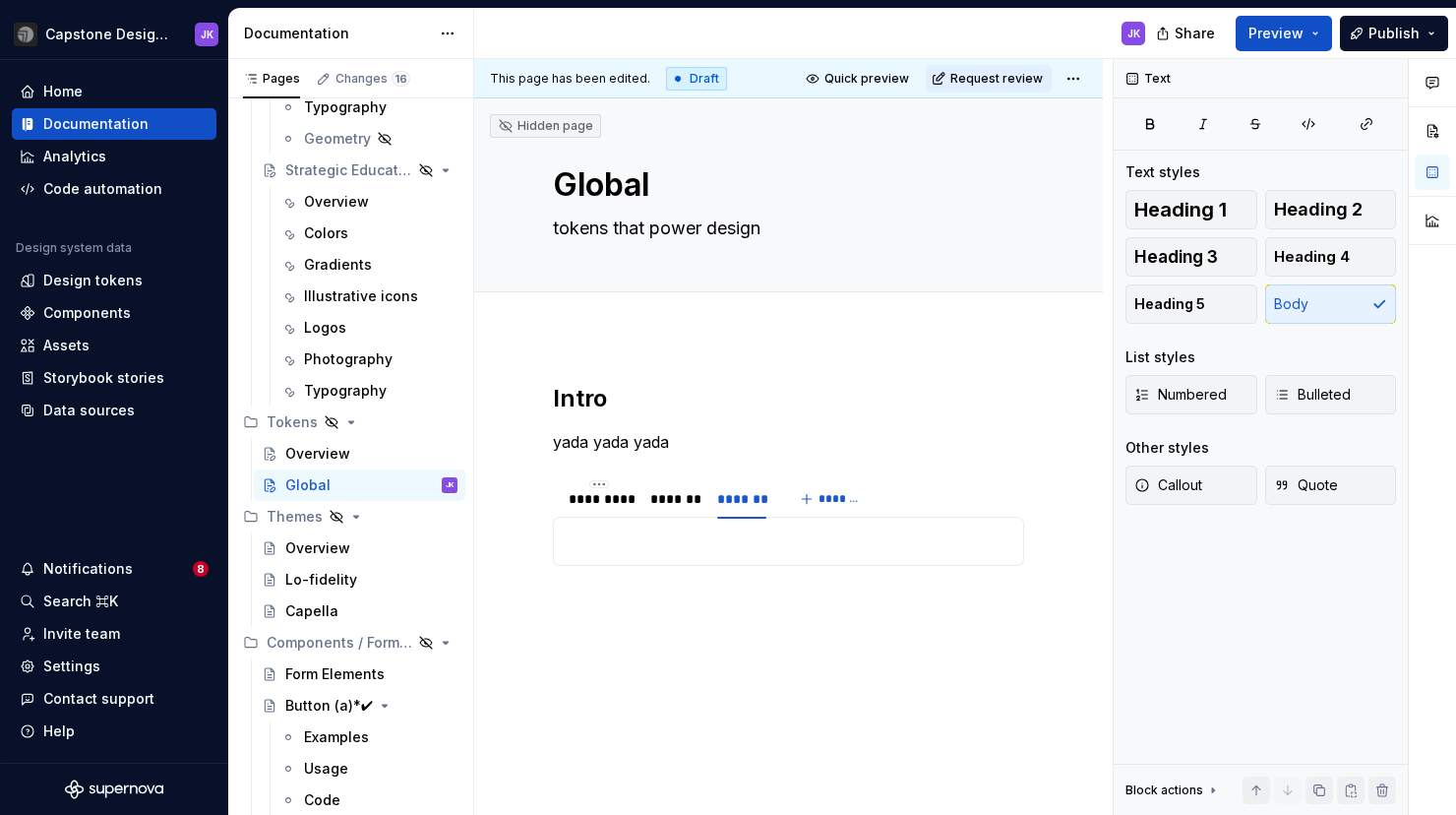 type on "Global" 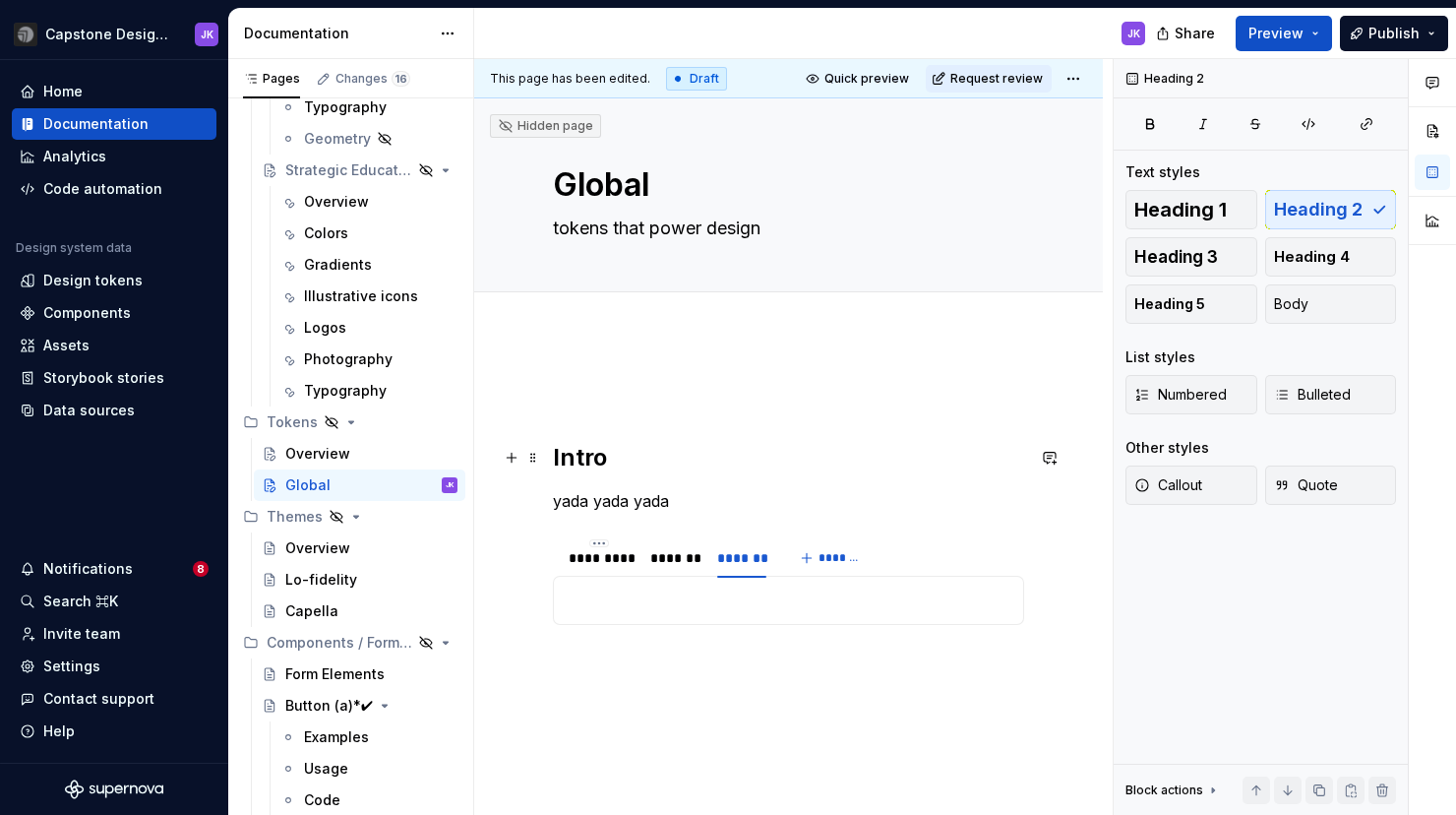click on "Intro" at bounding box center [788, 458] 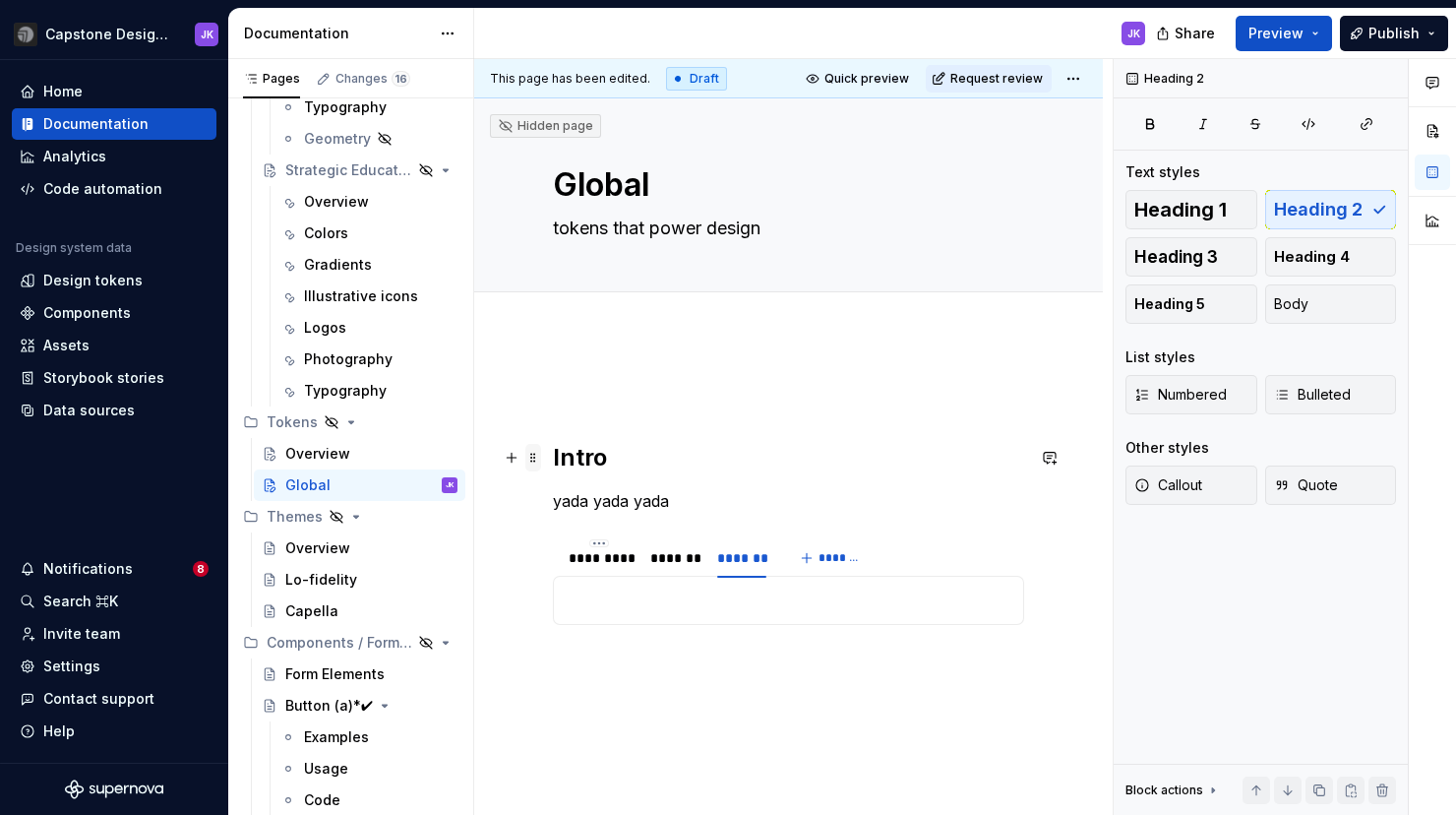click at bounding box center [533, 458] 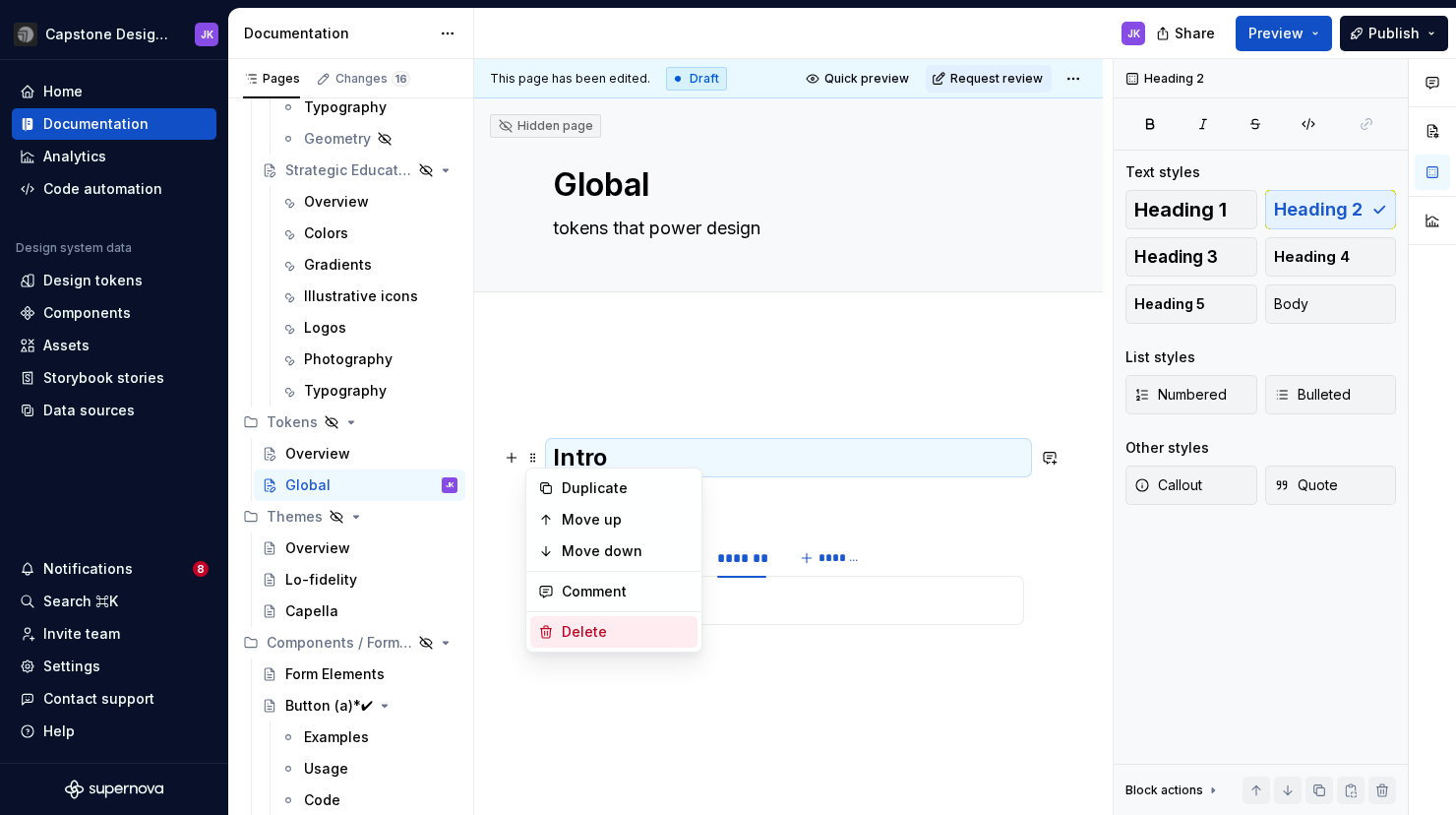 click on "Delete" at bounding box center [626, 632] 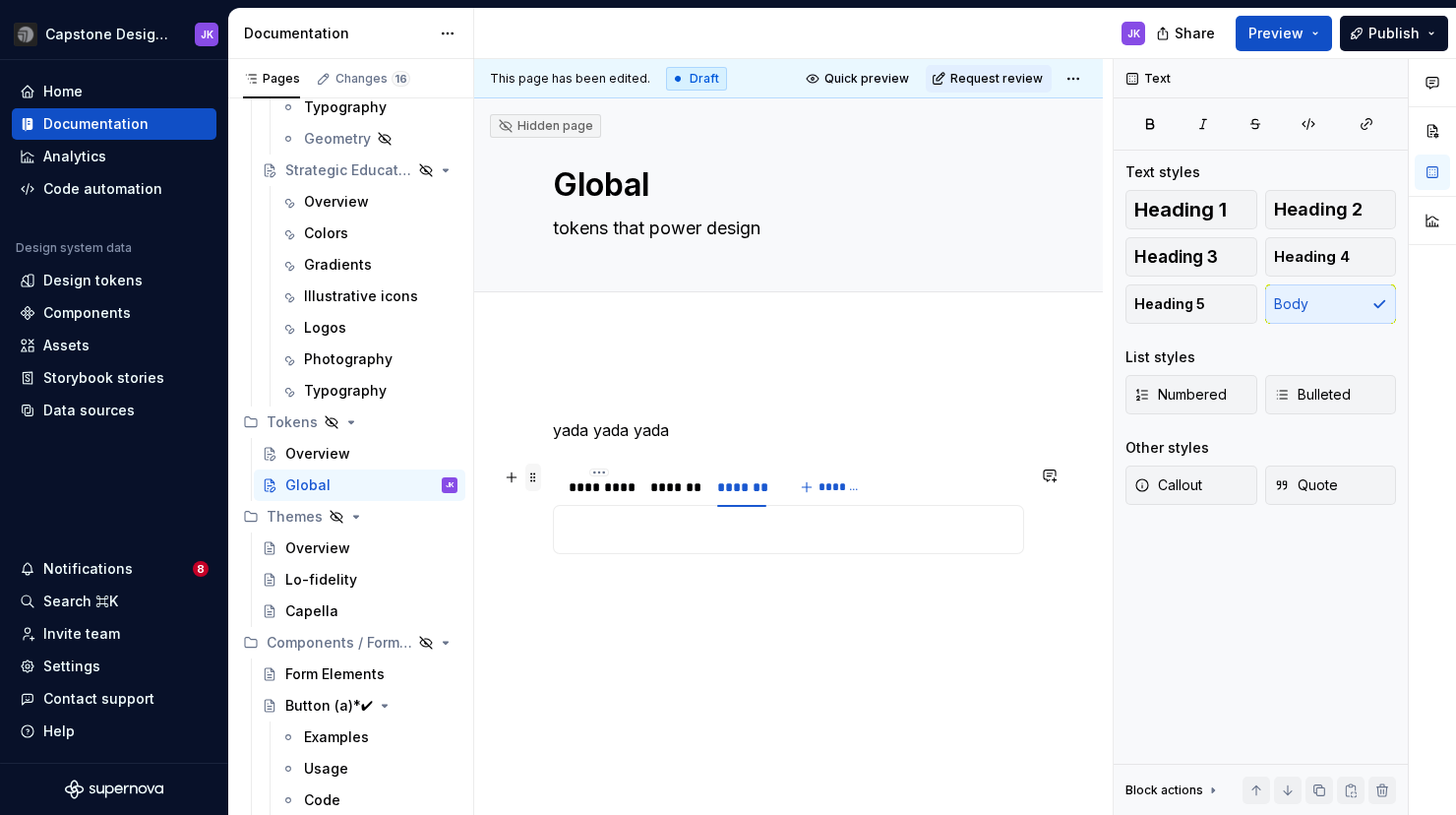 click at bounding box center (533, 477) 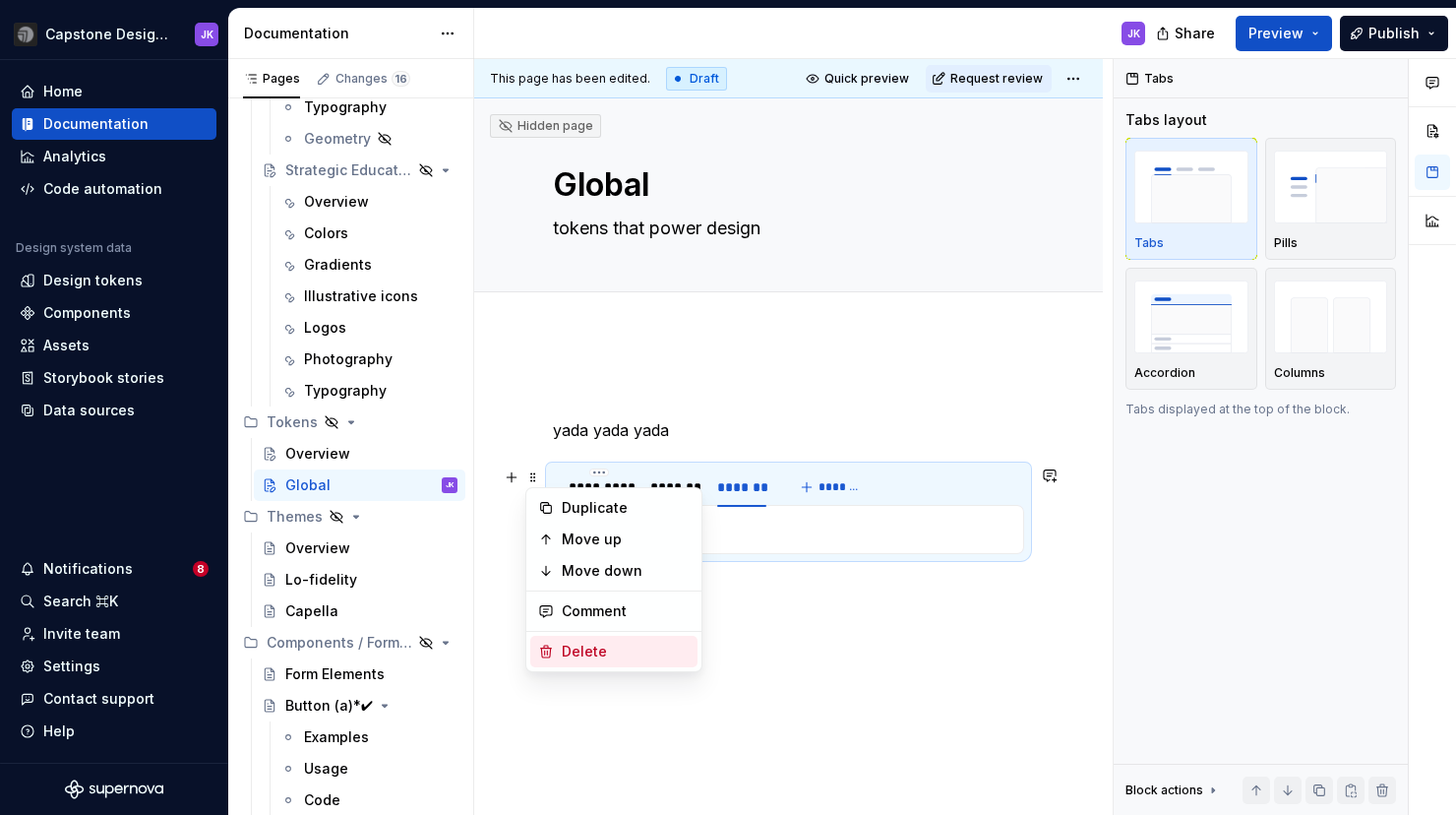 click on "Delete" at bounding box center (626, 652) 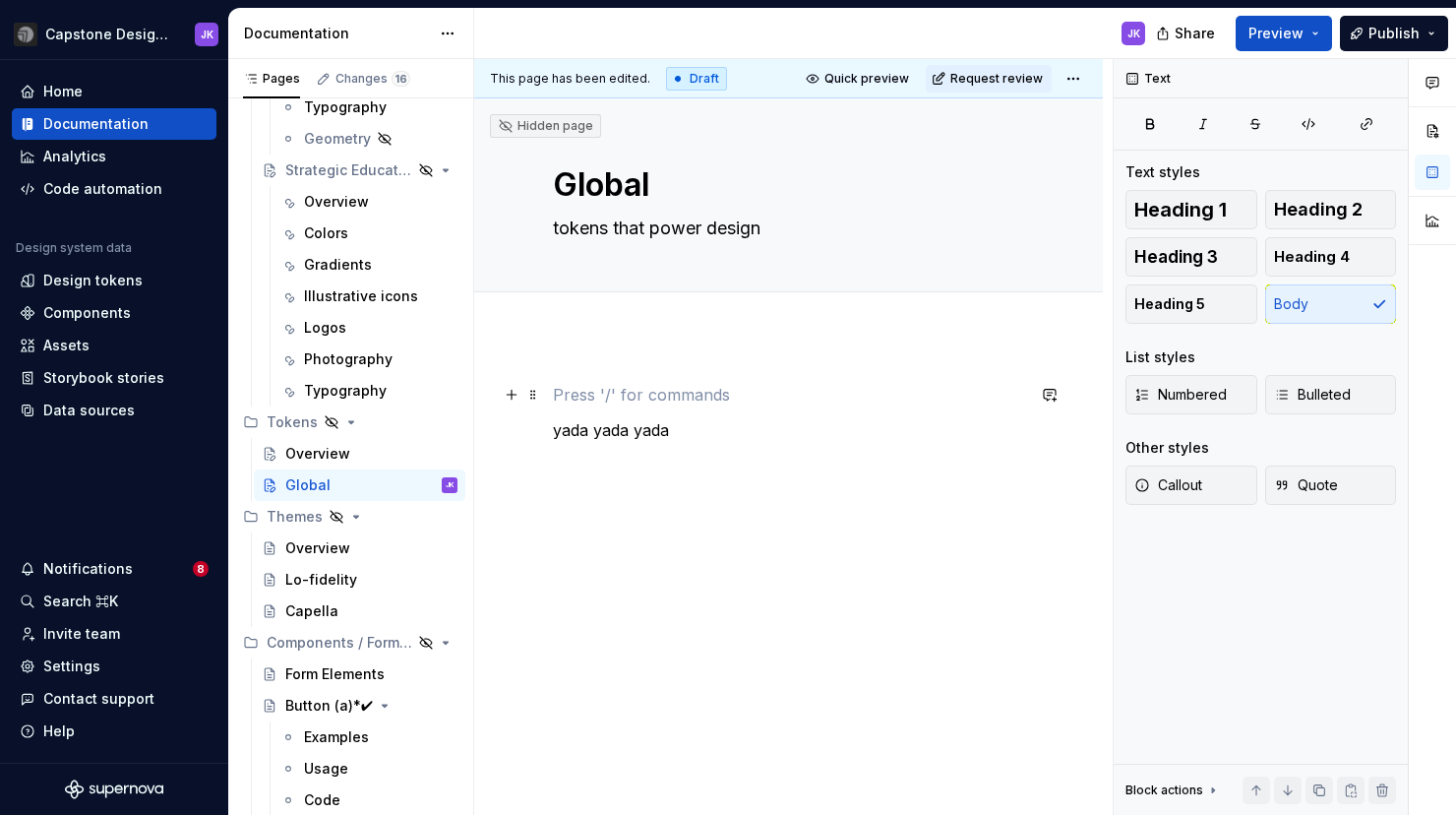 click at bounding box center (788, 395) 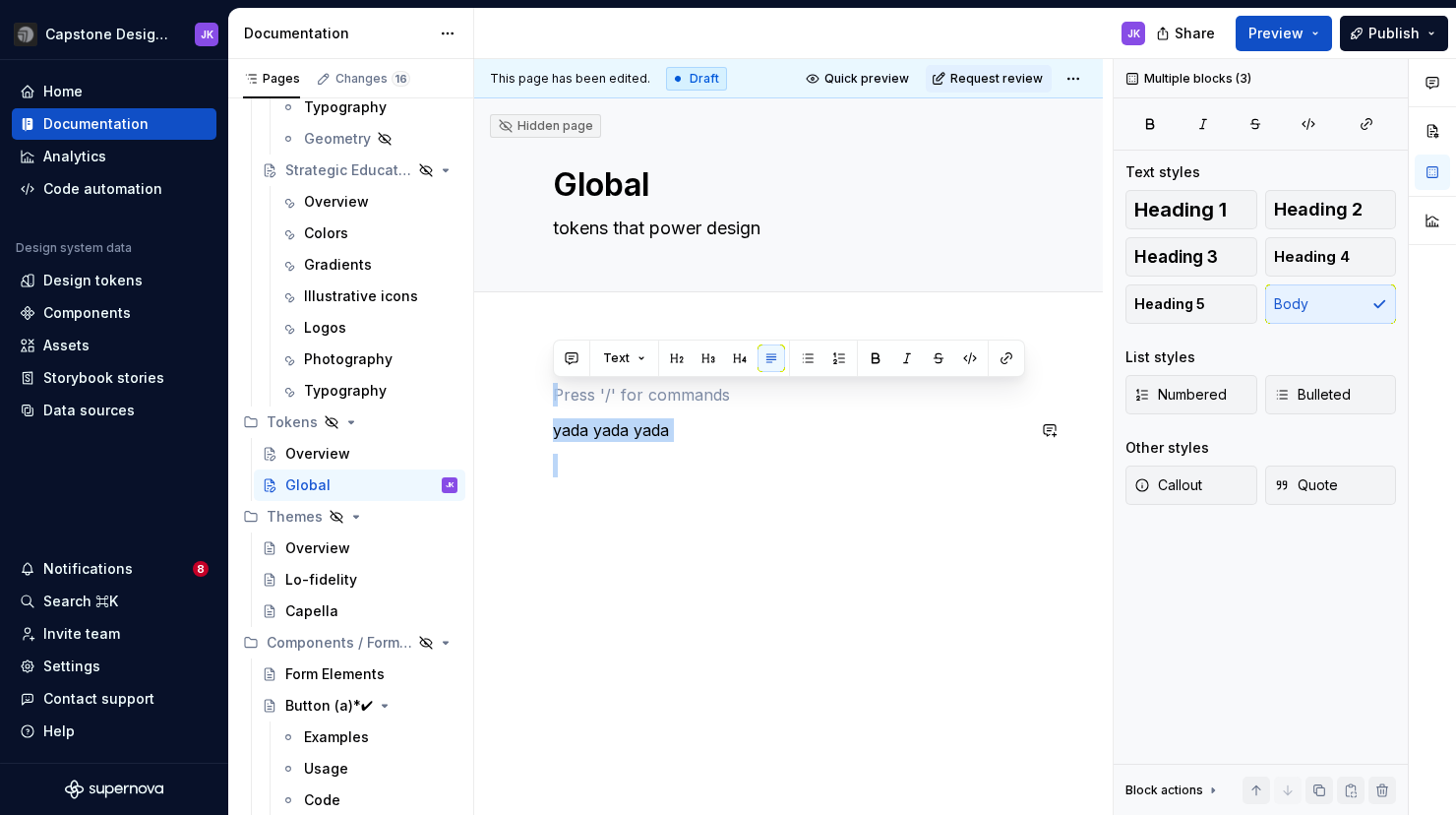 drag, startPoint x: 553, startPoint y: 400, endPoint x: 700, endPoint y: 456, distance: 157.30544 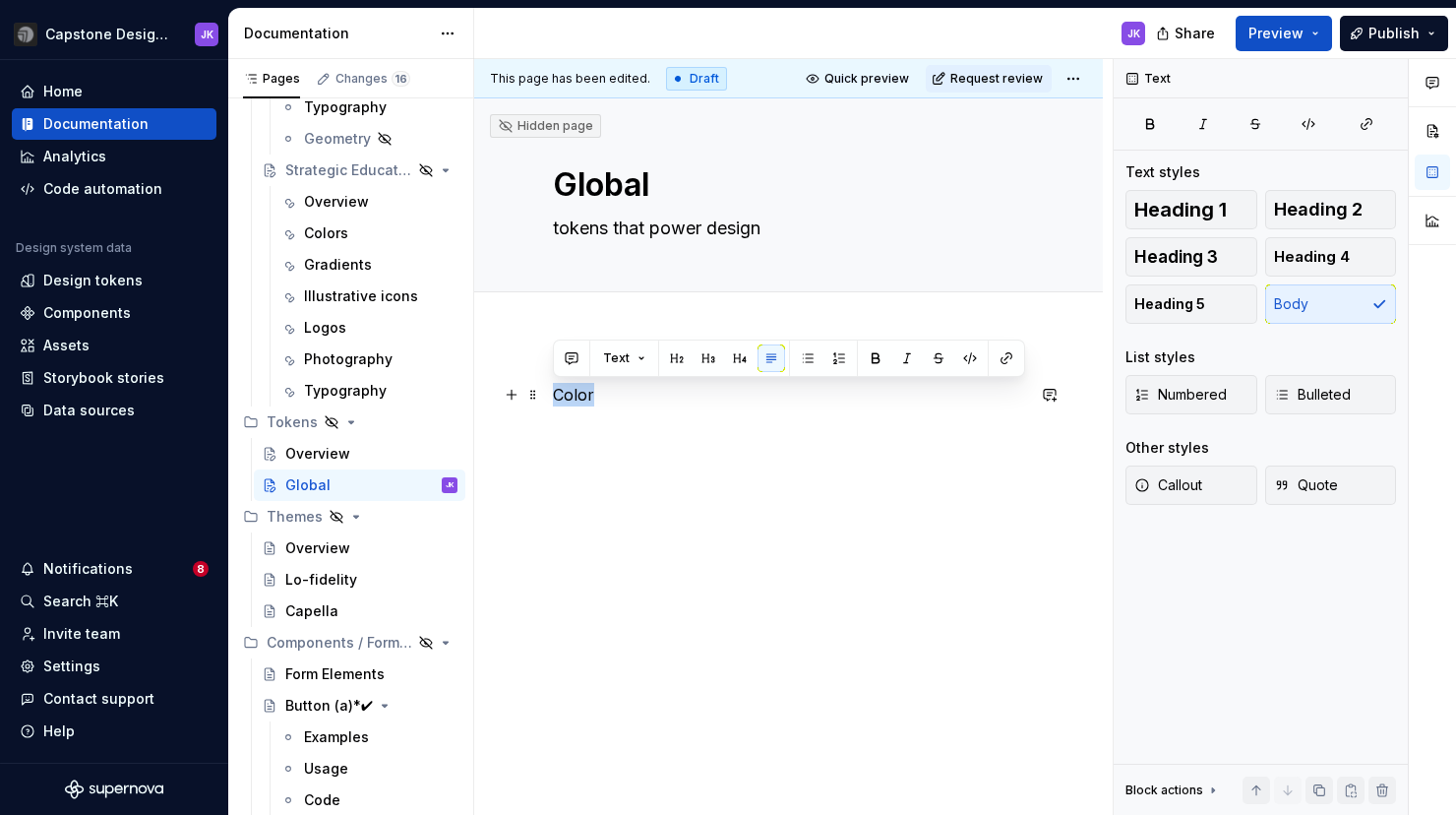 drag, startPoint x: 590, startPoint y: 394, endPoint x: 547, endPoint y: 393, distance: 43.011626 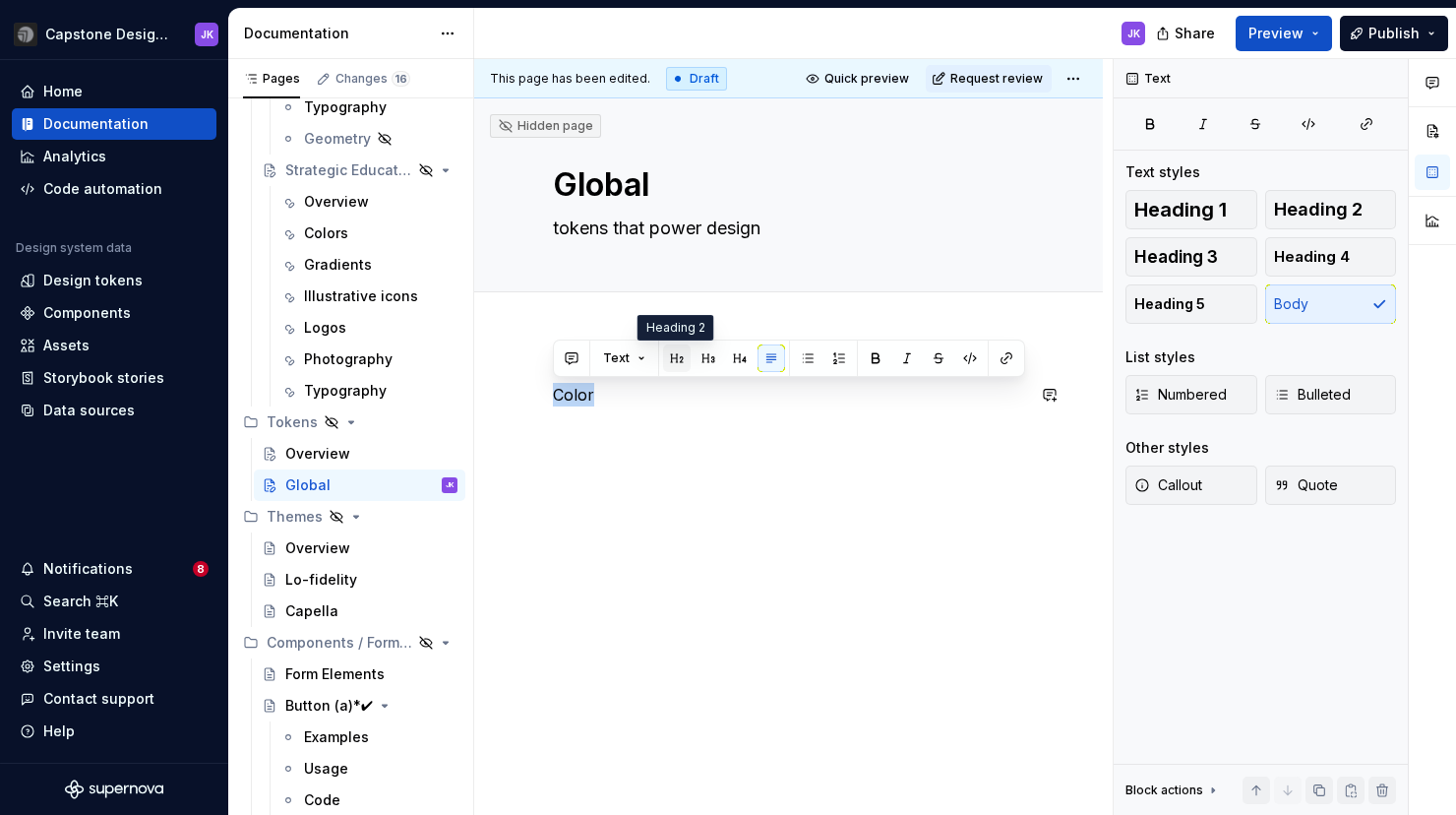 click at bounding box center [677, 358] 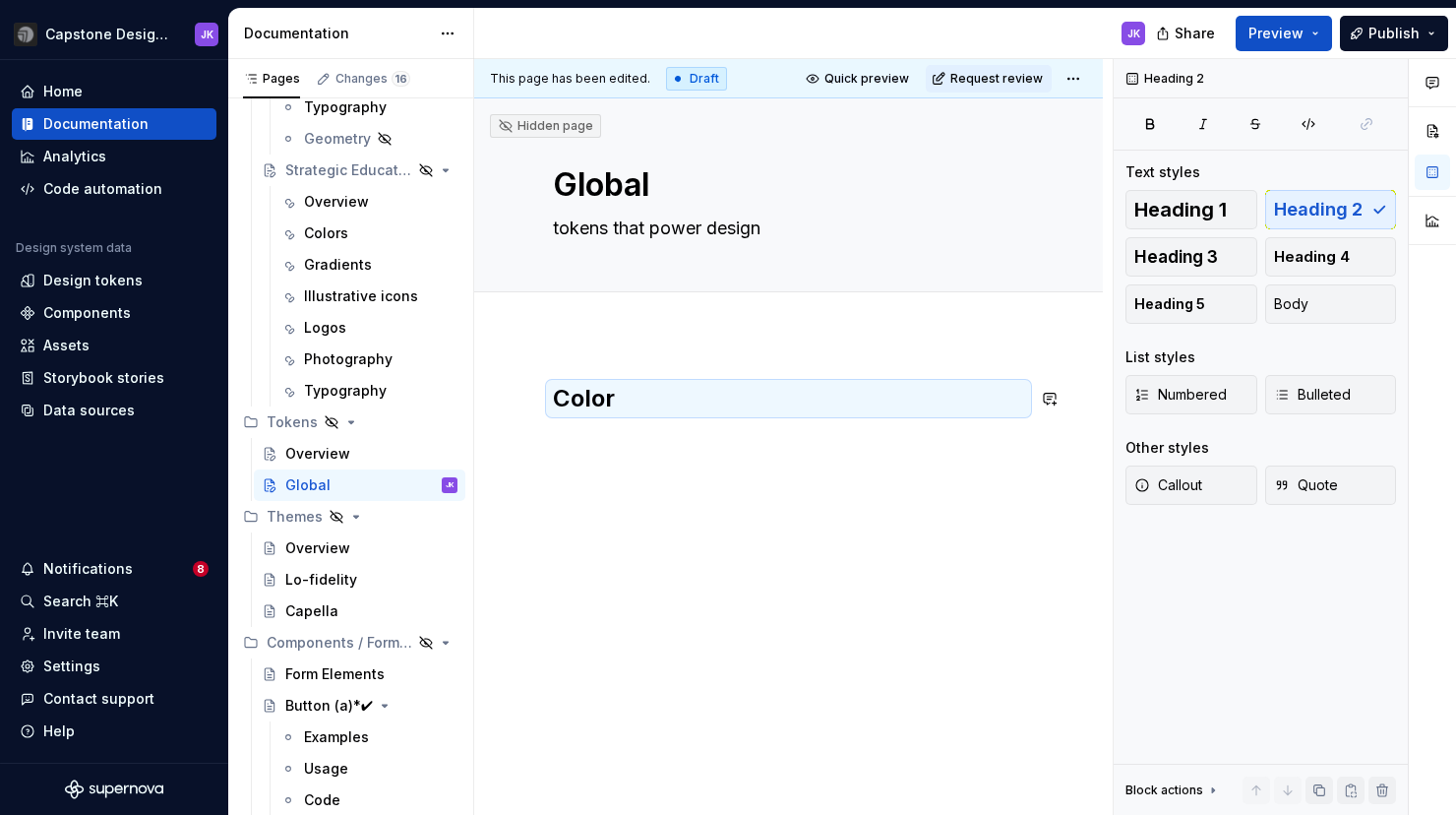 click on "Color" at bounding box center (788, 420) 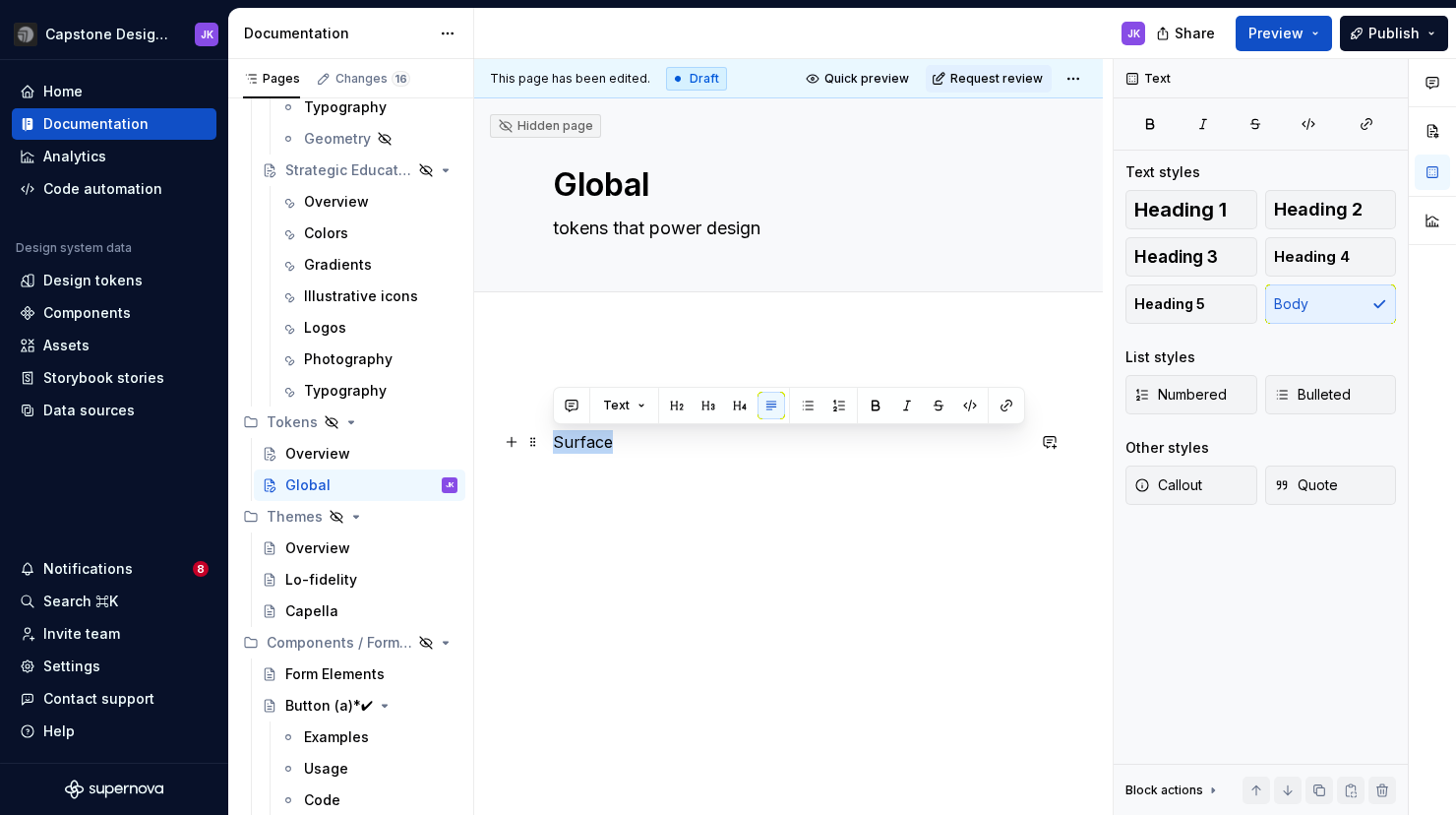 drag, startPoint x: 608, startPoint y: 444, endPoint x: 546, endPoint y: 445, distance: 62.008064 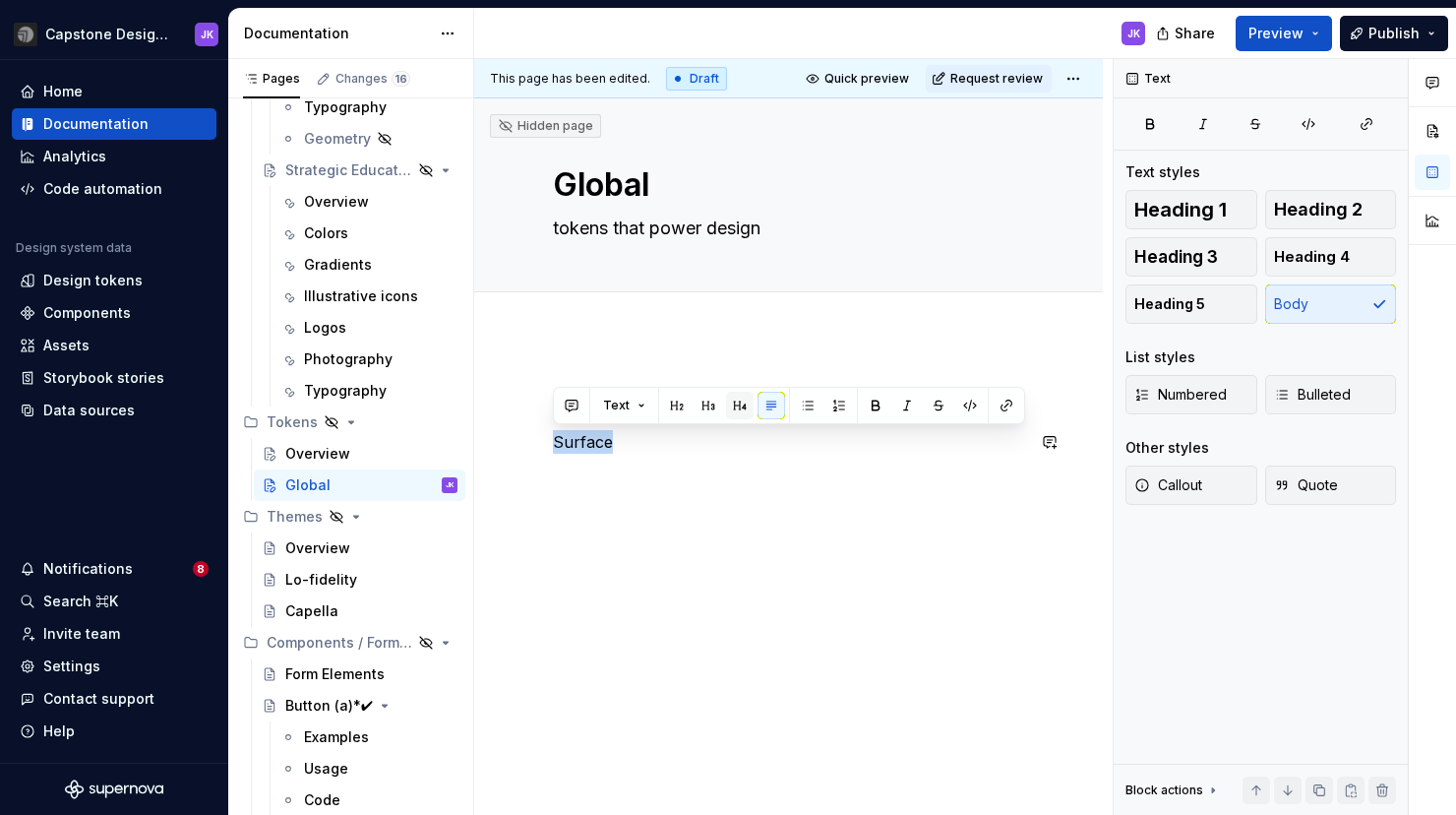 click at bounding box center [740, 406] 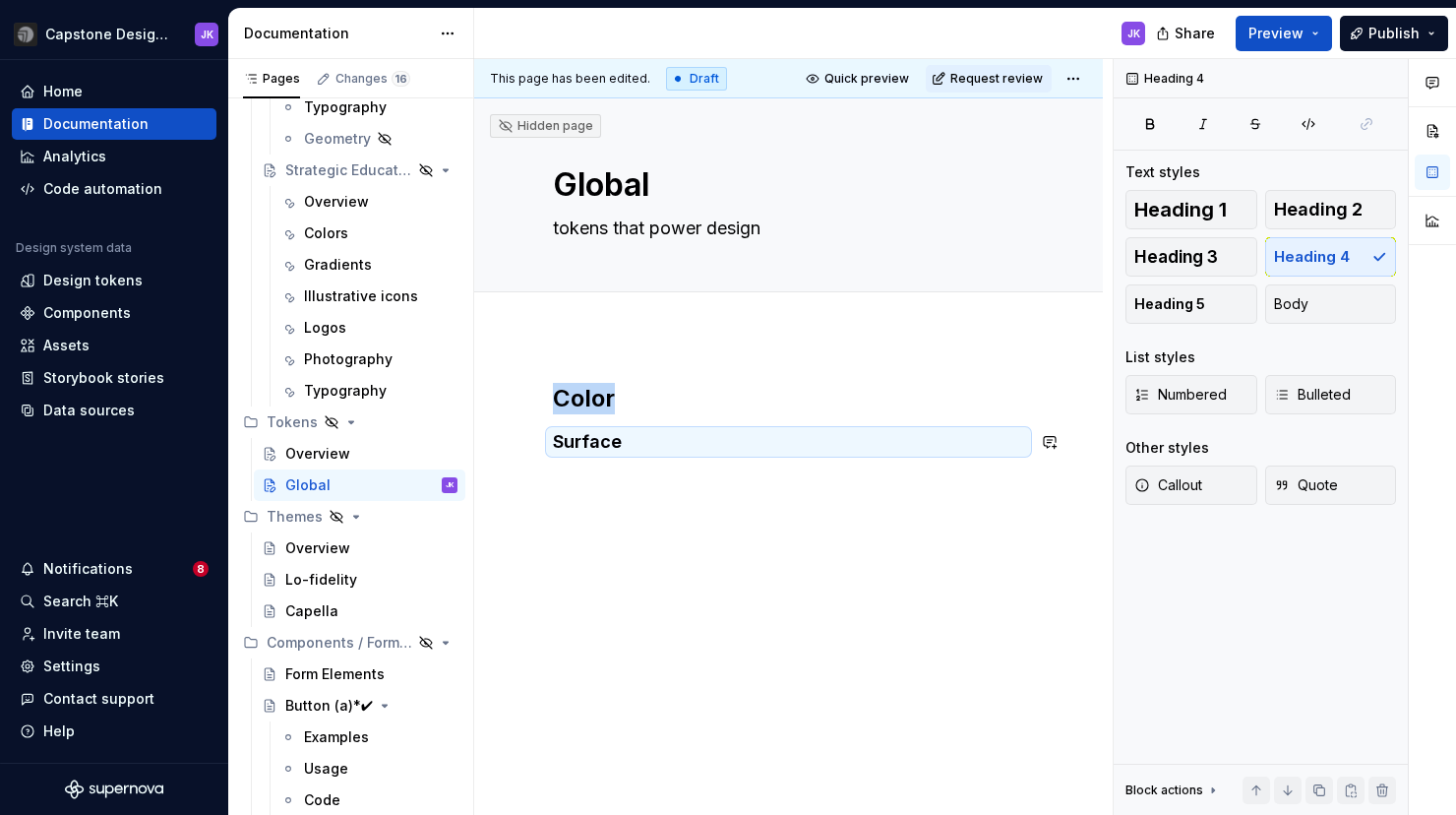 click on "Color Surface" at bounding box center [788, 438] 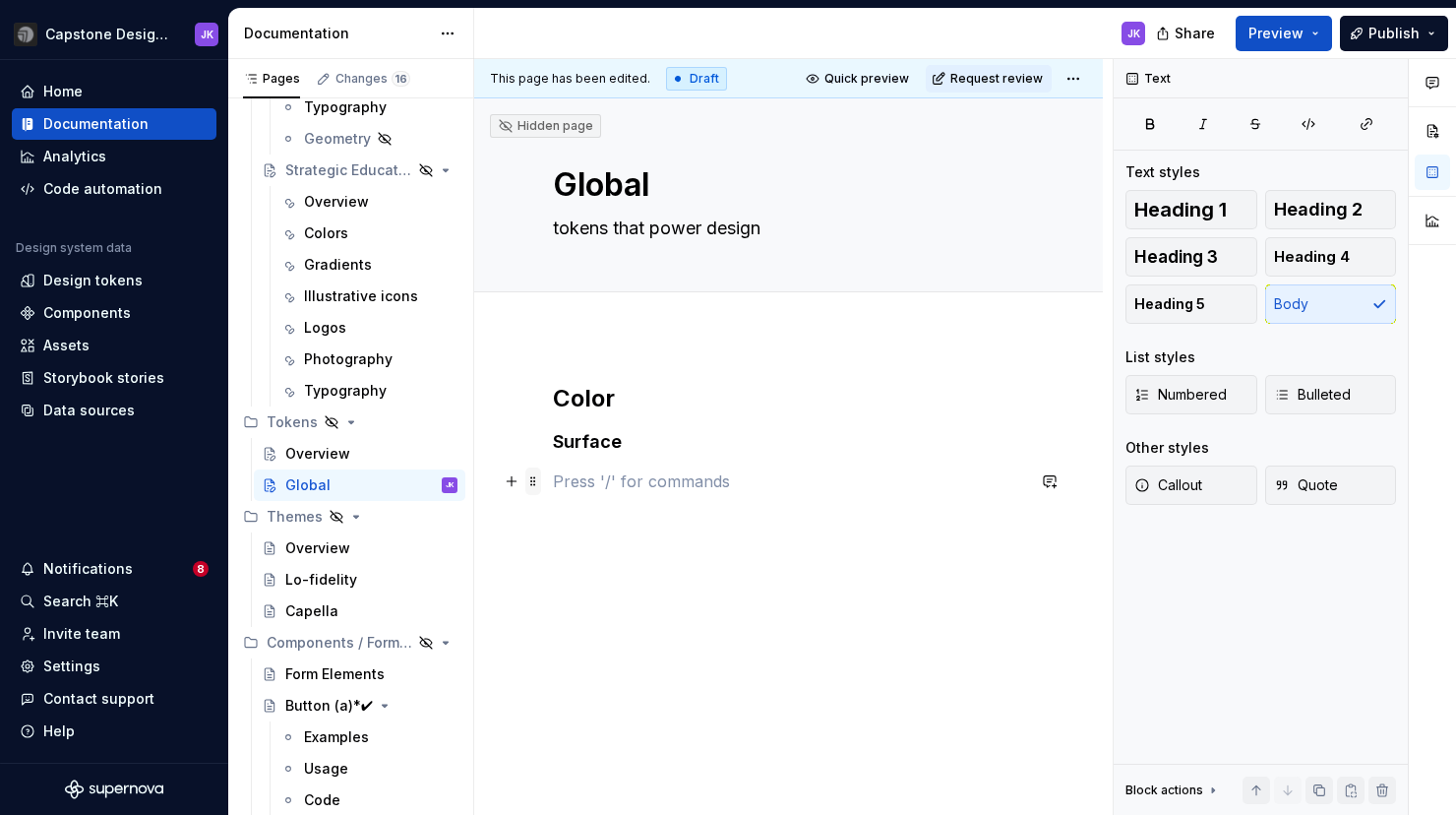 click at bounding box center [533, 481] 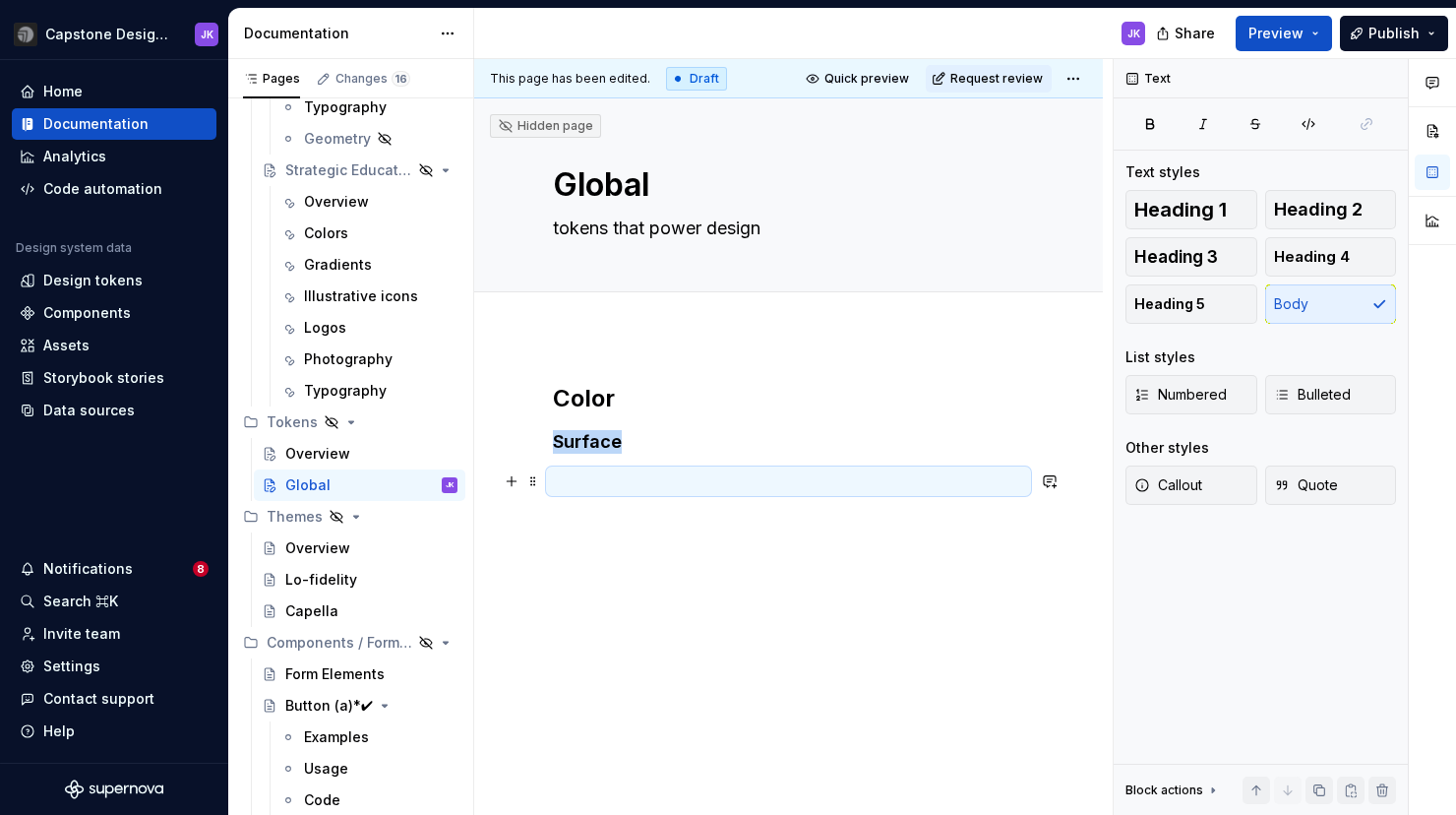 click on "Color Surface" at bounding box center (788, 548) 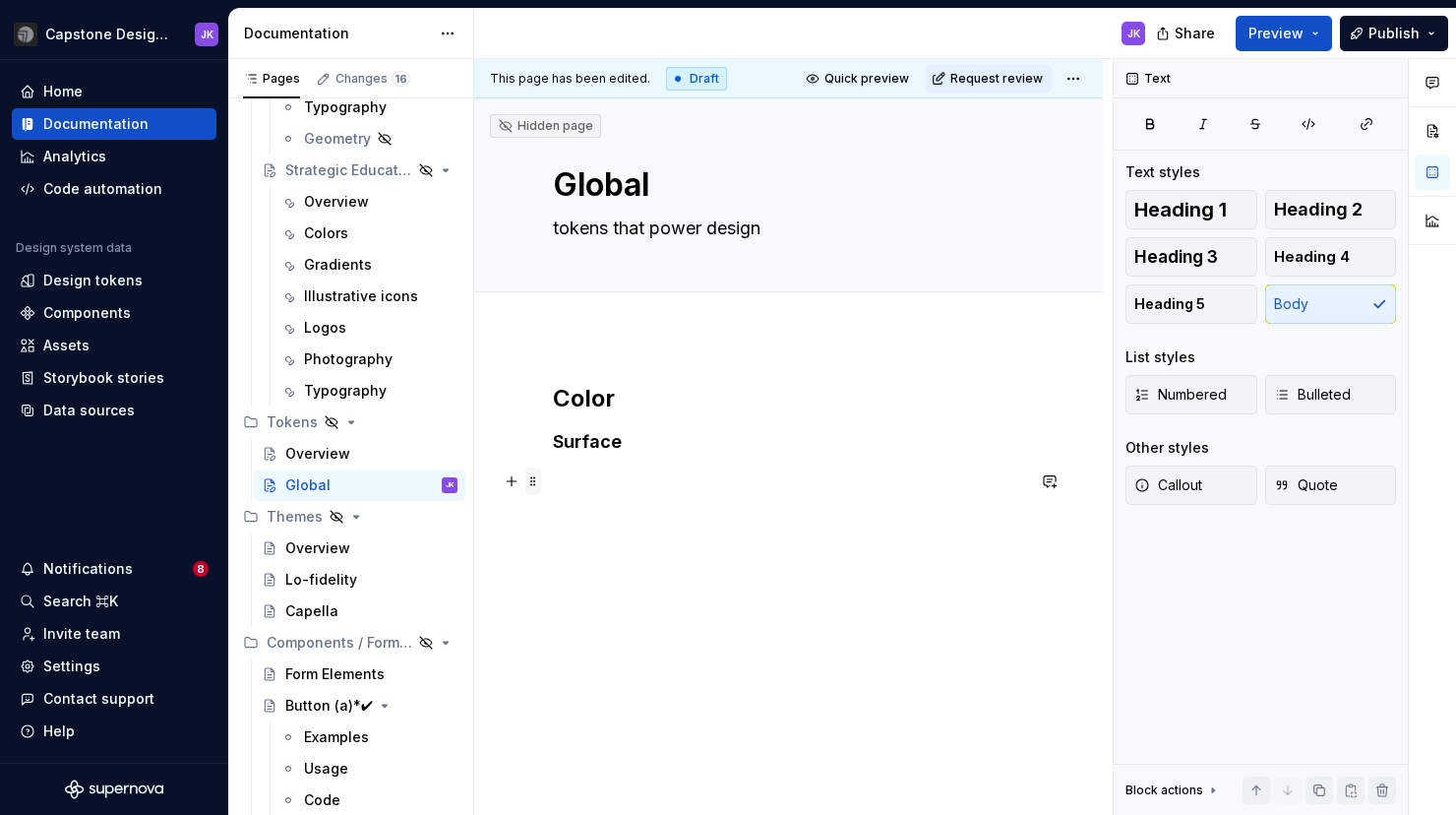 click at bounding box center (533, 481) 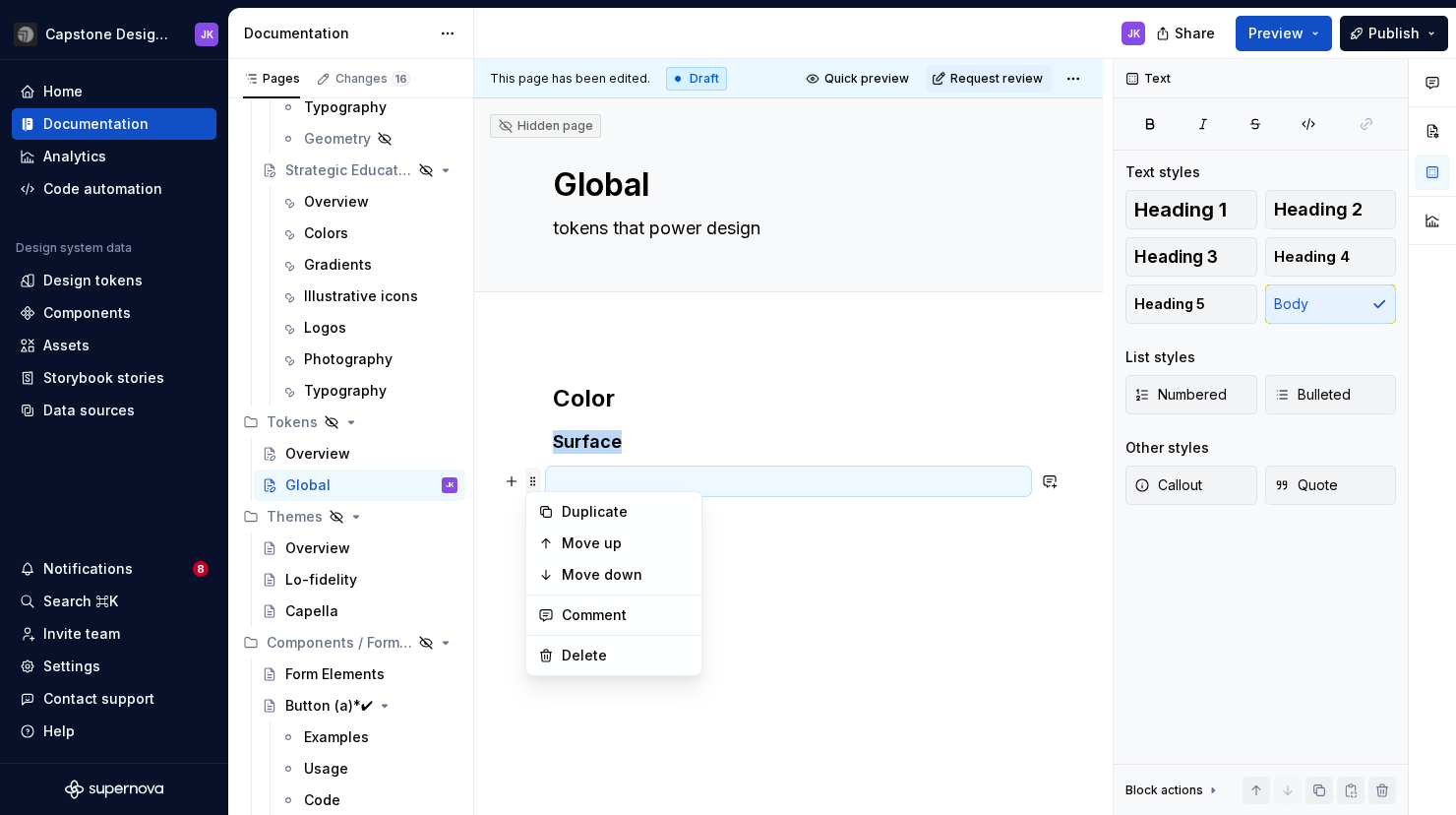 click at bounding box center [533, 481] 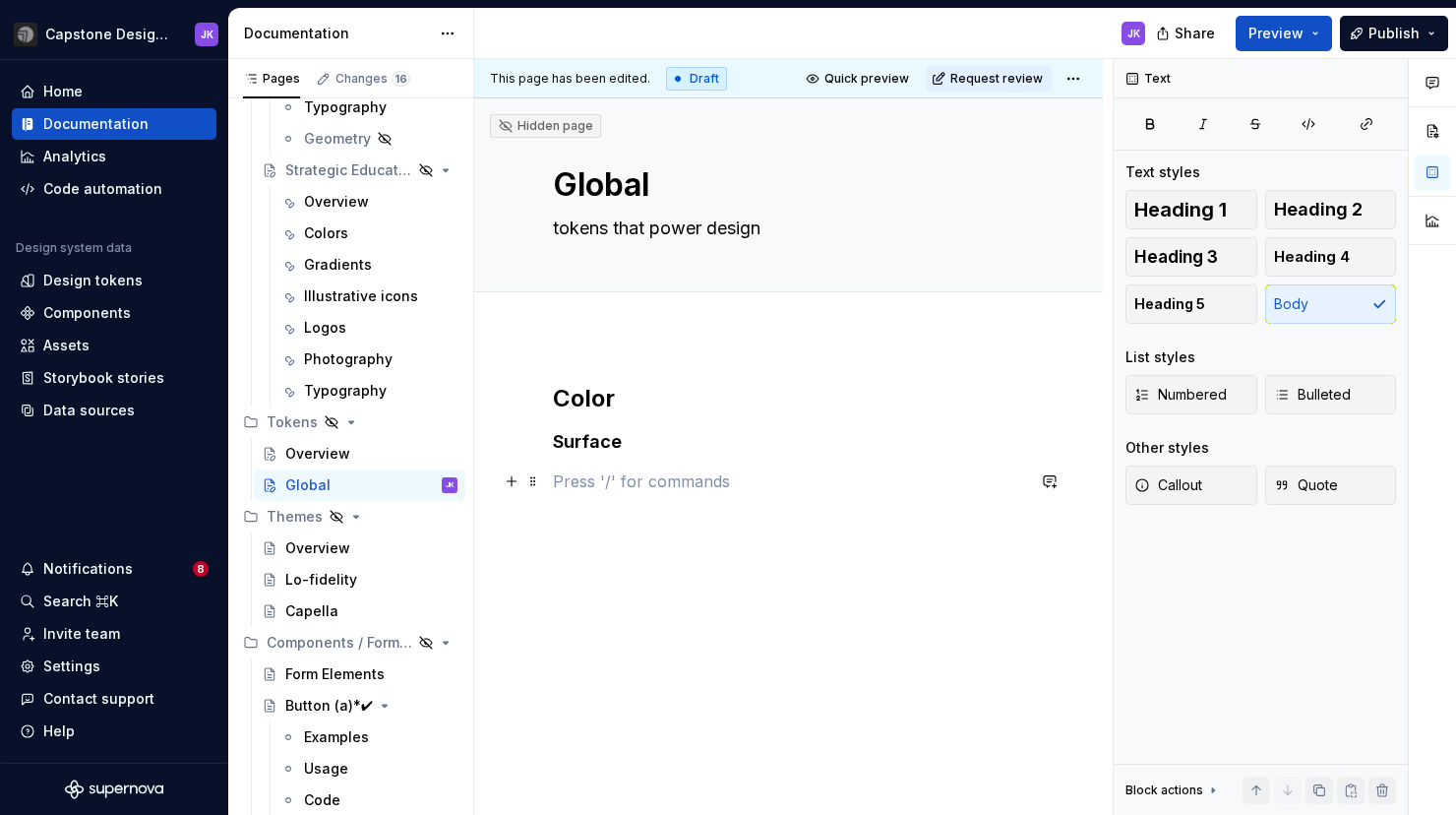 click at bounding box center [788, 481] 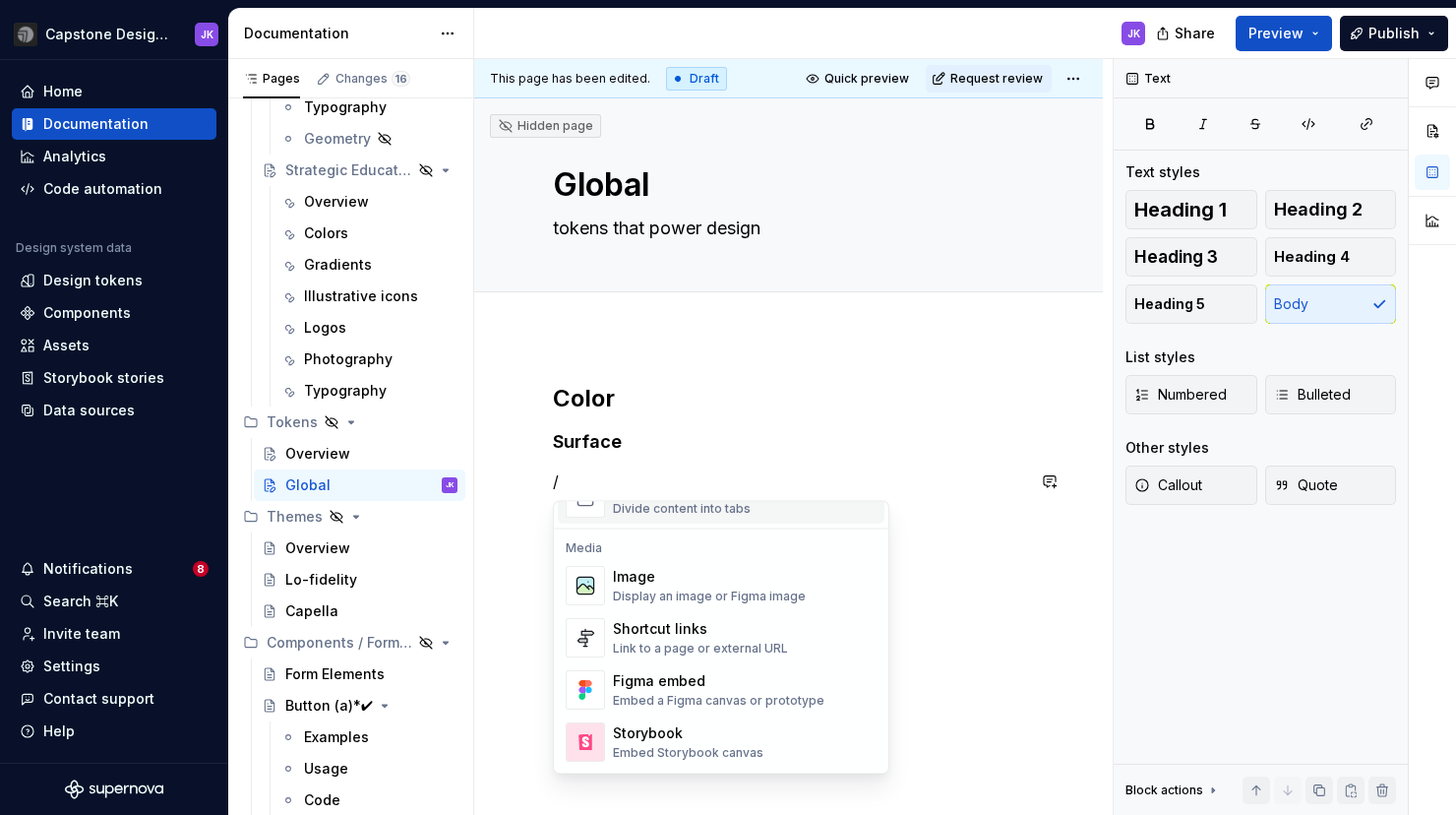 scroll, scrollTop: 827, scrollLeft: 0, axis: vertical 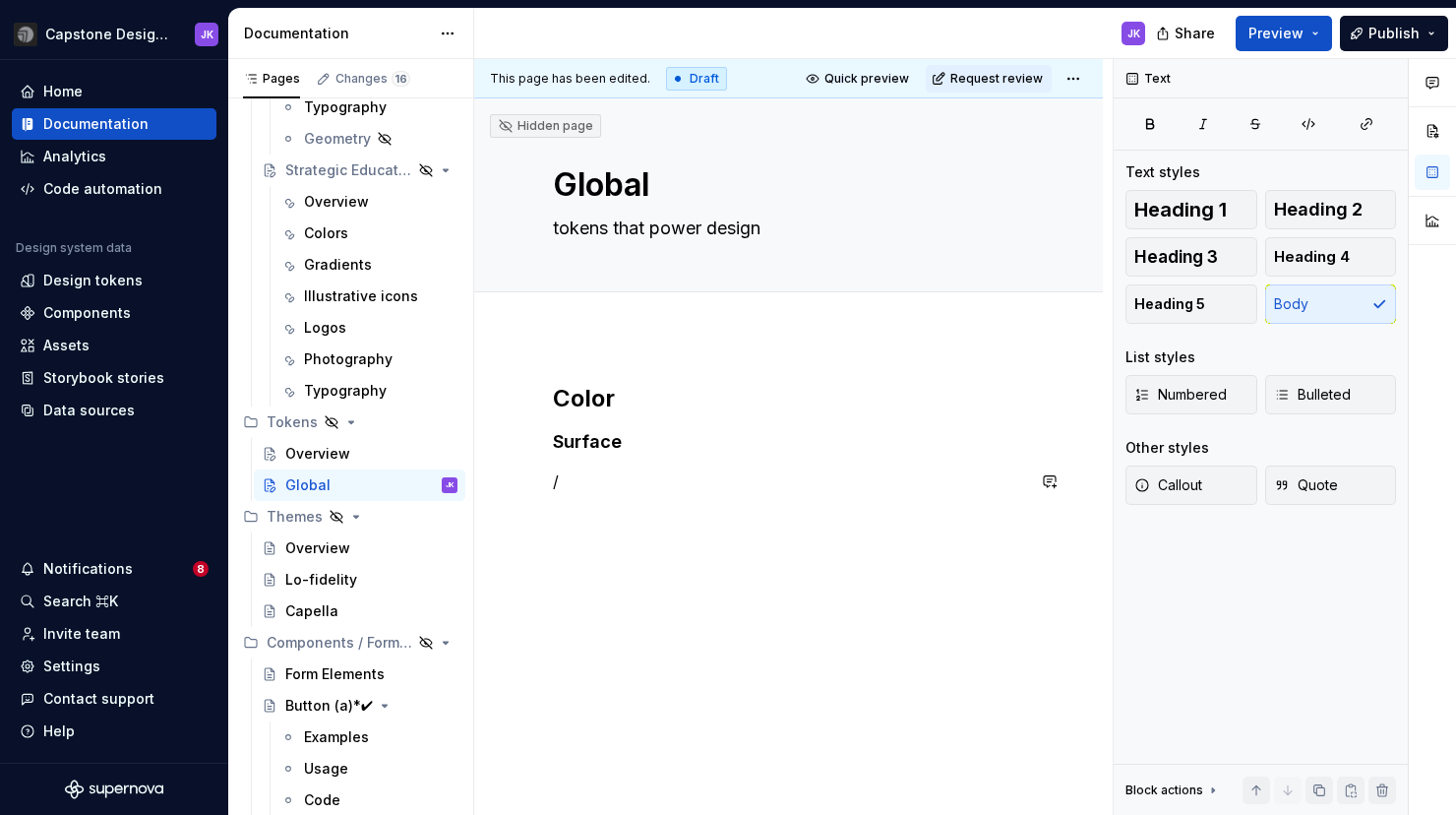 click on "Color Surface /" at bounding box center [788, 548] 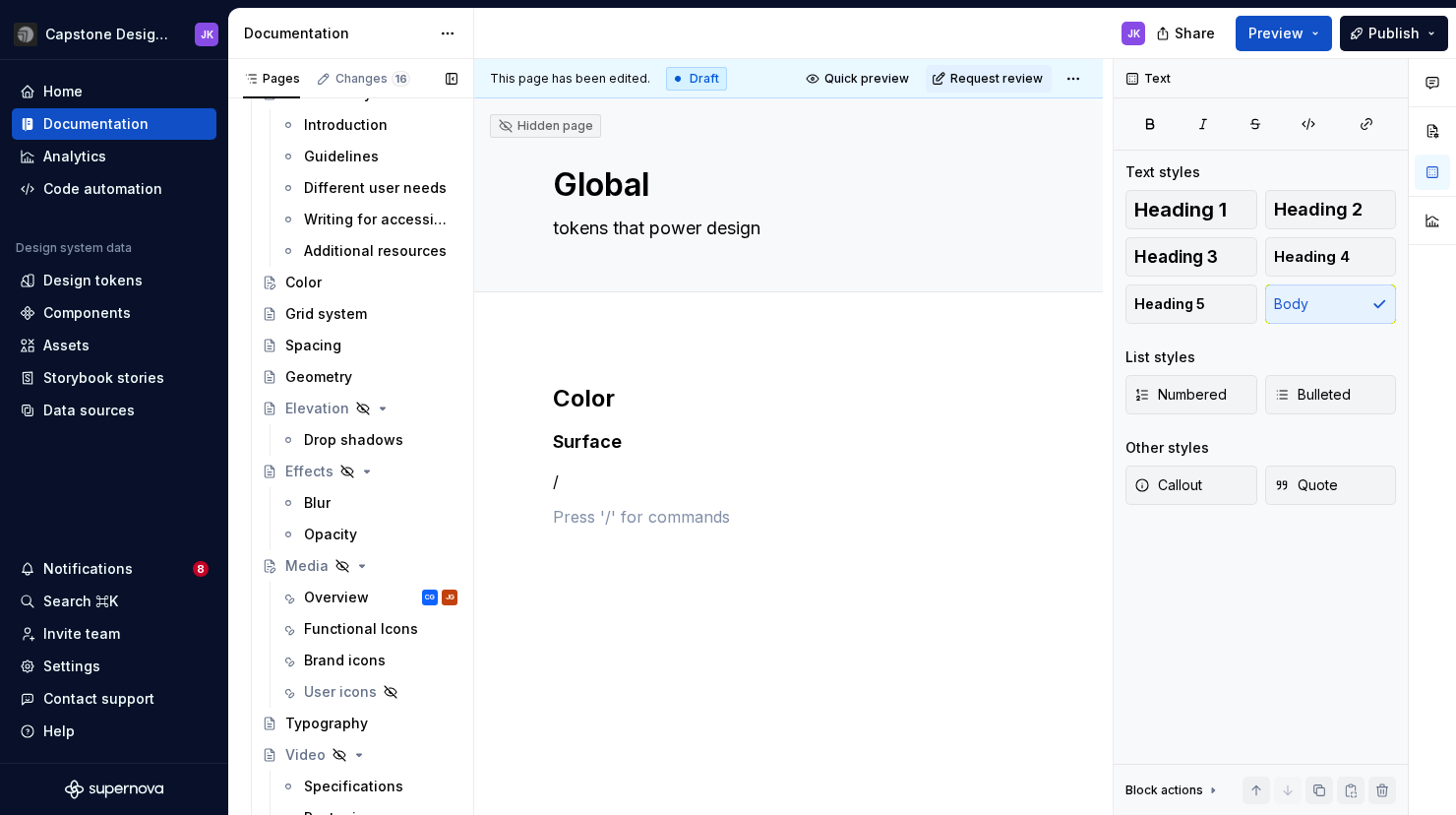 scroll, scrollTop: 414, scrollLeft: 0, axis: vertical 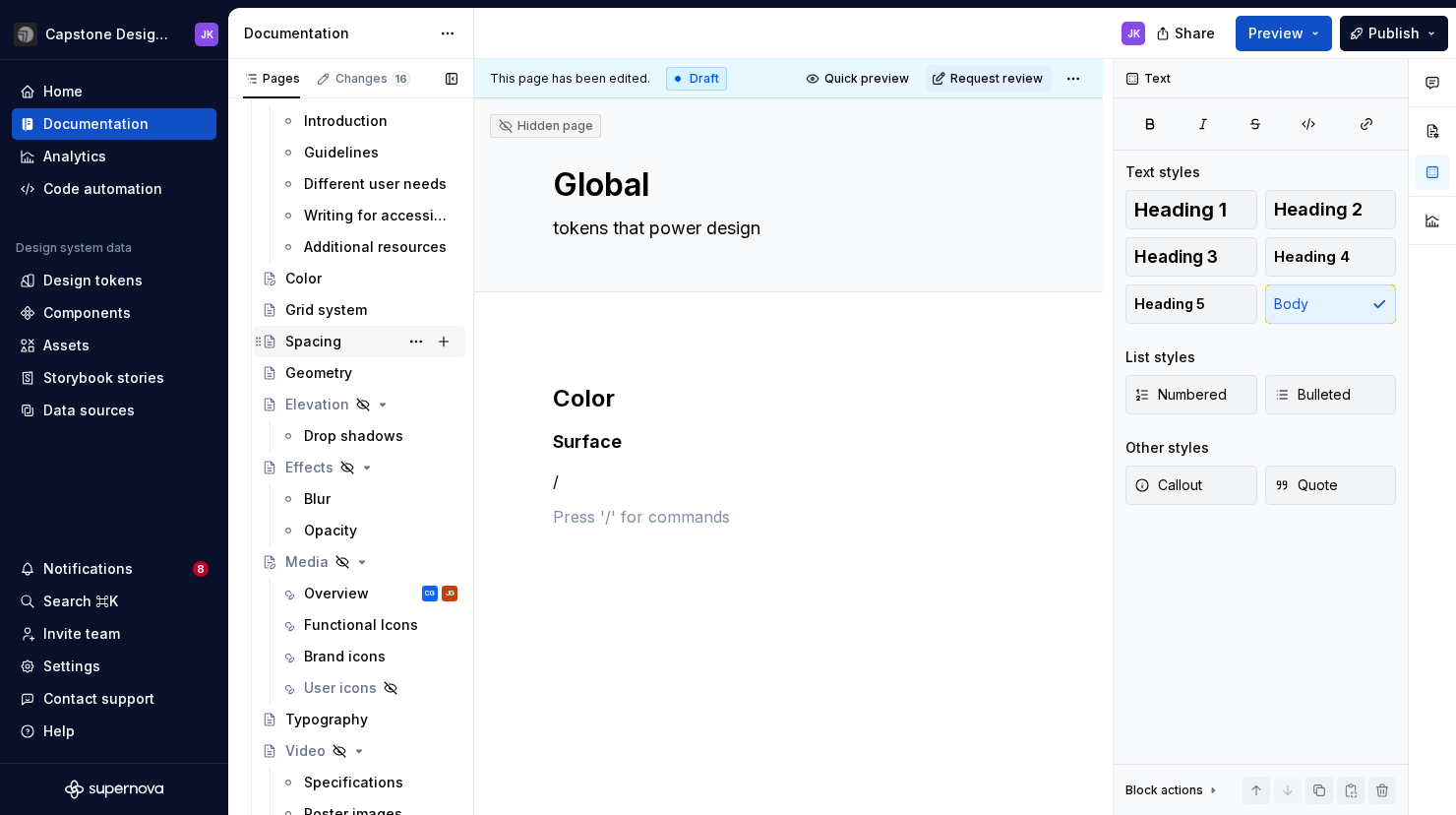 click on "Spacing" at bounding box center [313, 342] 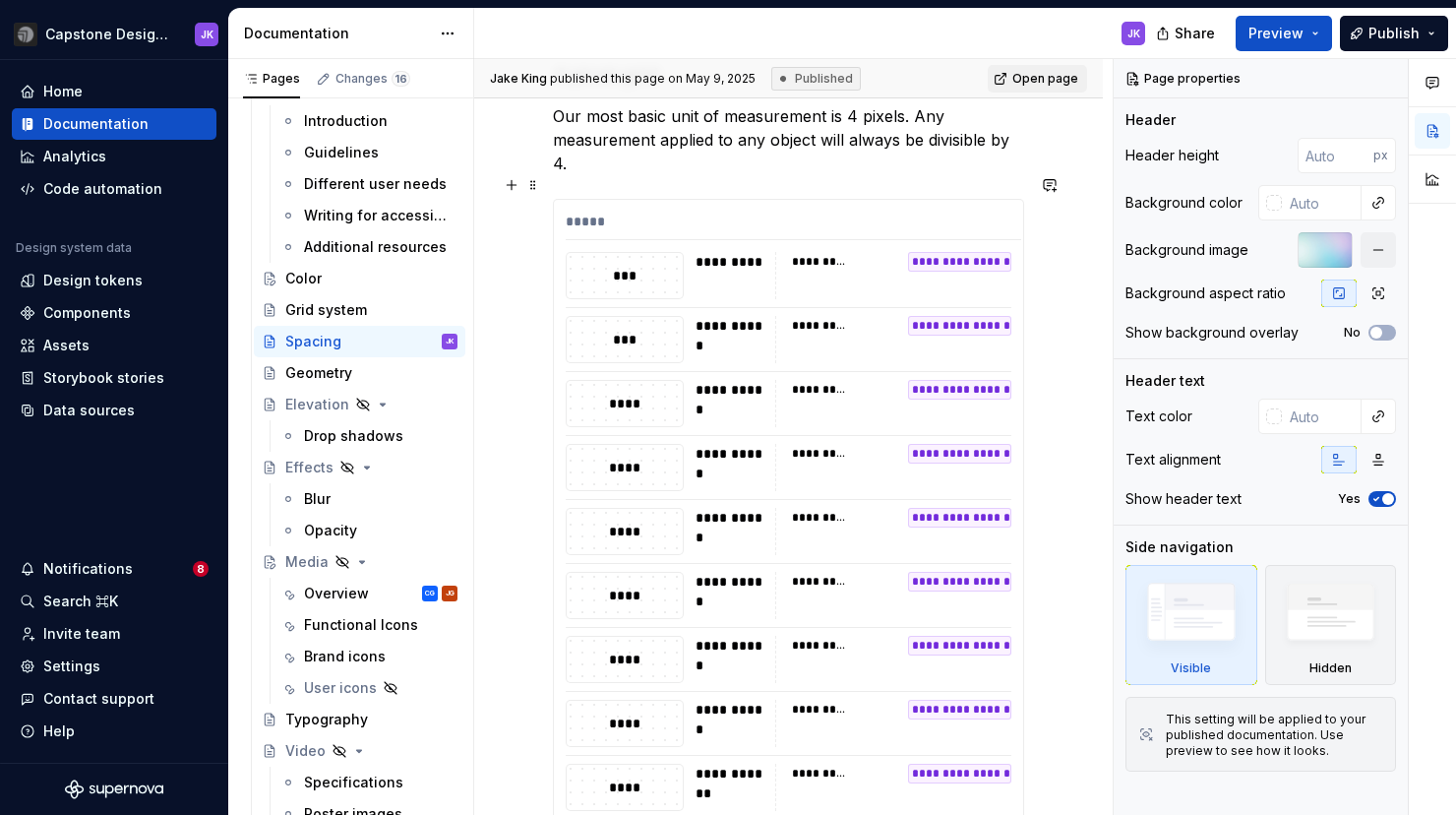 scroll, scrollTop: 347, scrollLeft: 0, axis: vertical 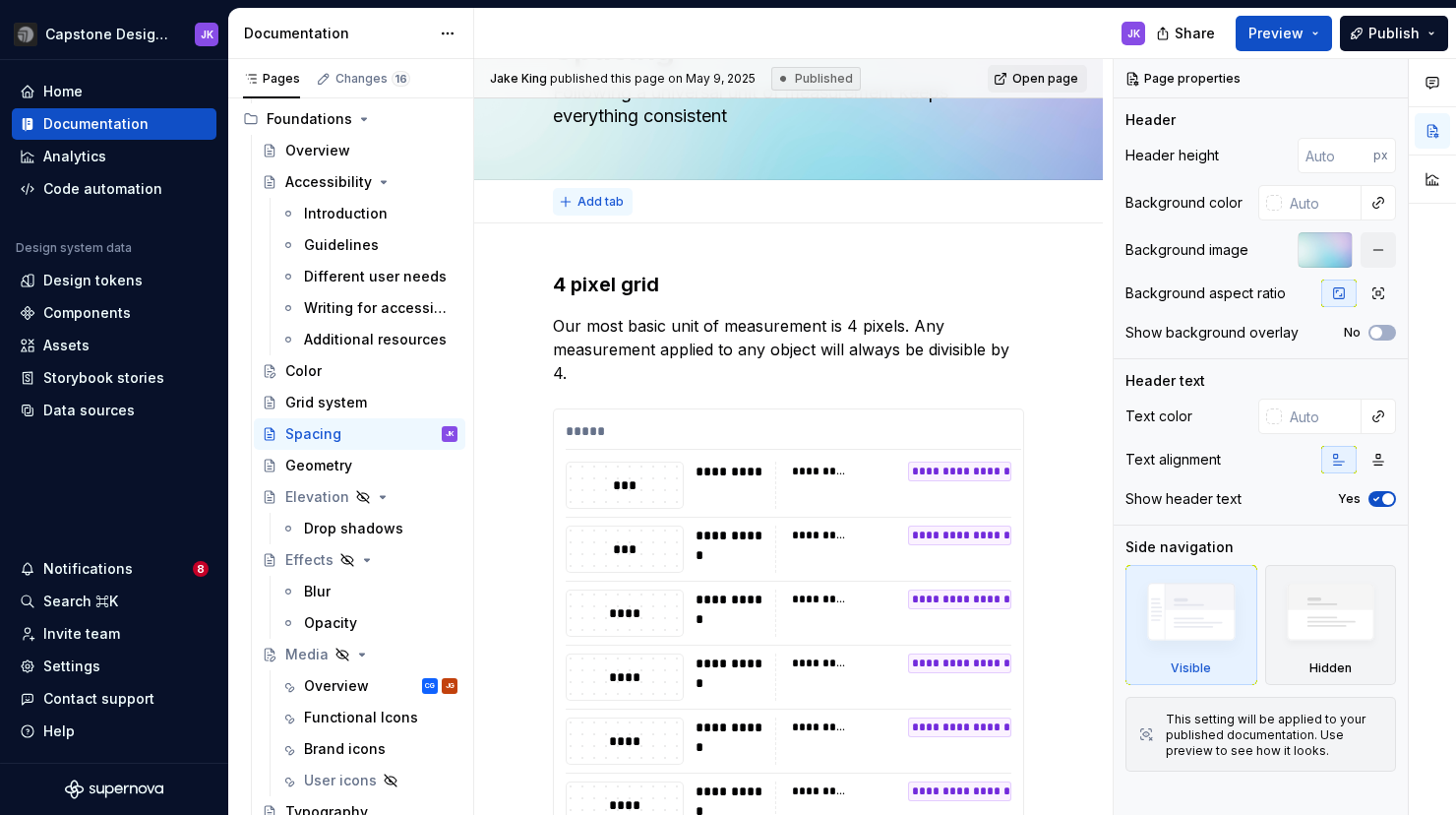 click on "Add tab" at bounding box center [600, 202] 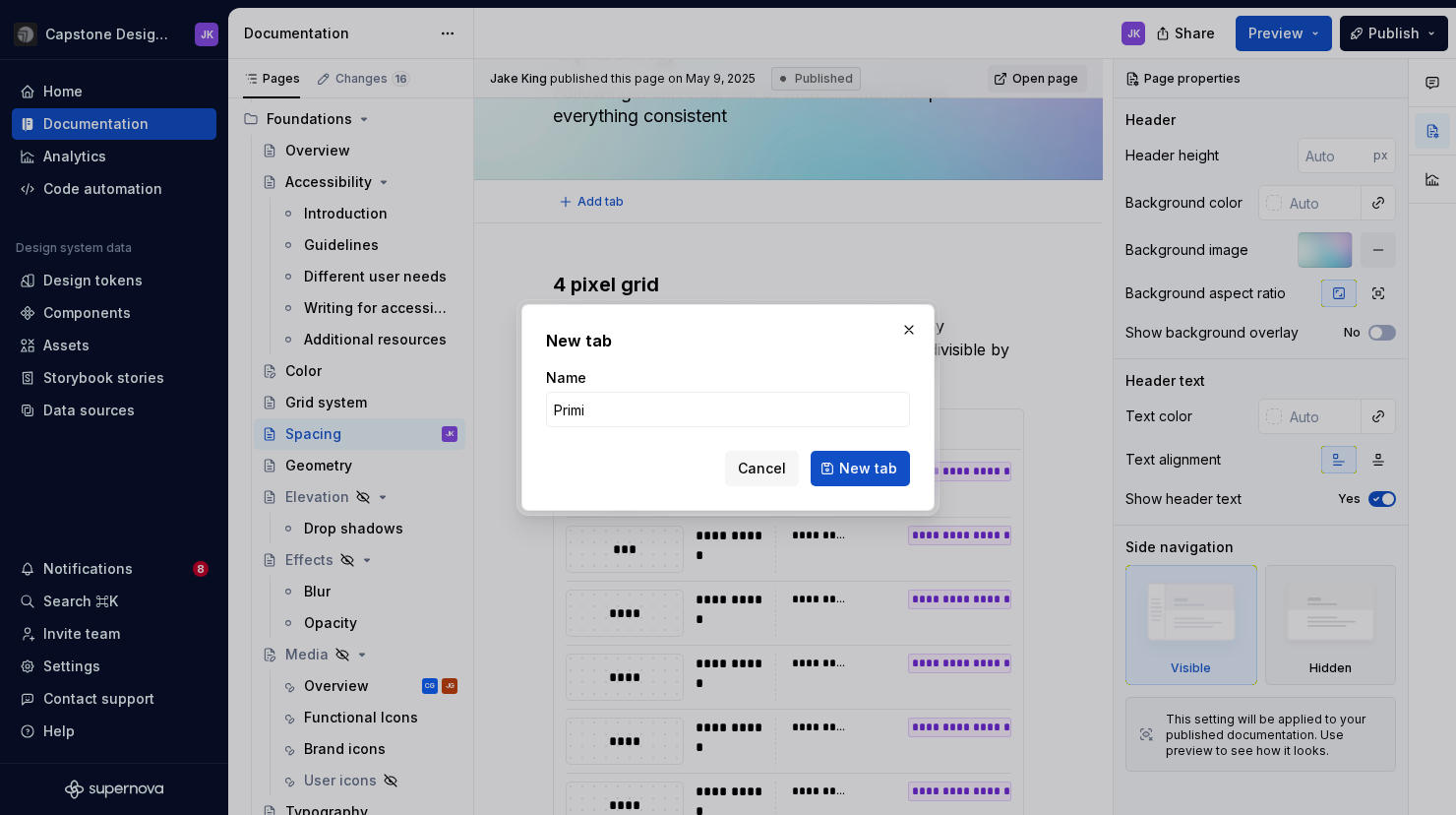 type on "Primit" 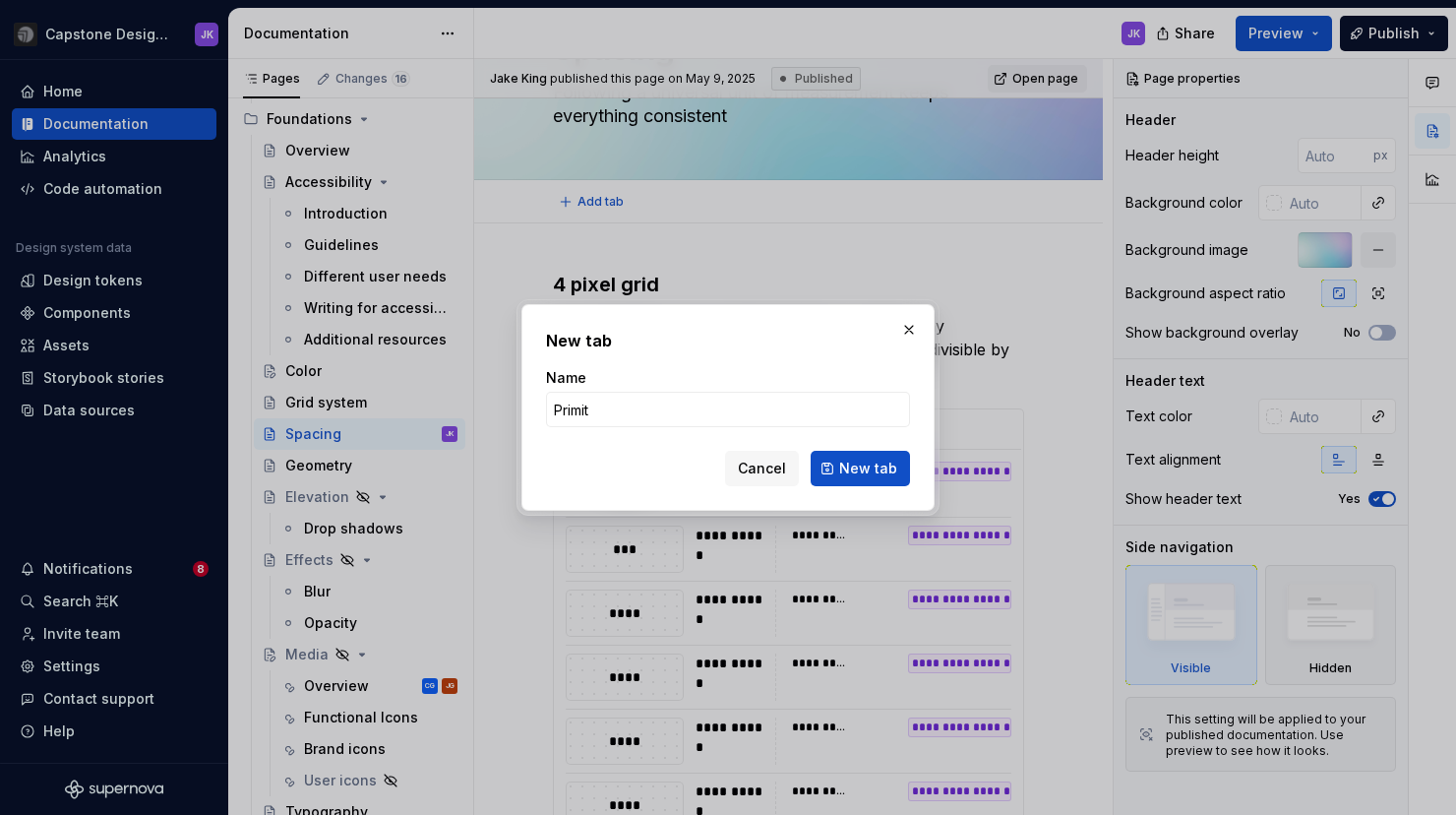 type on "*" 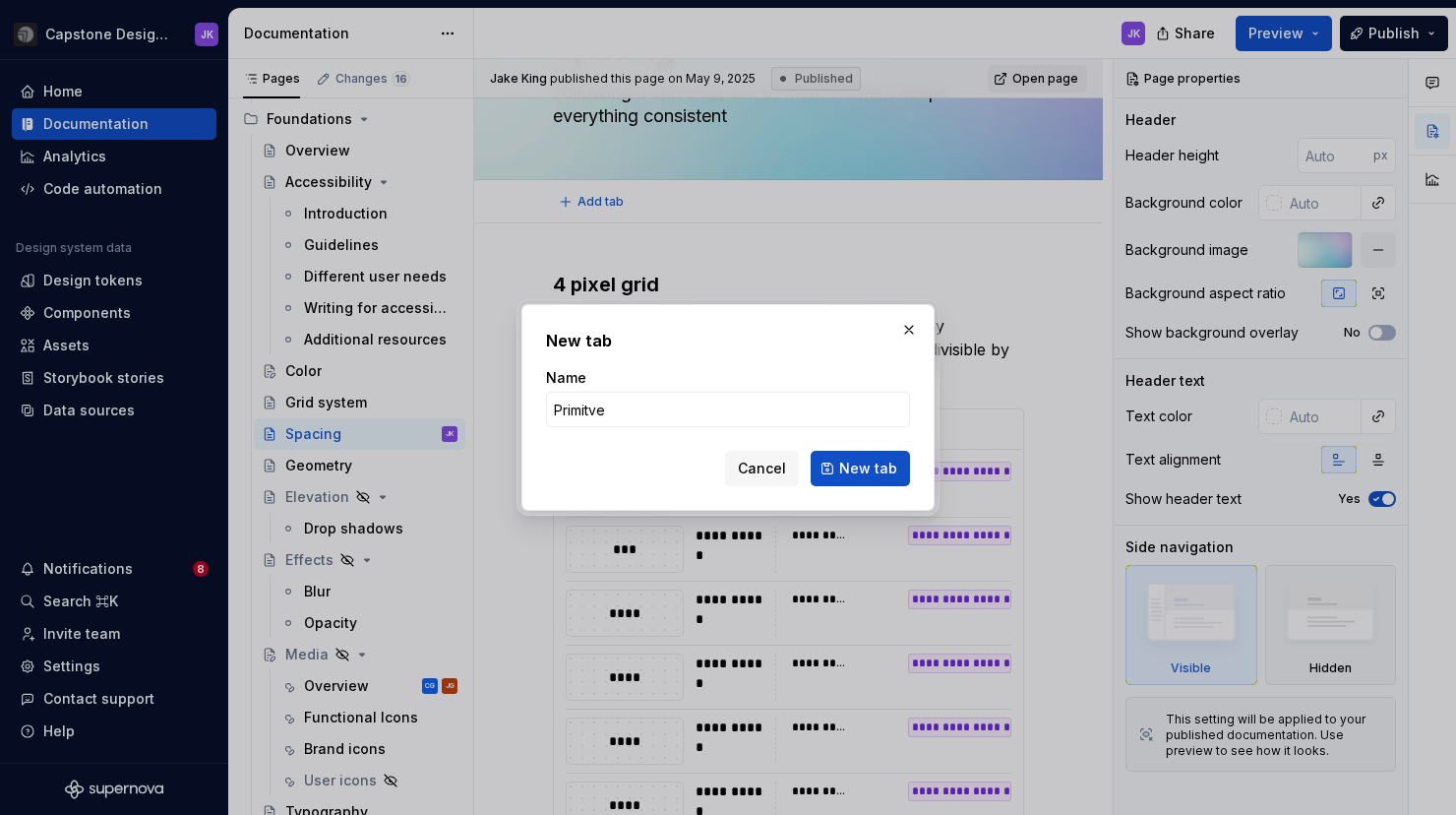 type on "Primitves" 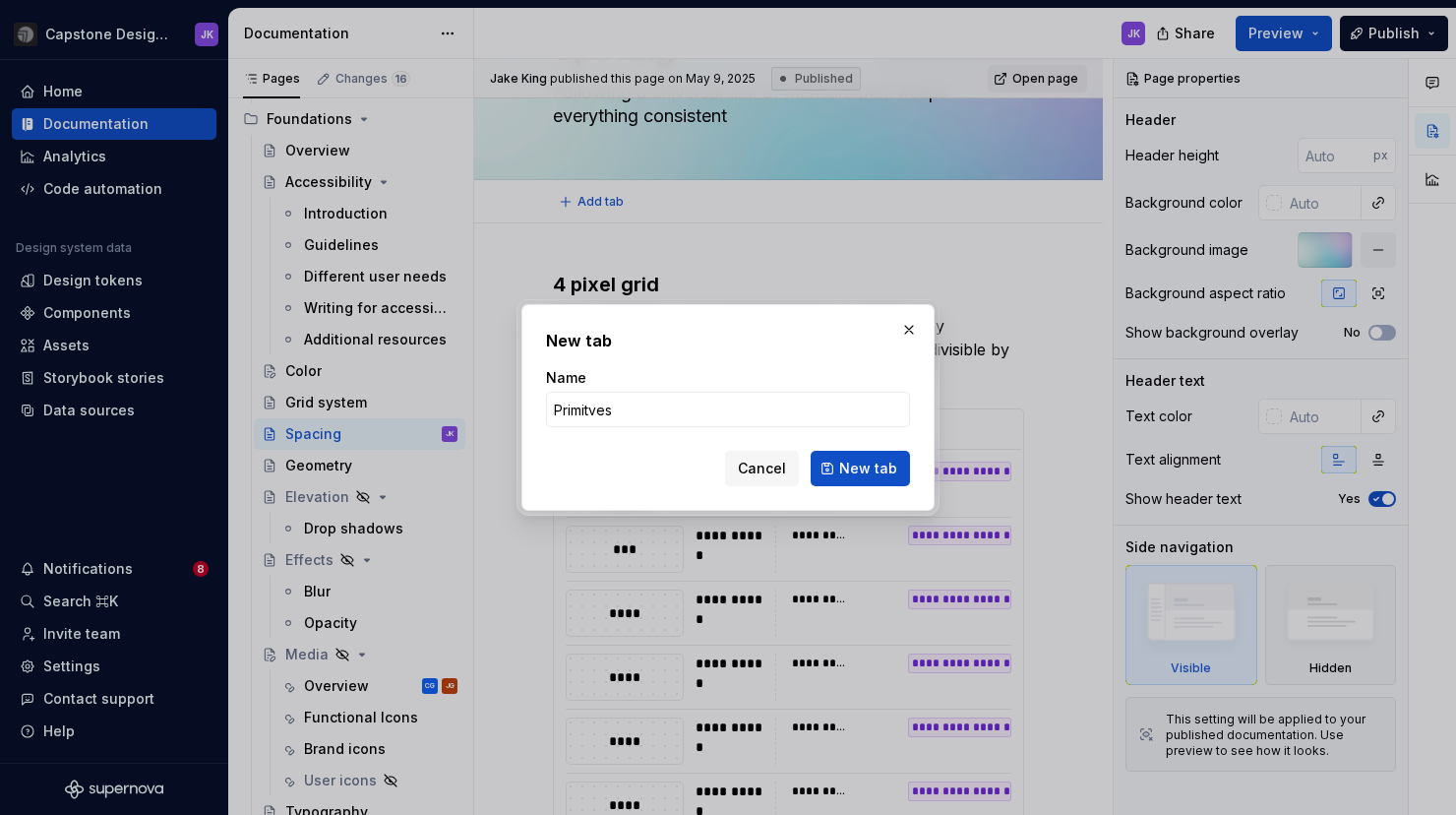 type on "*" 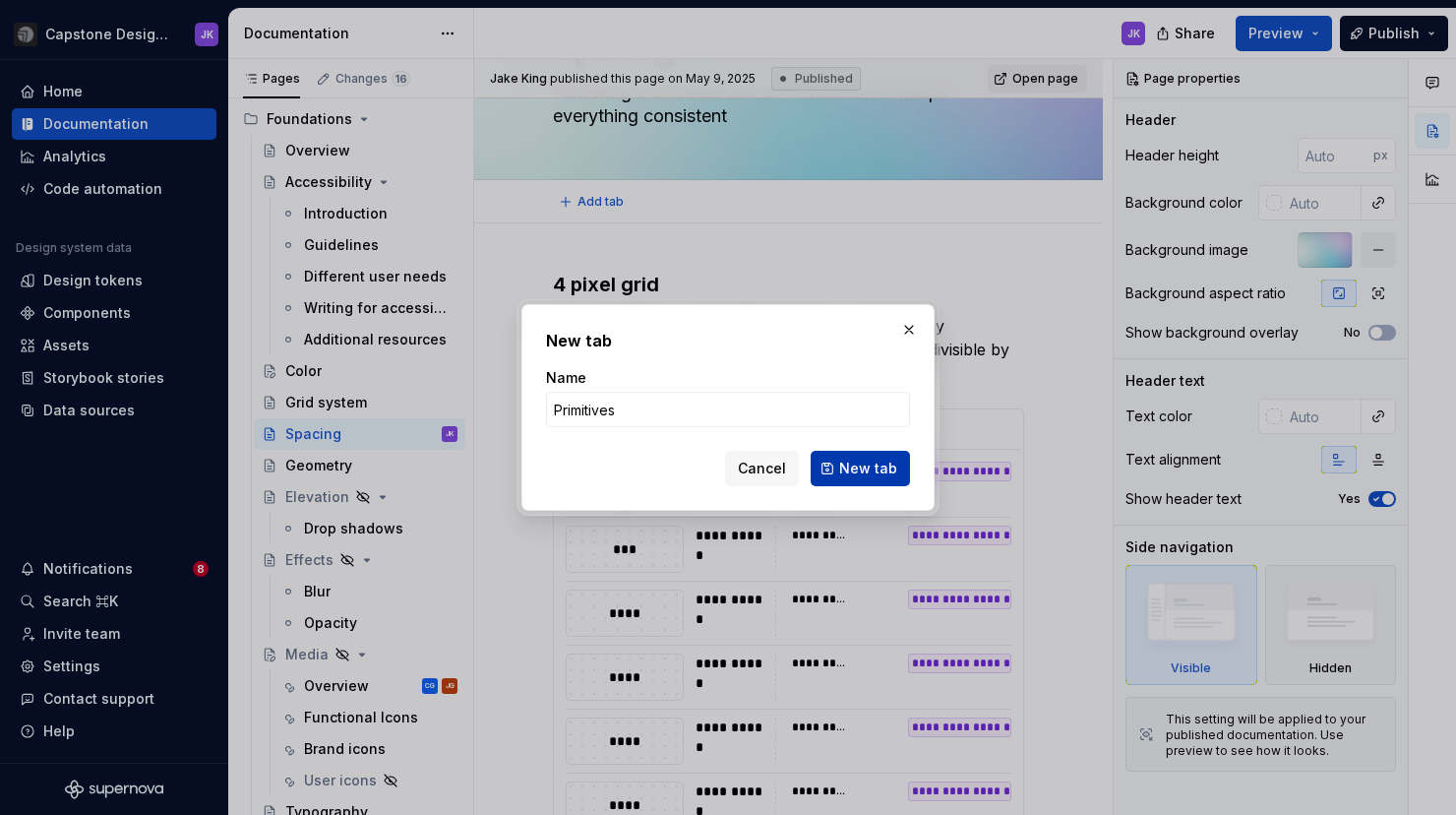 type on "Primitives" 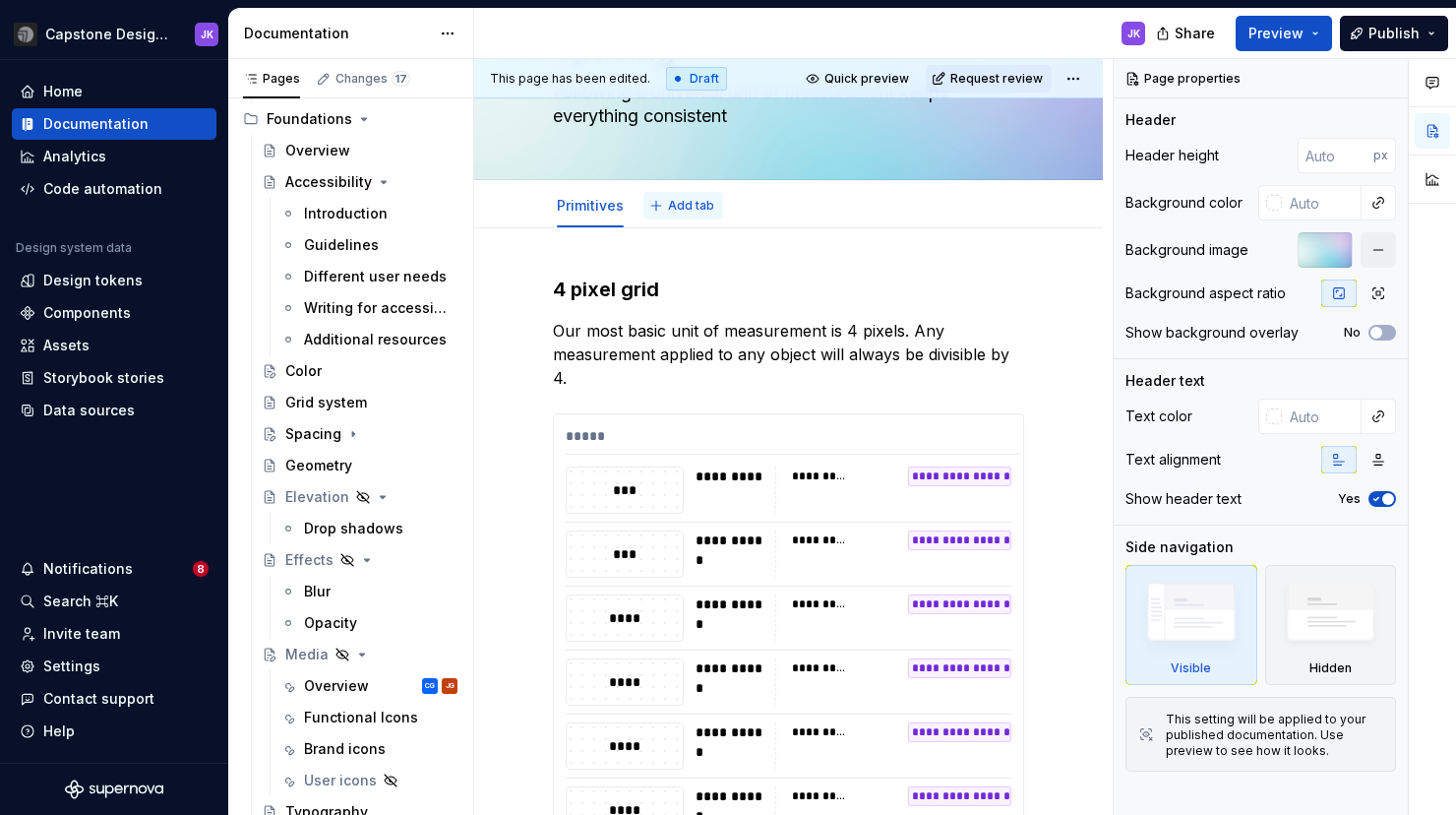 type on "*" 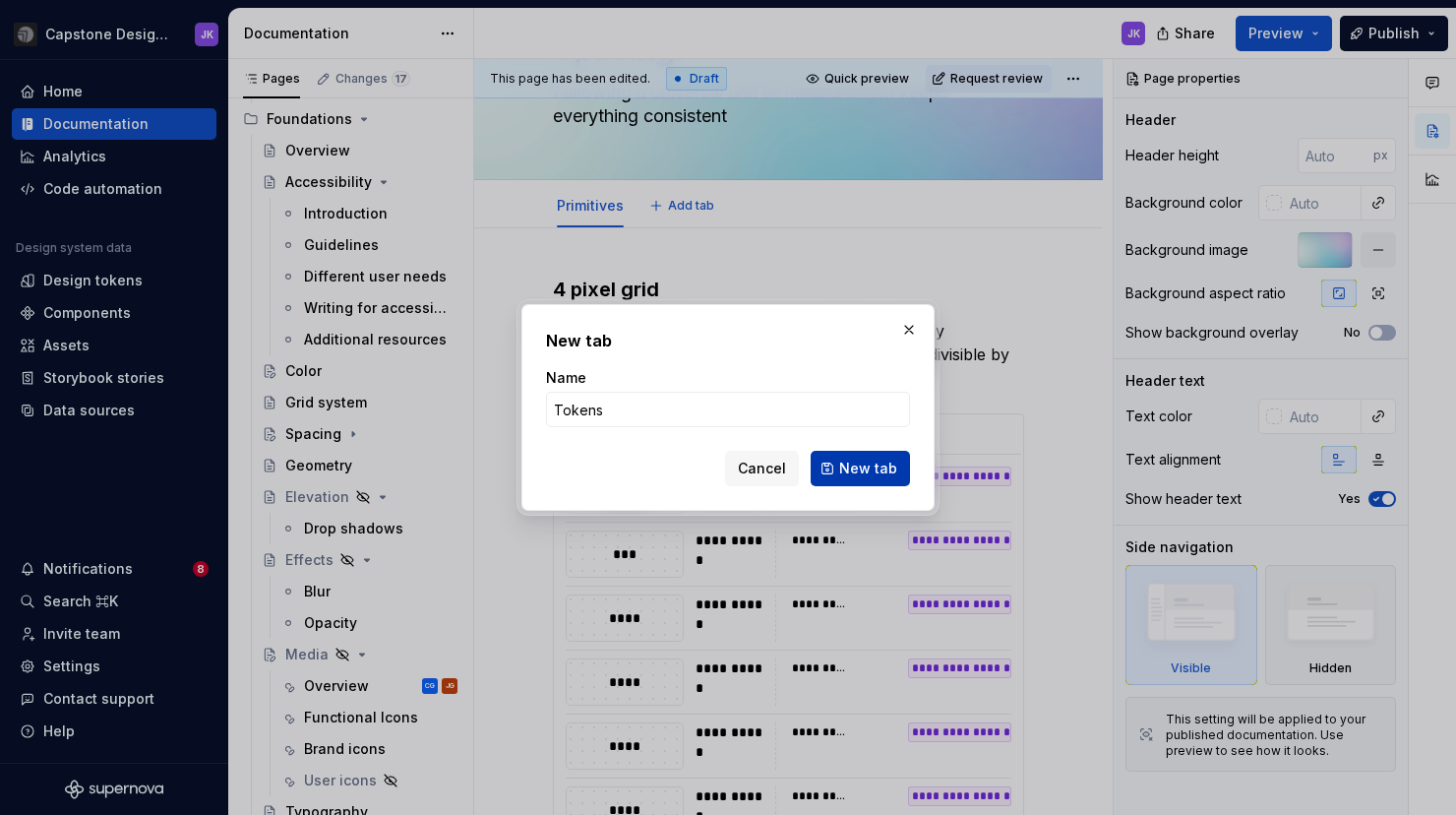 type on "Tokens" 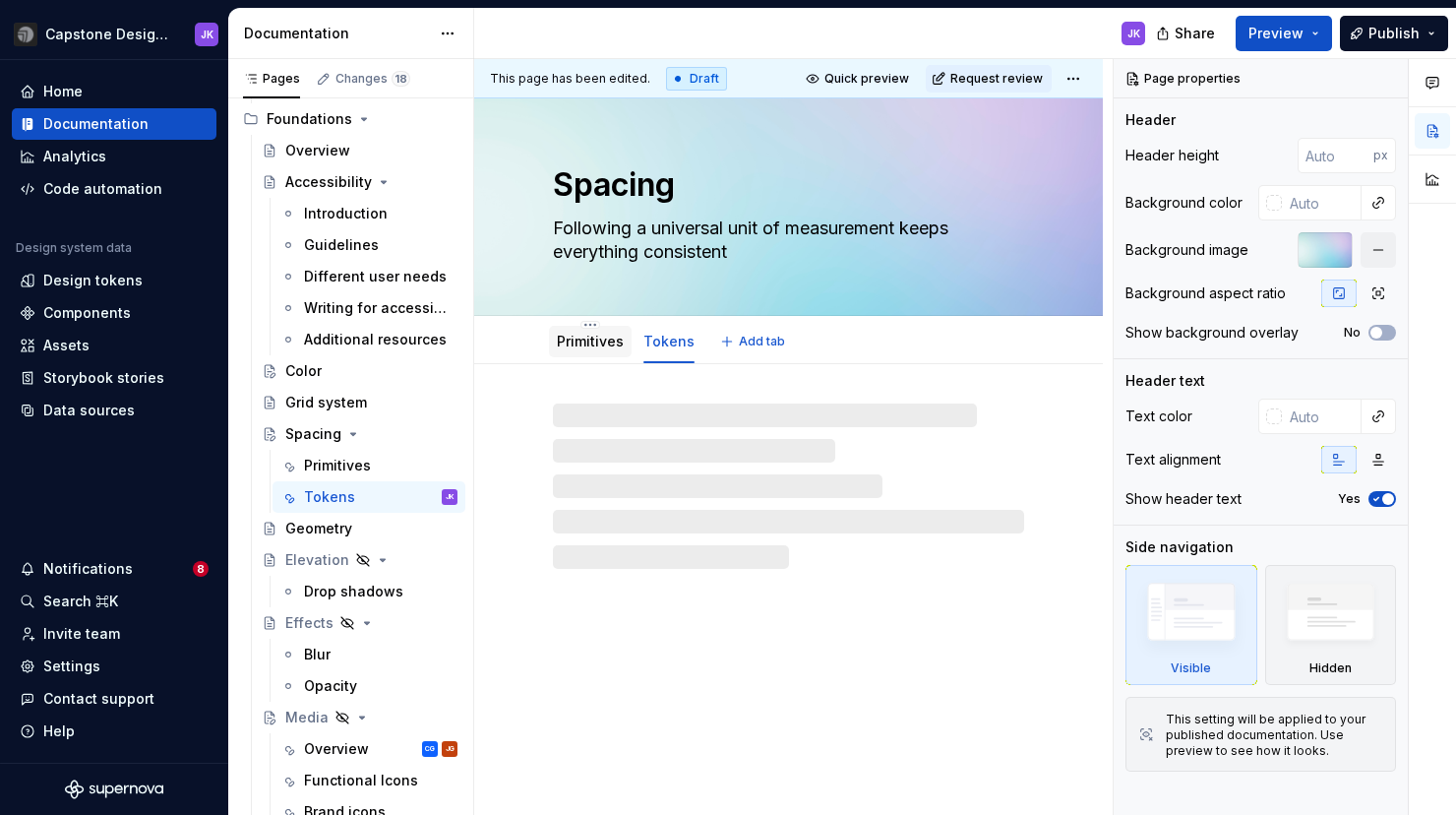 click on "Primitives" at bounding box center [590, 341] 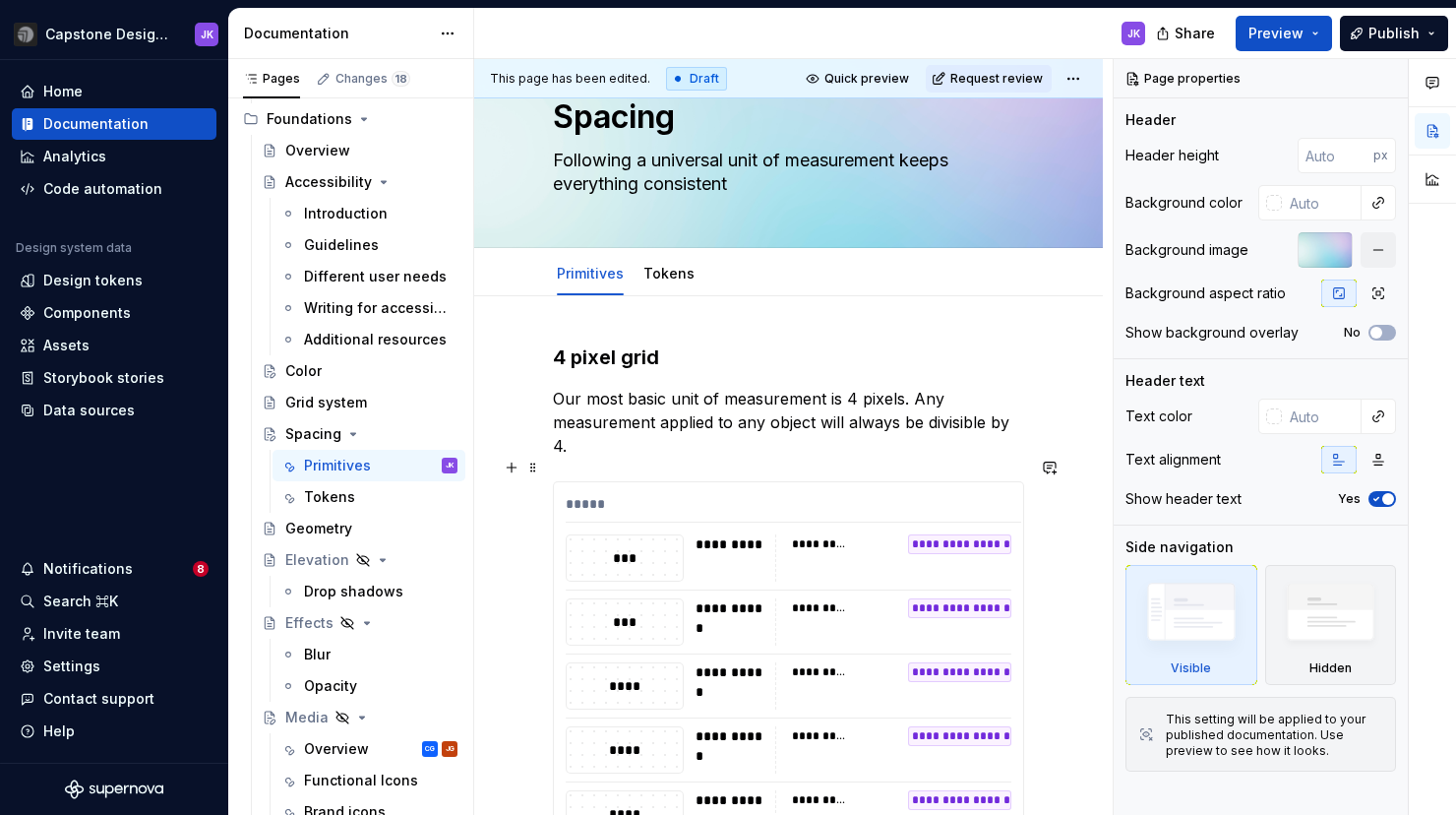 scroll, scrollTop: 0, scrollLeft: 0, axis: both 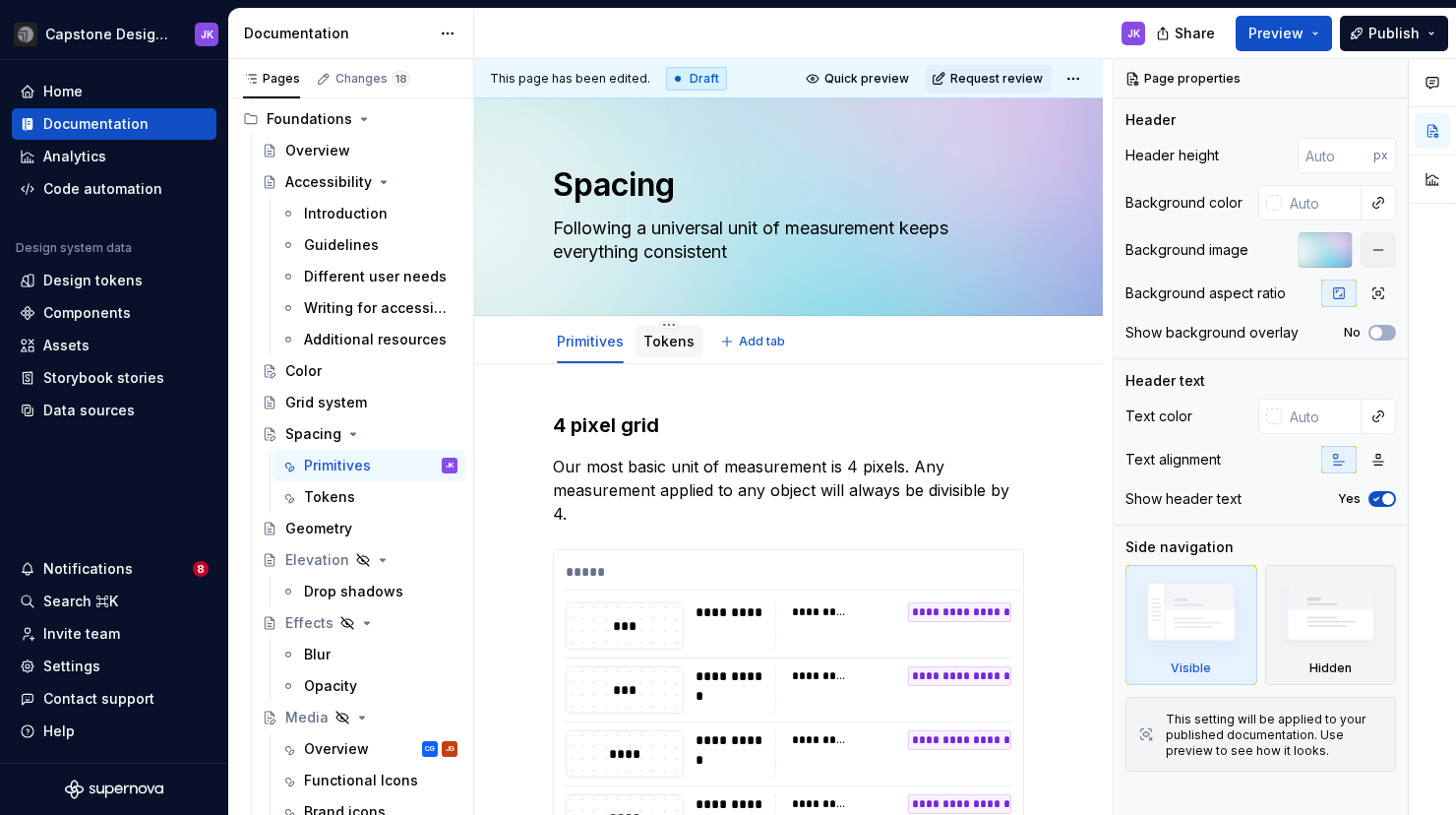 click on "Tokens" at bounding box center [669, 341] 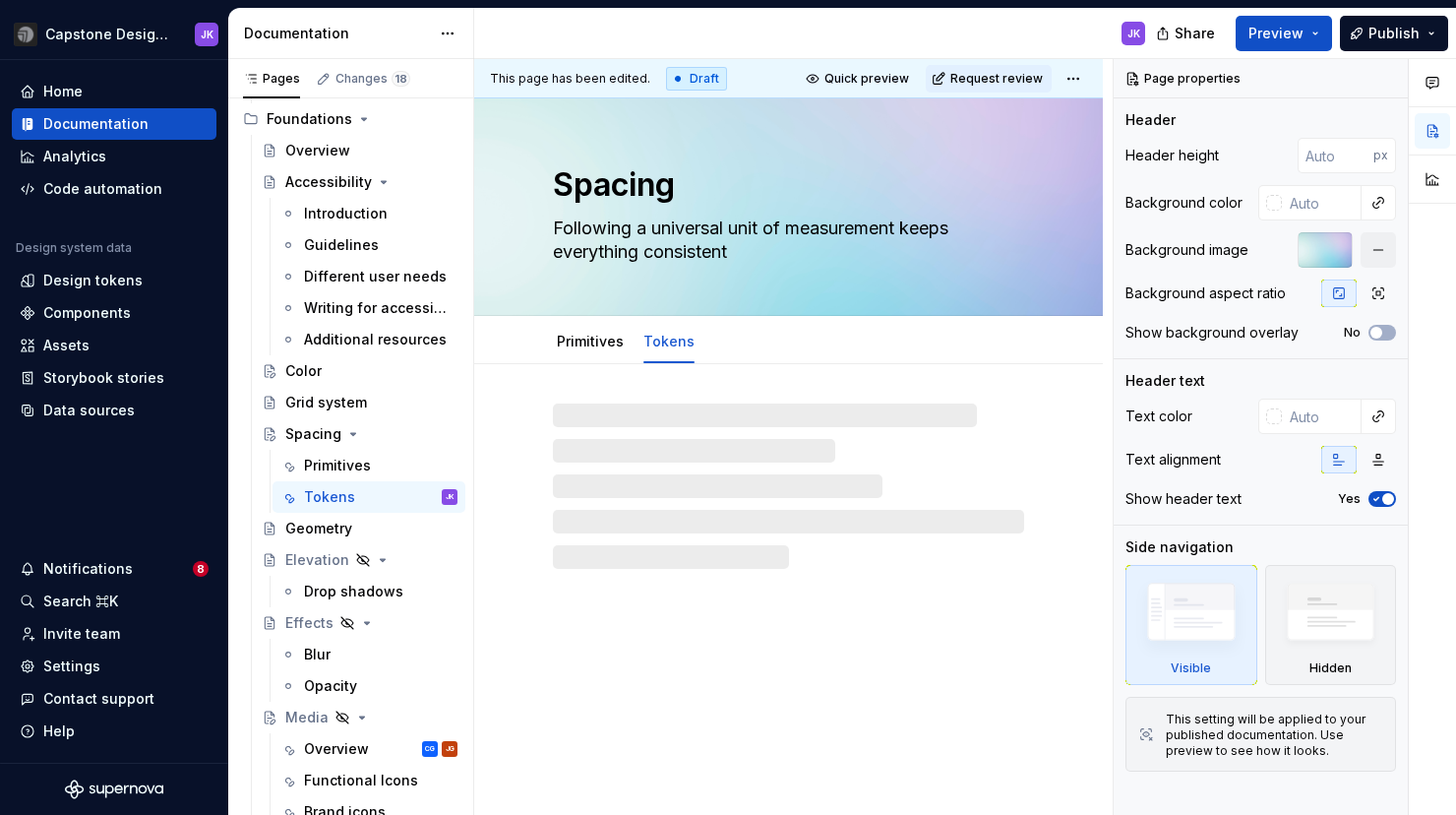 type on "*" 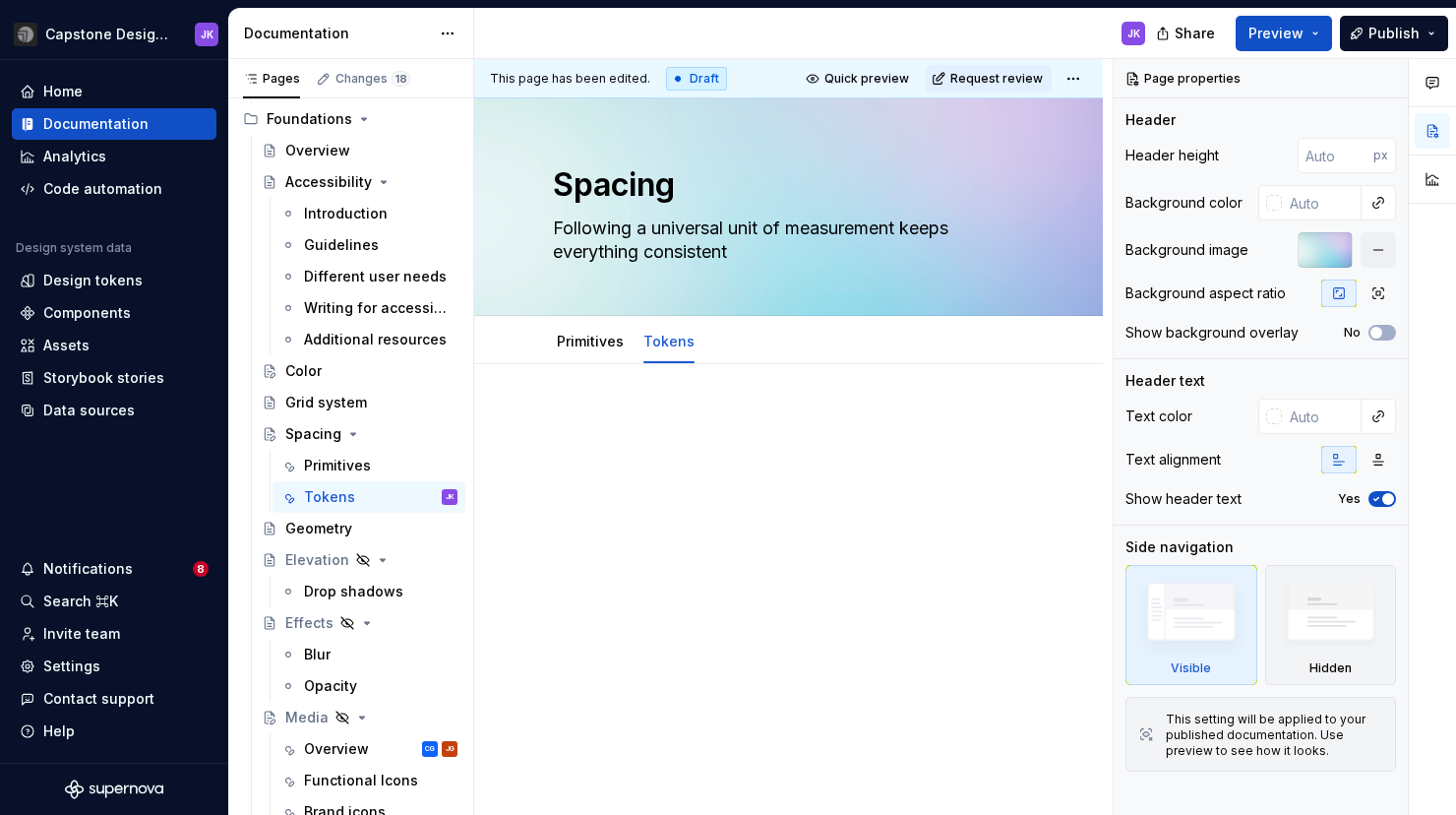 click at bounding box center [788, 423] 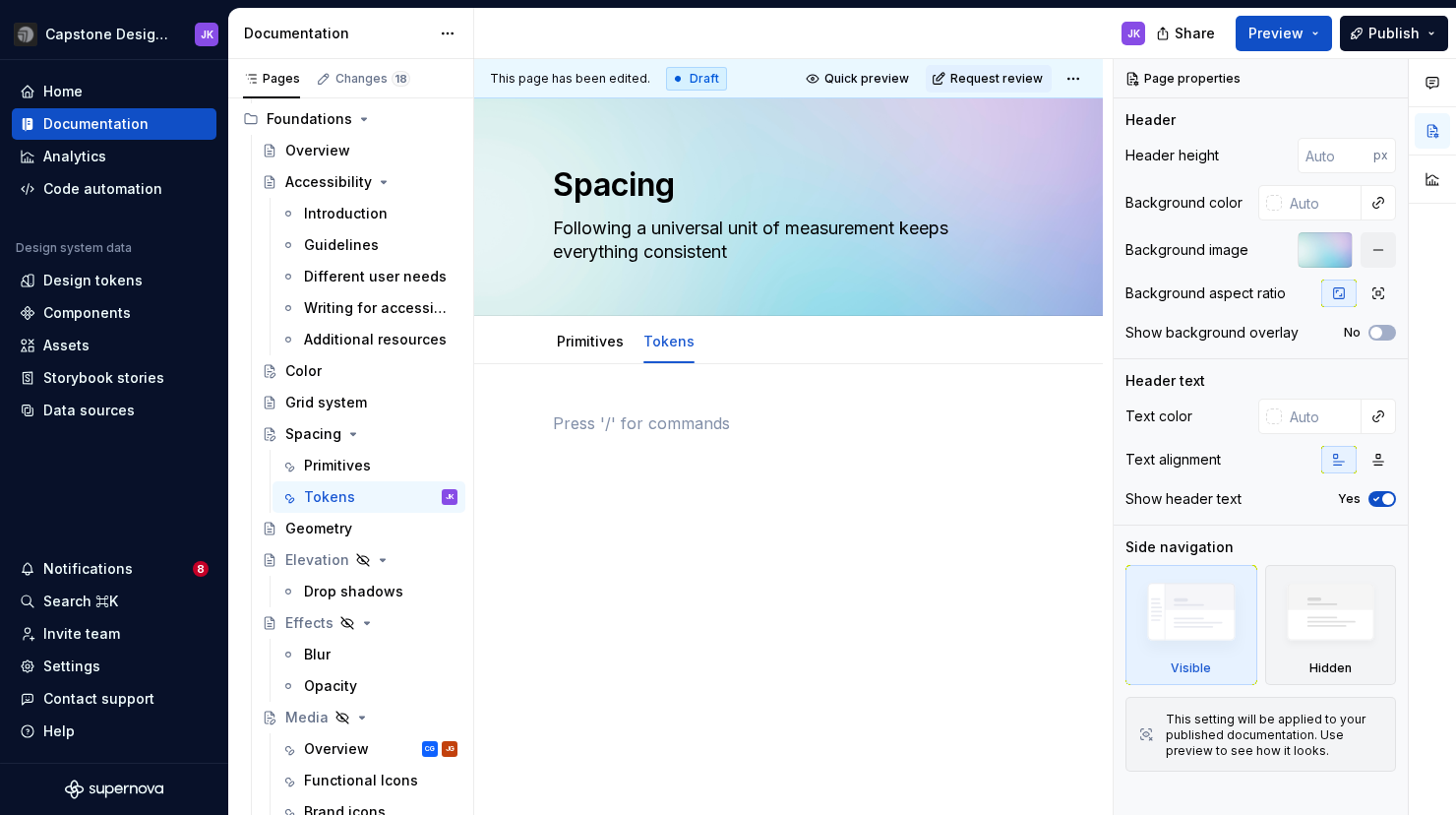 type 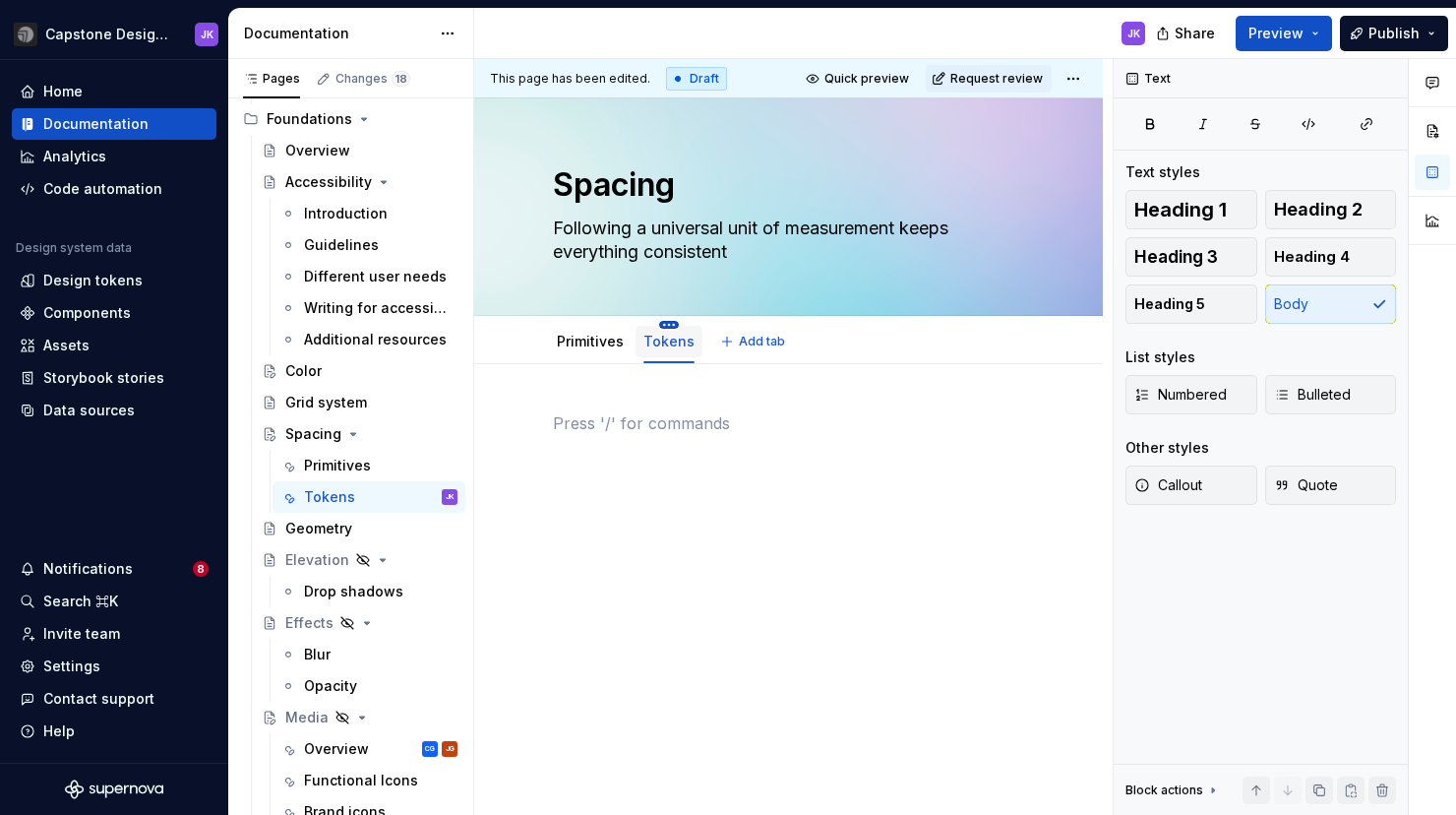 click on "Capstone Design System JK Home Documentation Analytics Code automation Design system data Design tokens Components Assets Storybook stories Data sources Notifications 8 Search ⌘K Invite team Settings Contact support Help Documentation JK Share Preview Publish Pages Changes 18 Add
Accessibility guide for tree Page tree.
Navigate the tree with the arrow keys. Common tree hotkeys apply. Further keybindings are available:
enter to execute primary action on focused item
f2 to start renaming the focused item
escape to abort renaming an item
control+d to start dragging selected items
Capstone Design System Introduction and principles Components The team Glossary of terms Getting started Onboarding Designers Developers Foundations Overview Accessibility Introduction Guidelines Different user needs Writing for accessibility Additional resources Color Grid system Spacing Primitives Tokens JK Geometry Elevation Drop shadows Effects Blur Opacity CG" at bounding box center (728, 408) 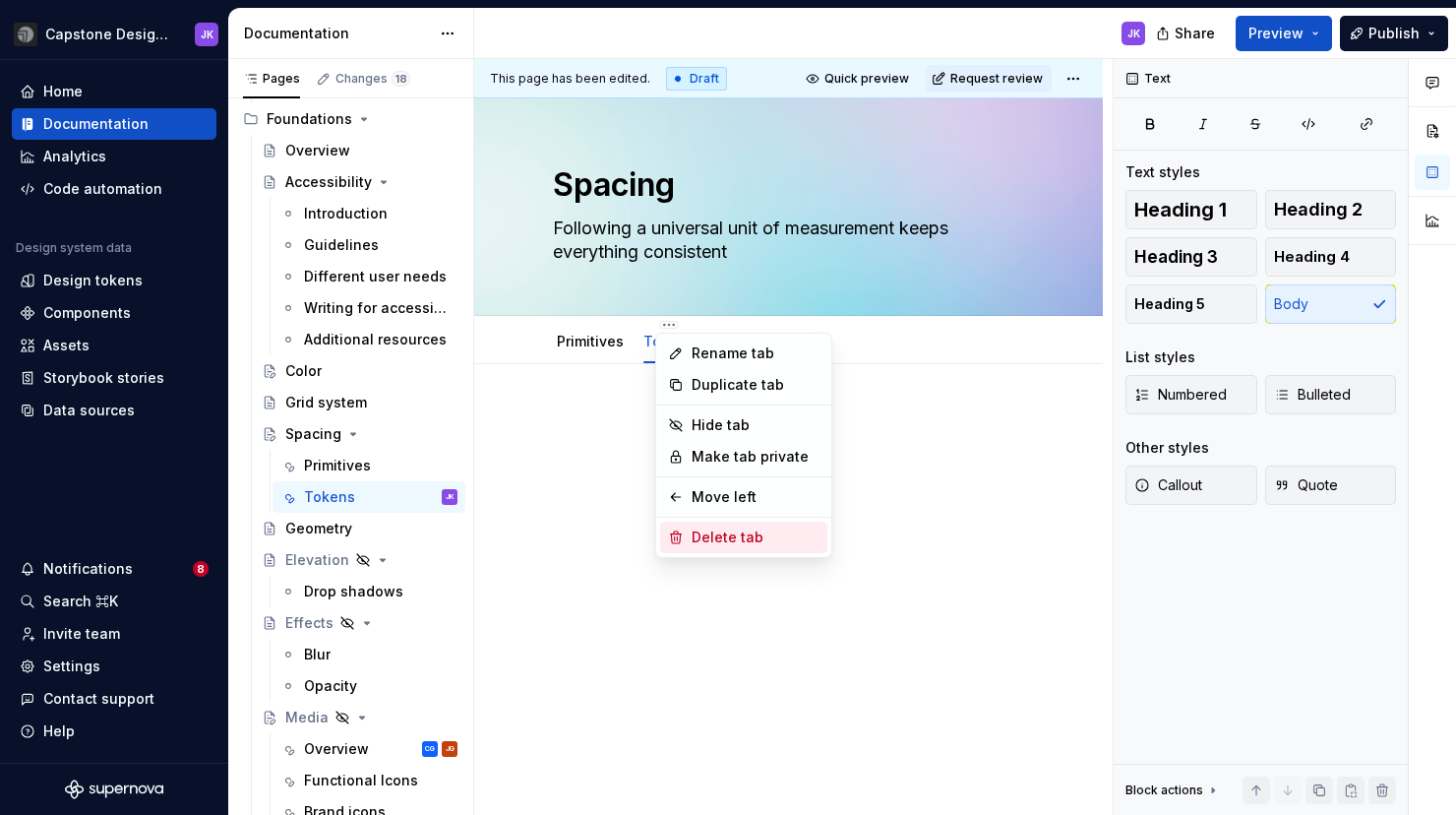 click on "Delete tab" at bounding box center (756, 537) 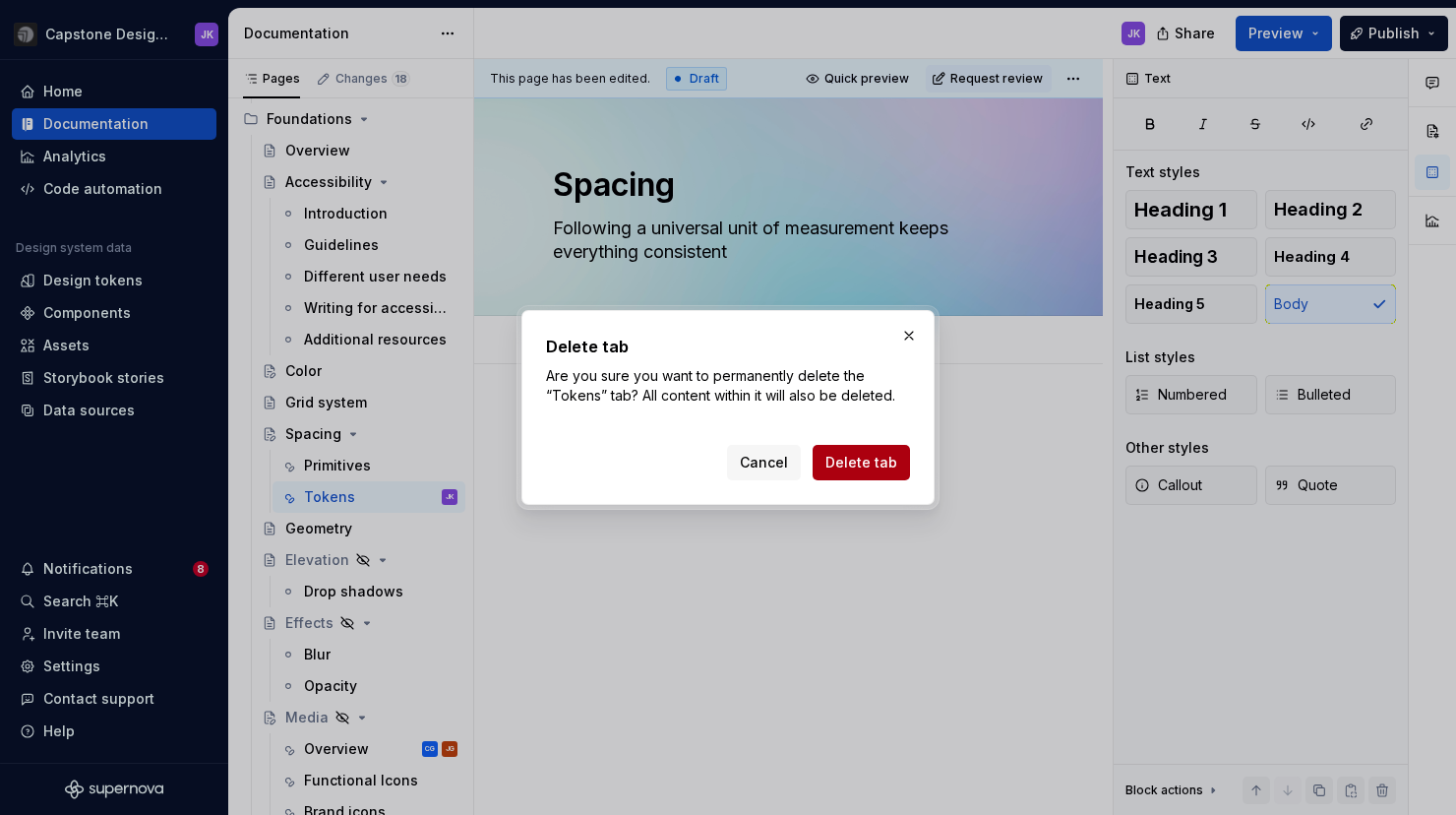 click on "Delete tab" at bounding box center [861, 463] 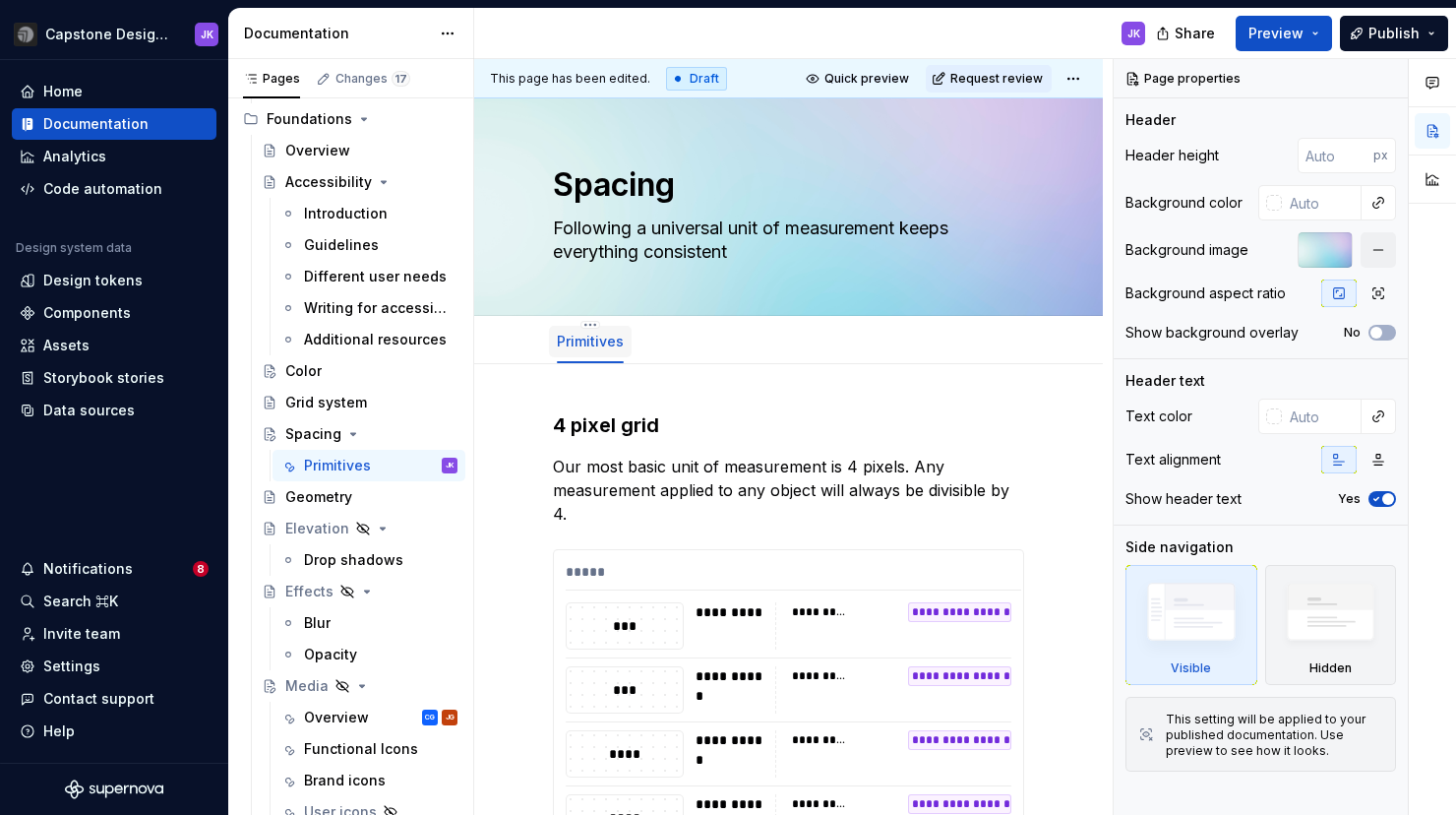 type on "*" 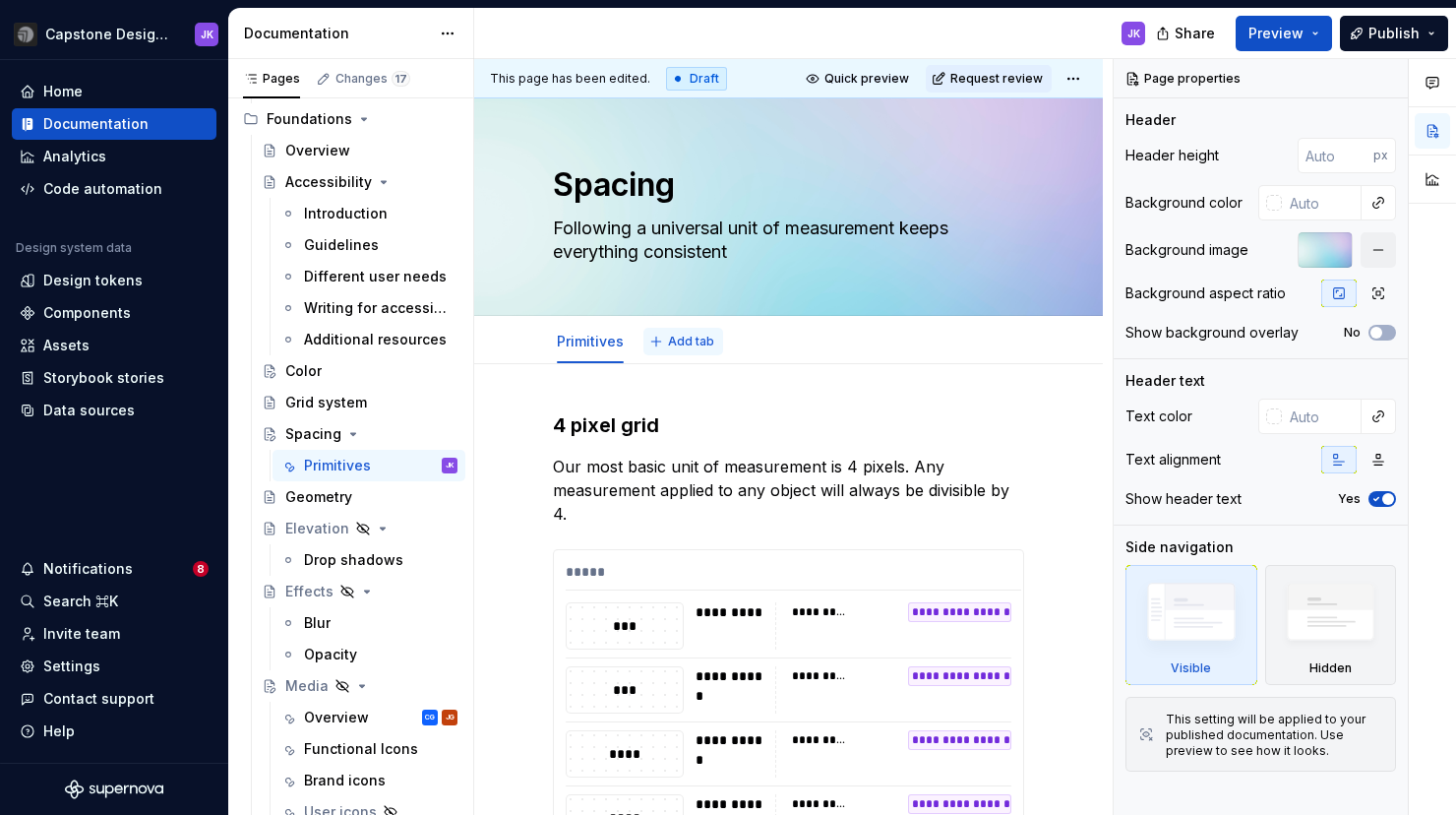 click on "Add tab" at bounding box center (683, 342) 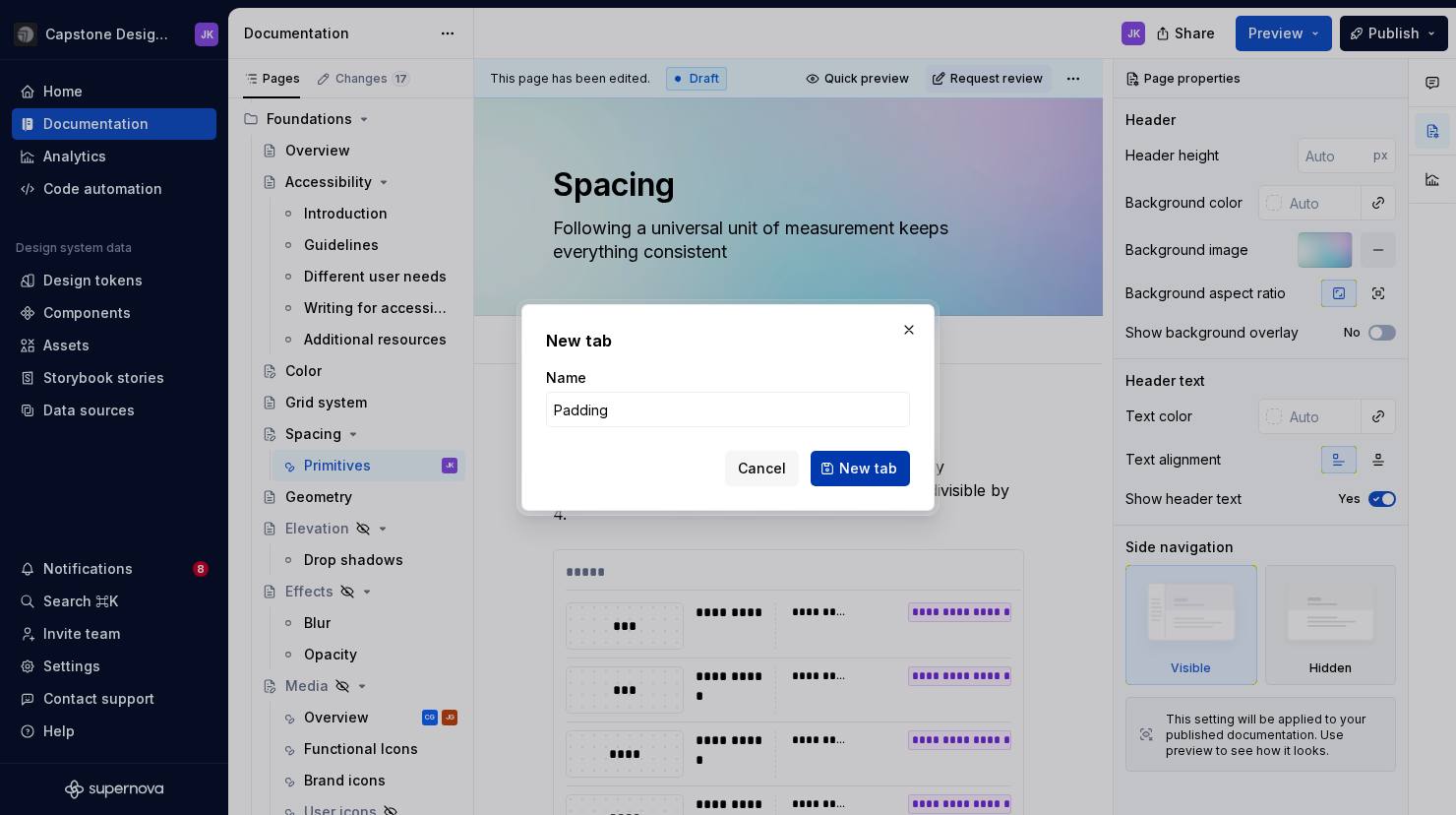 type on "Padding" 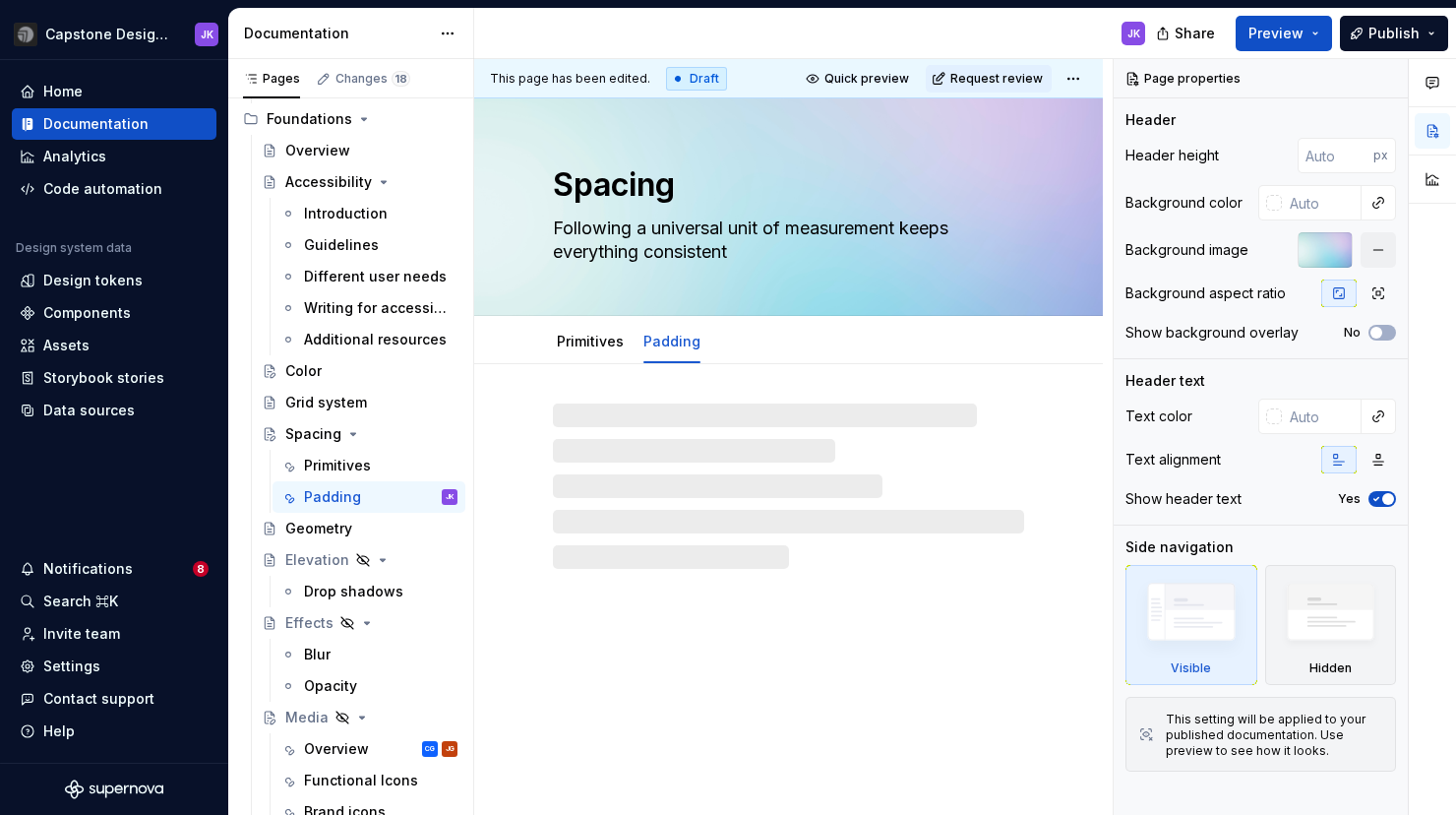 type on "*" 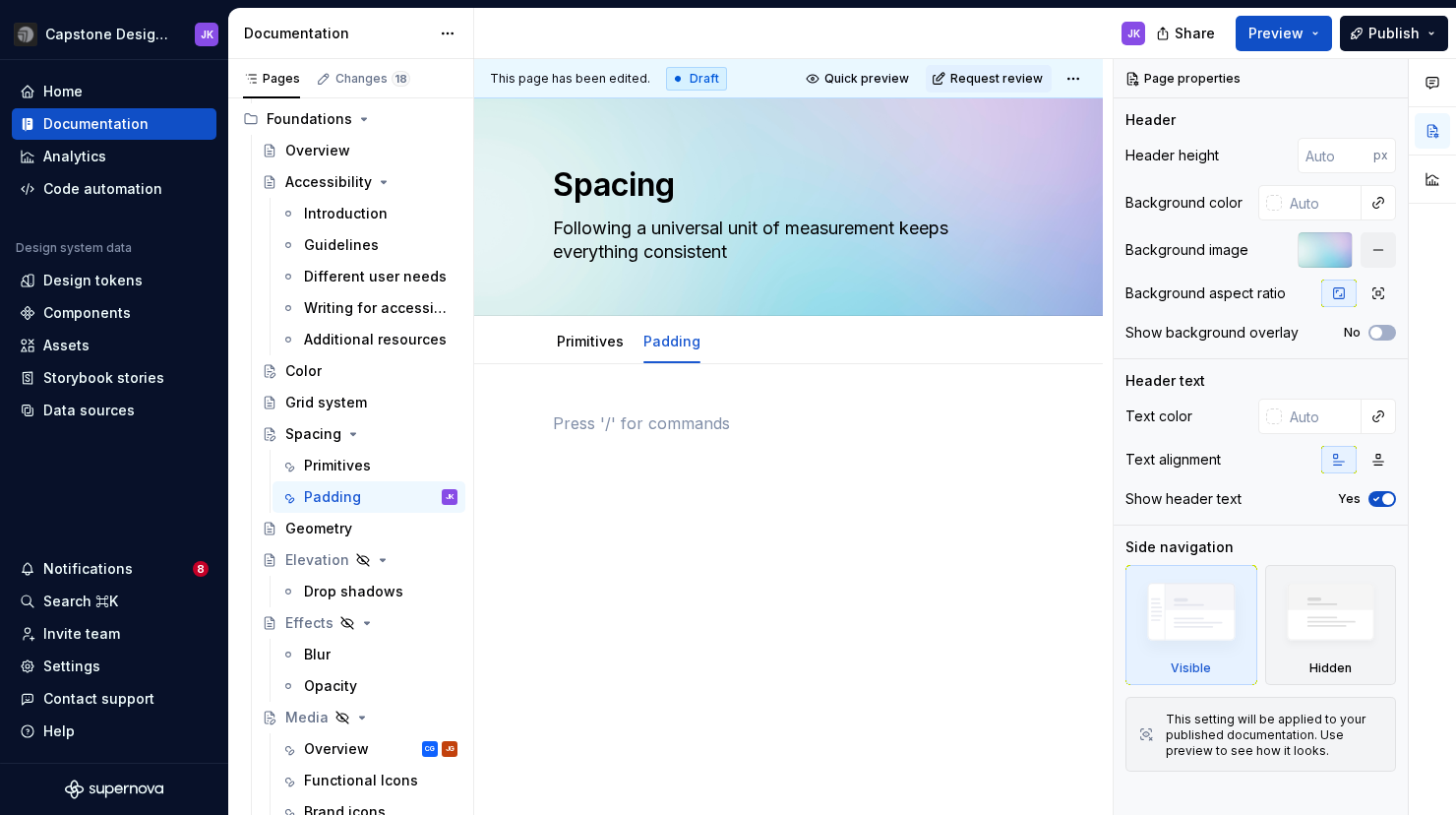 click at bounding box center (788, 423) 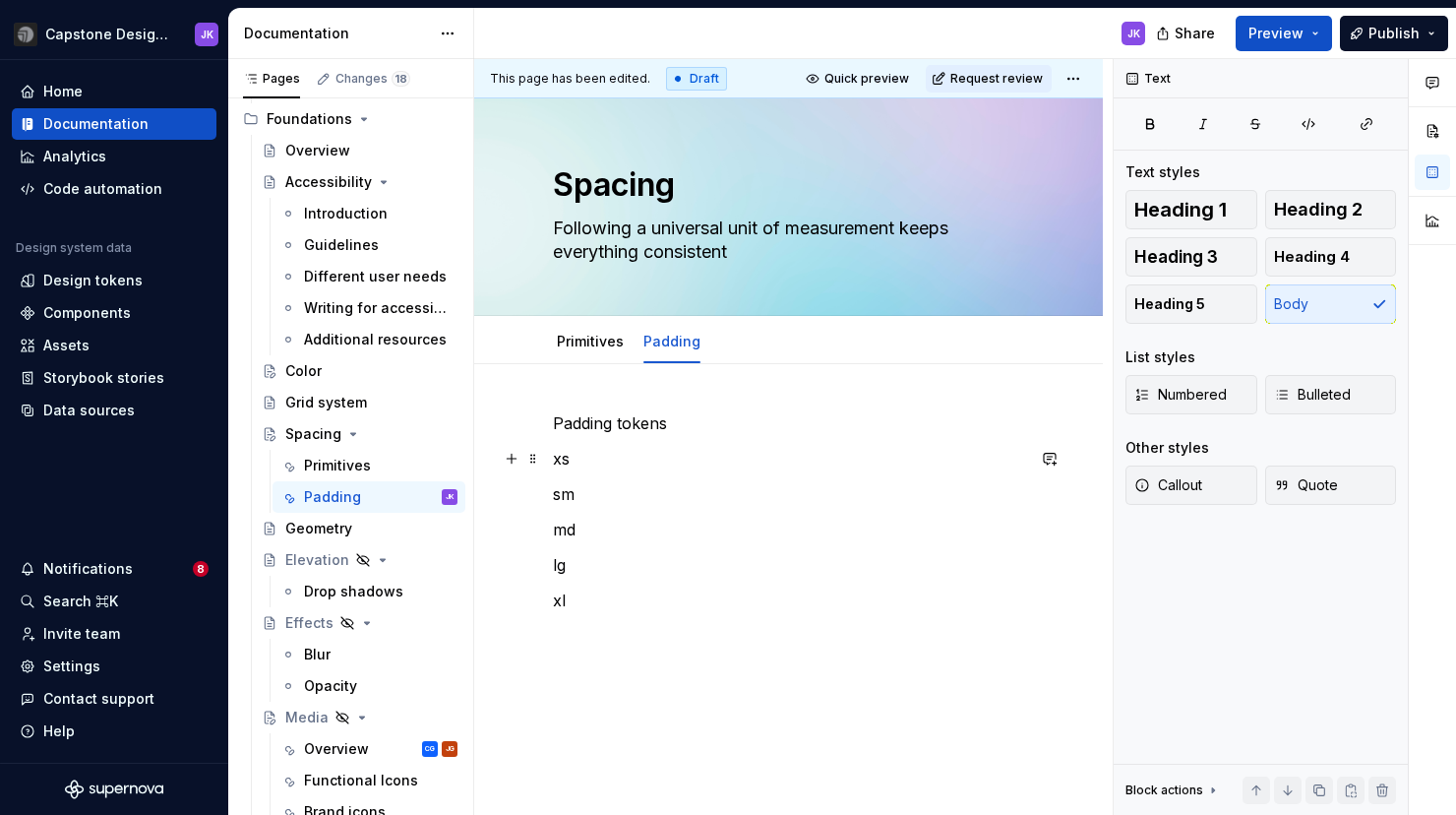 click on "xs" at bounding box center (788, 459) 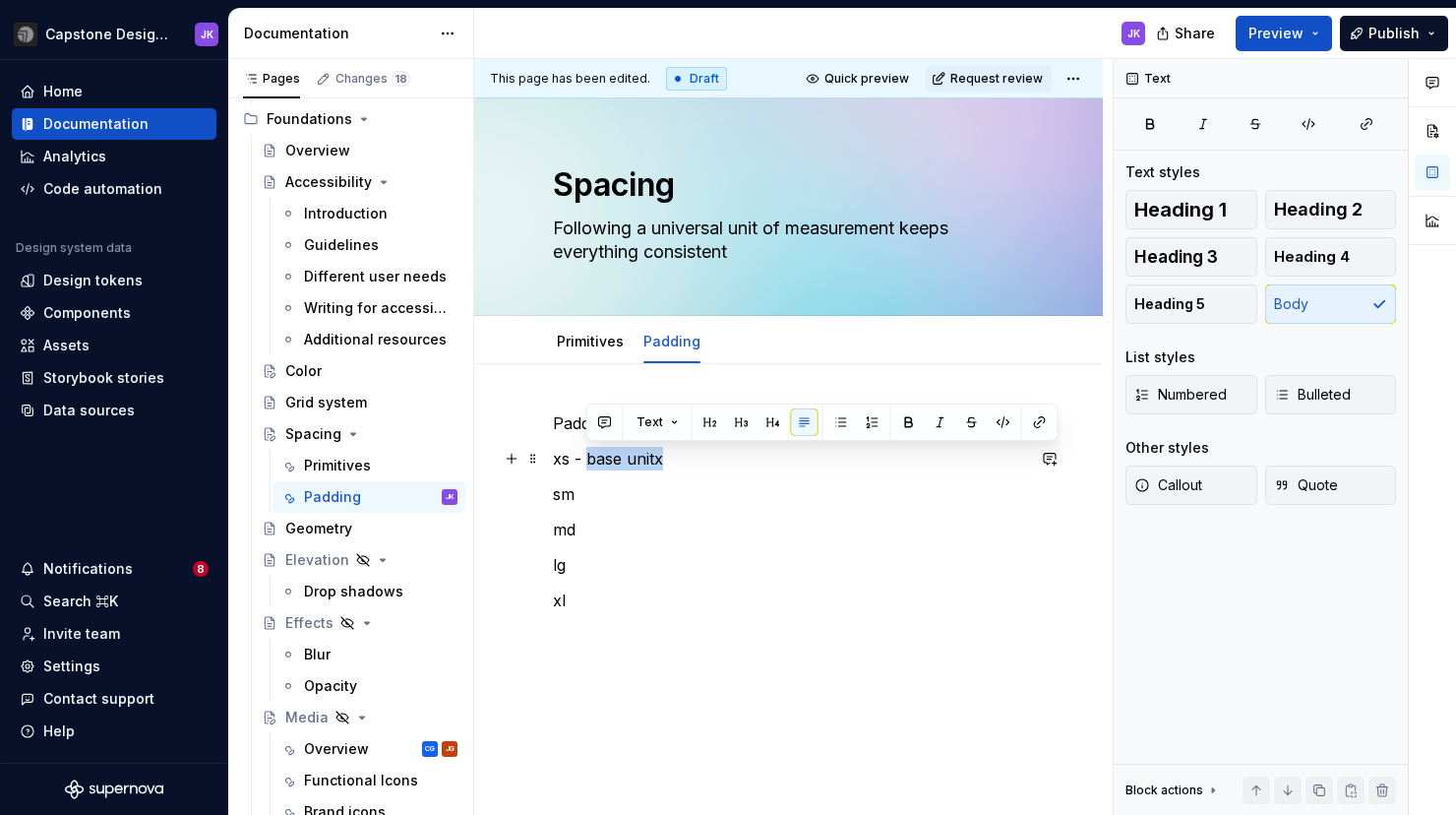 drag, startPoint x: 669, startPoint y: 462, endPoint x: 586, endPoint y: 461, distance: 83.00602 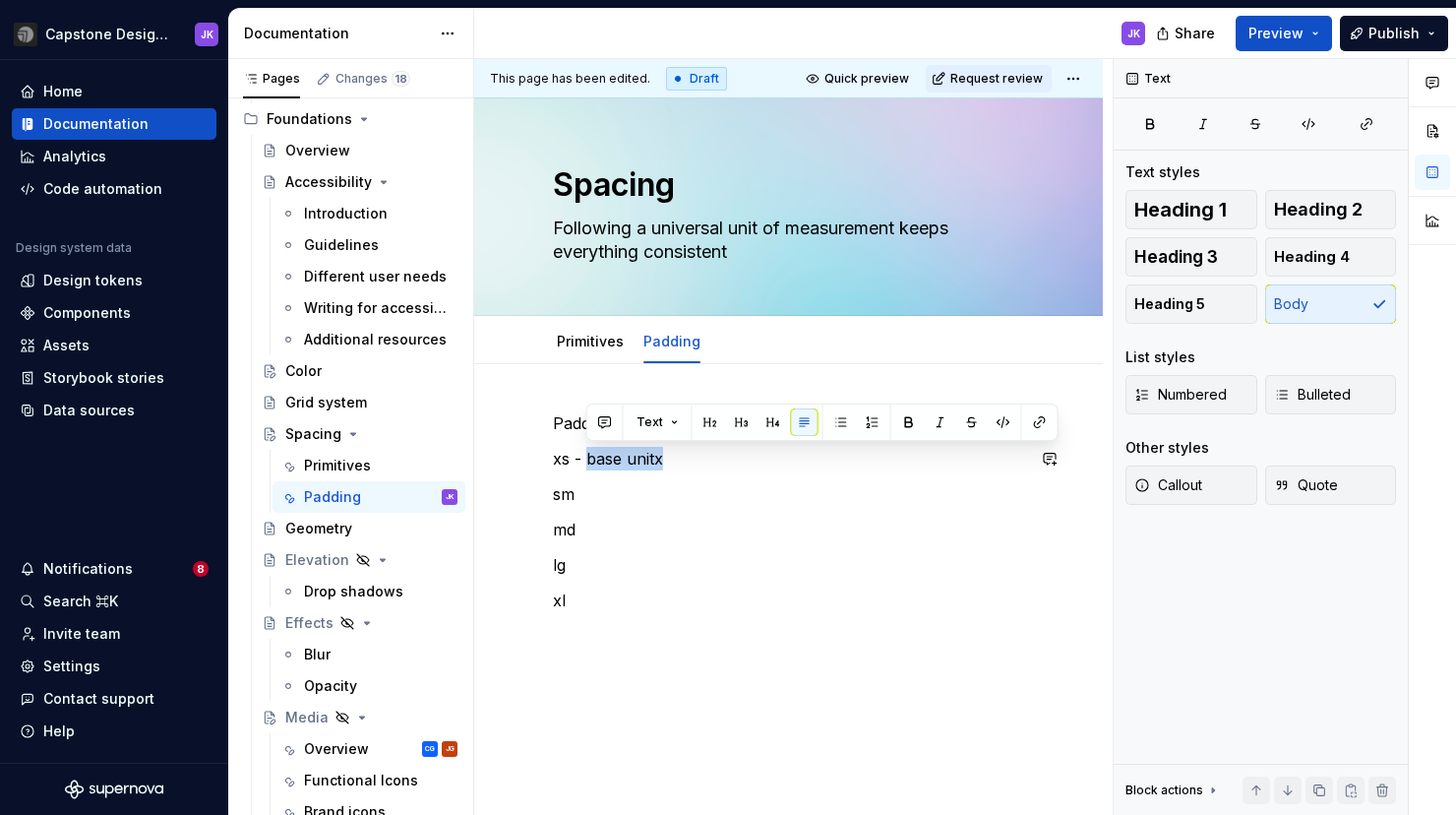 copy on "base unitx" 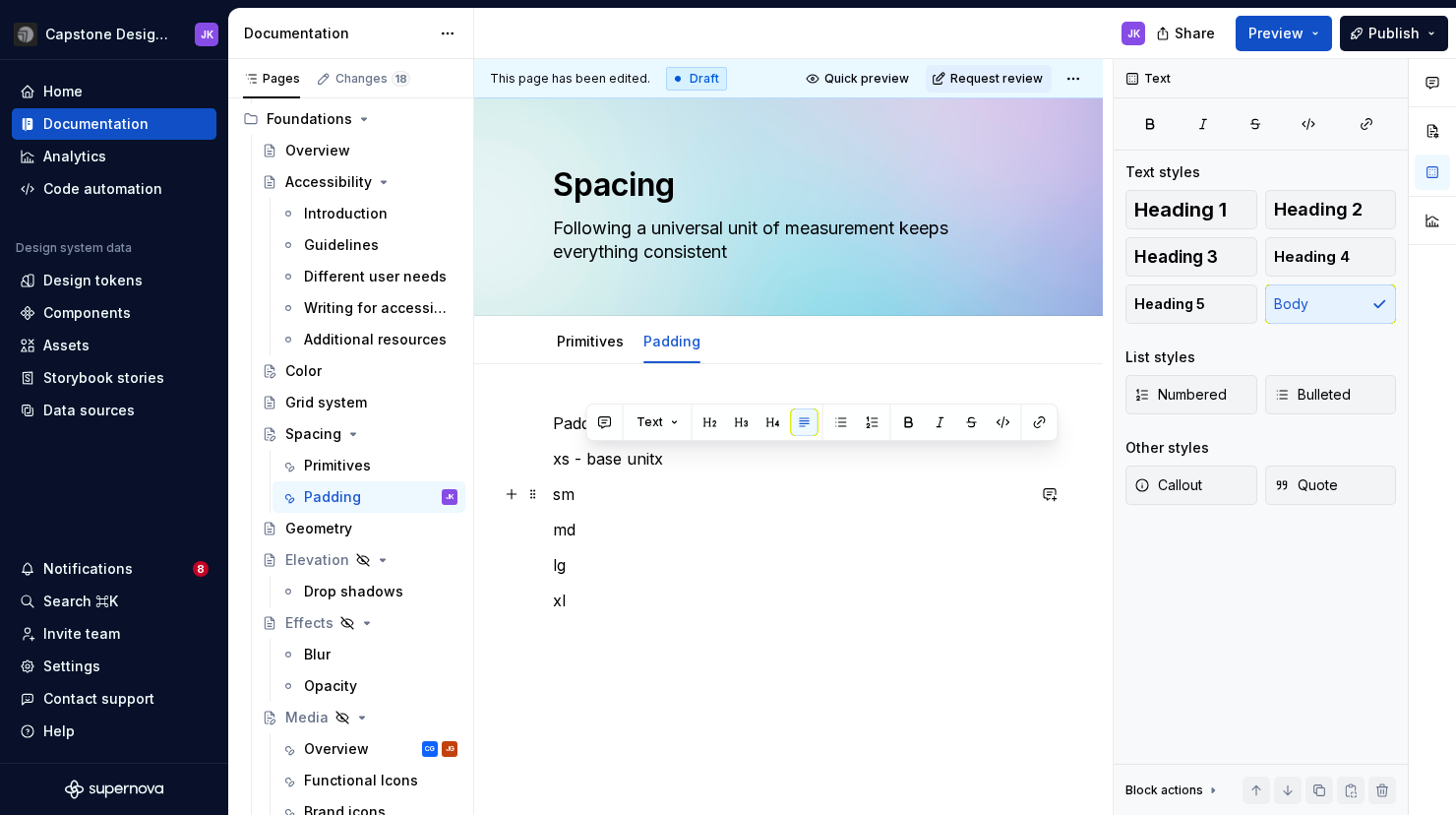 click on "sm" at bounding box center (788, 494) 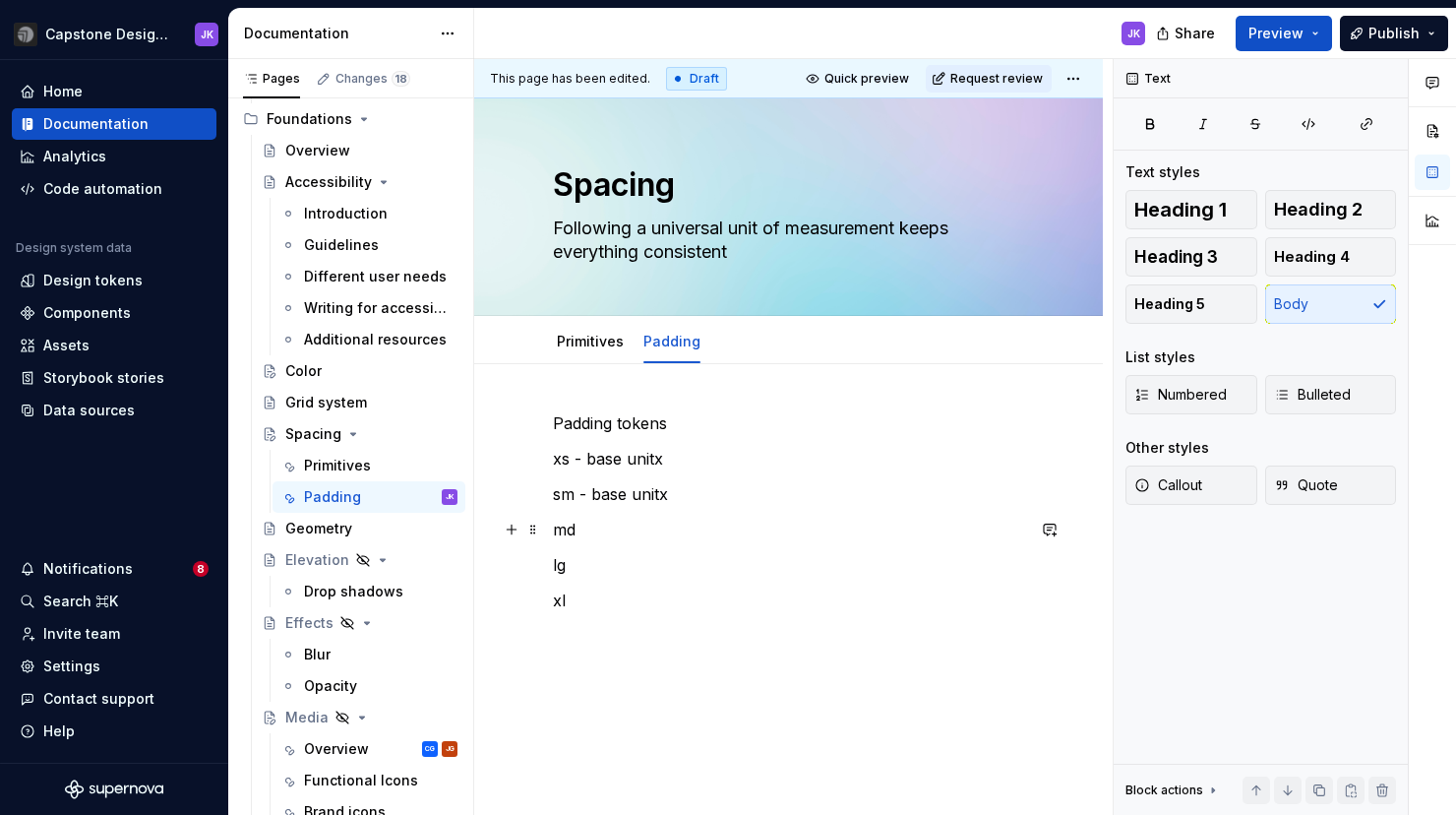 click on "md" at bounding box center [788, 530] 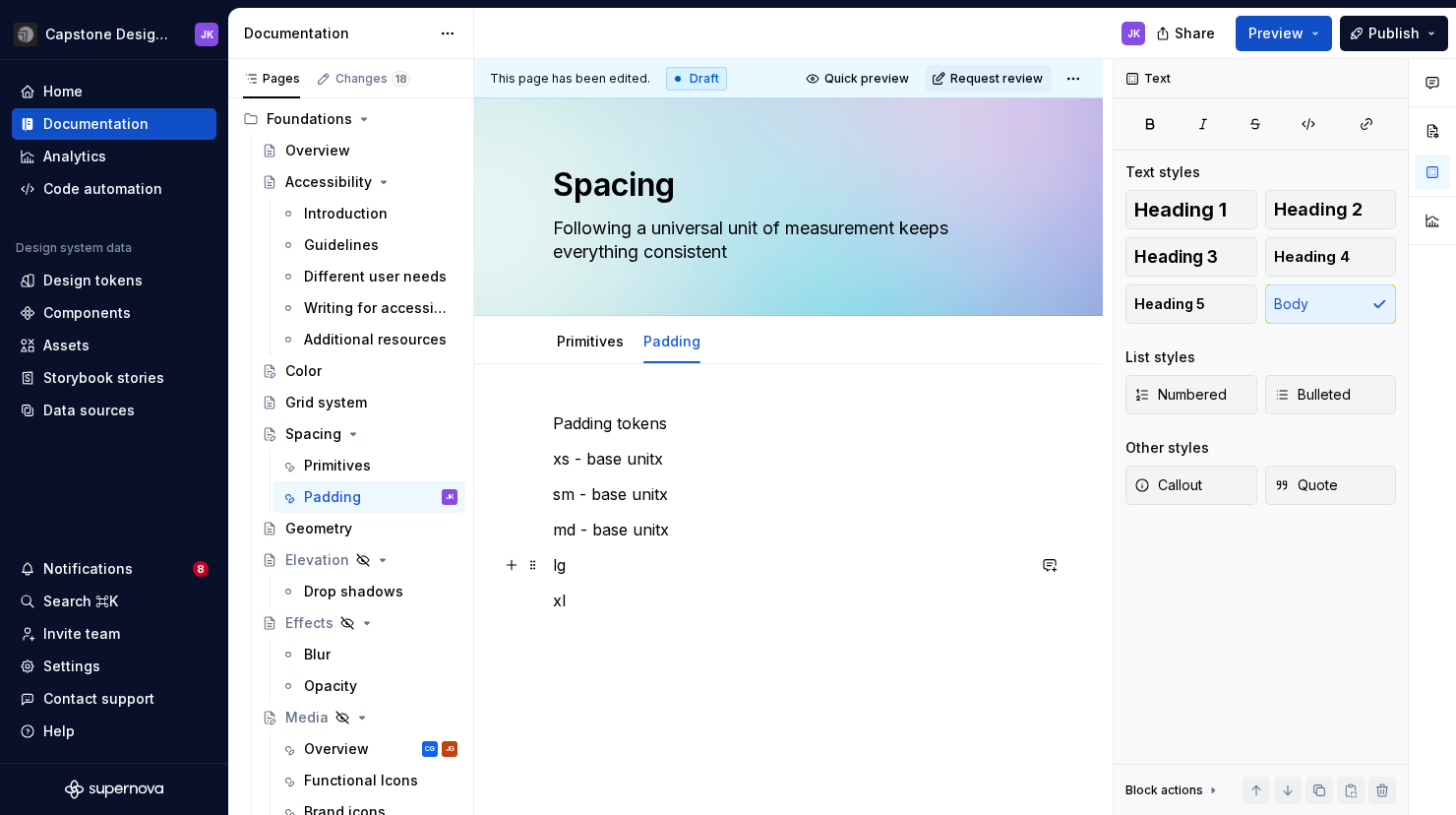 click on "lg" at bounding box center (788, 565) 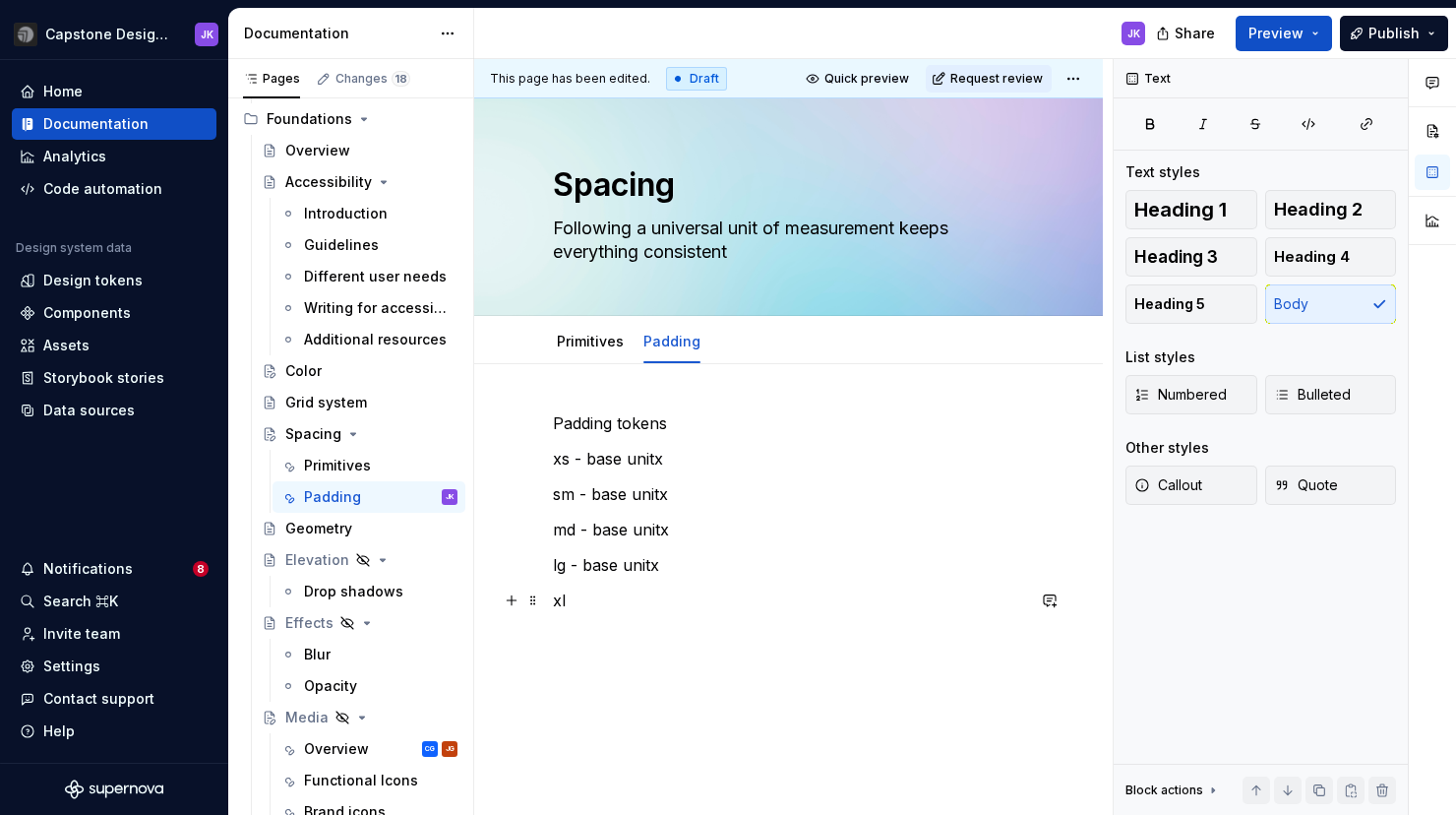 click on "xl" at bounding box center [788, 600] 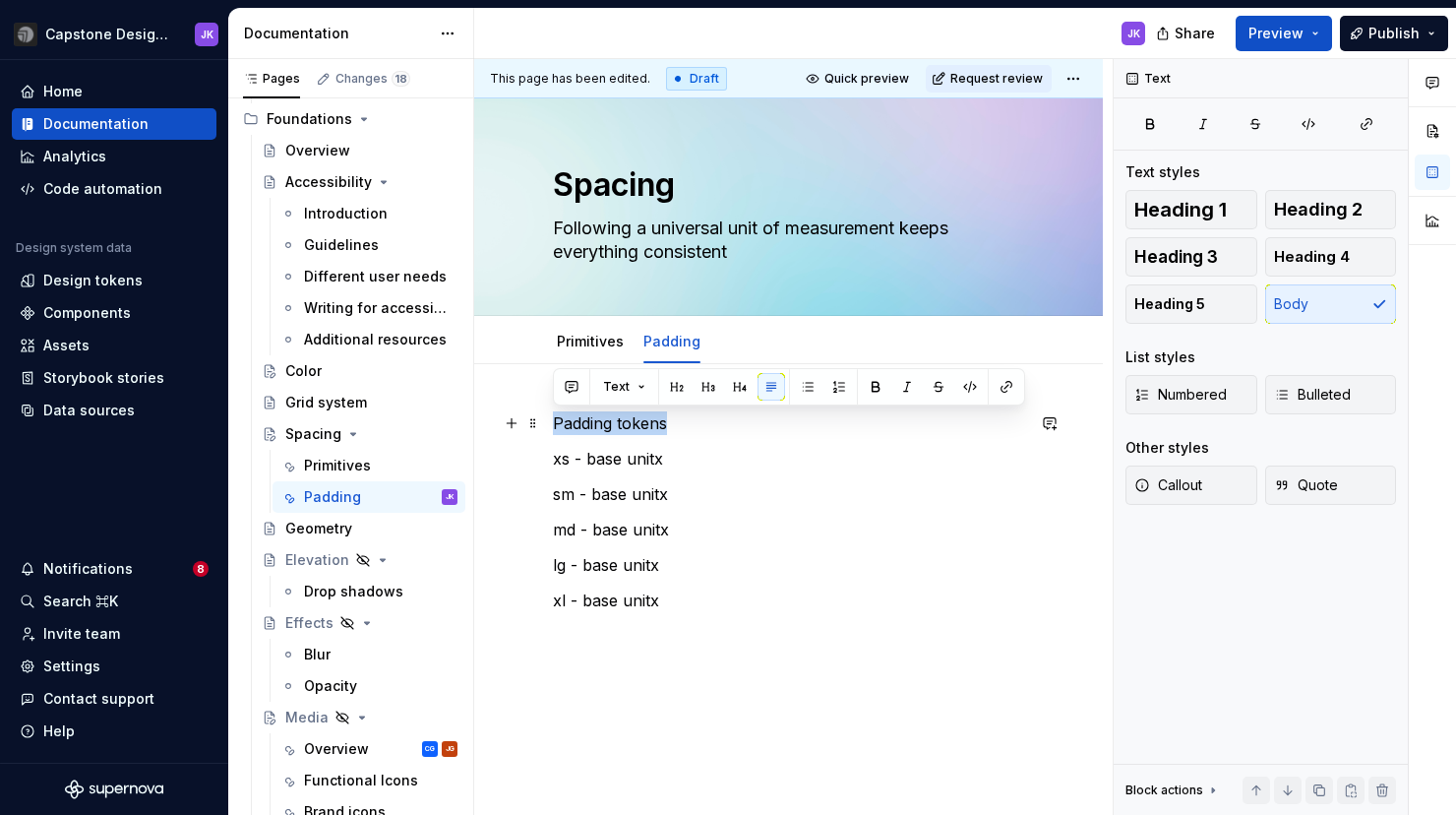drag, startPoint x: 667, startPoint y: 423, endPoint x: 552, endPoint y: 429, distance: 115.15642 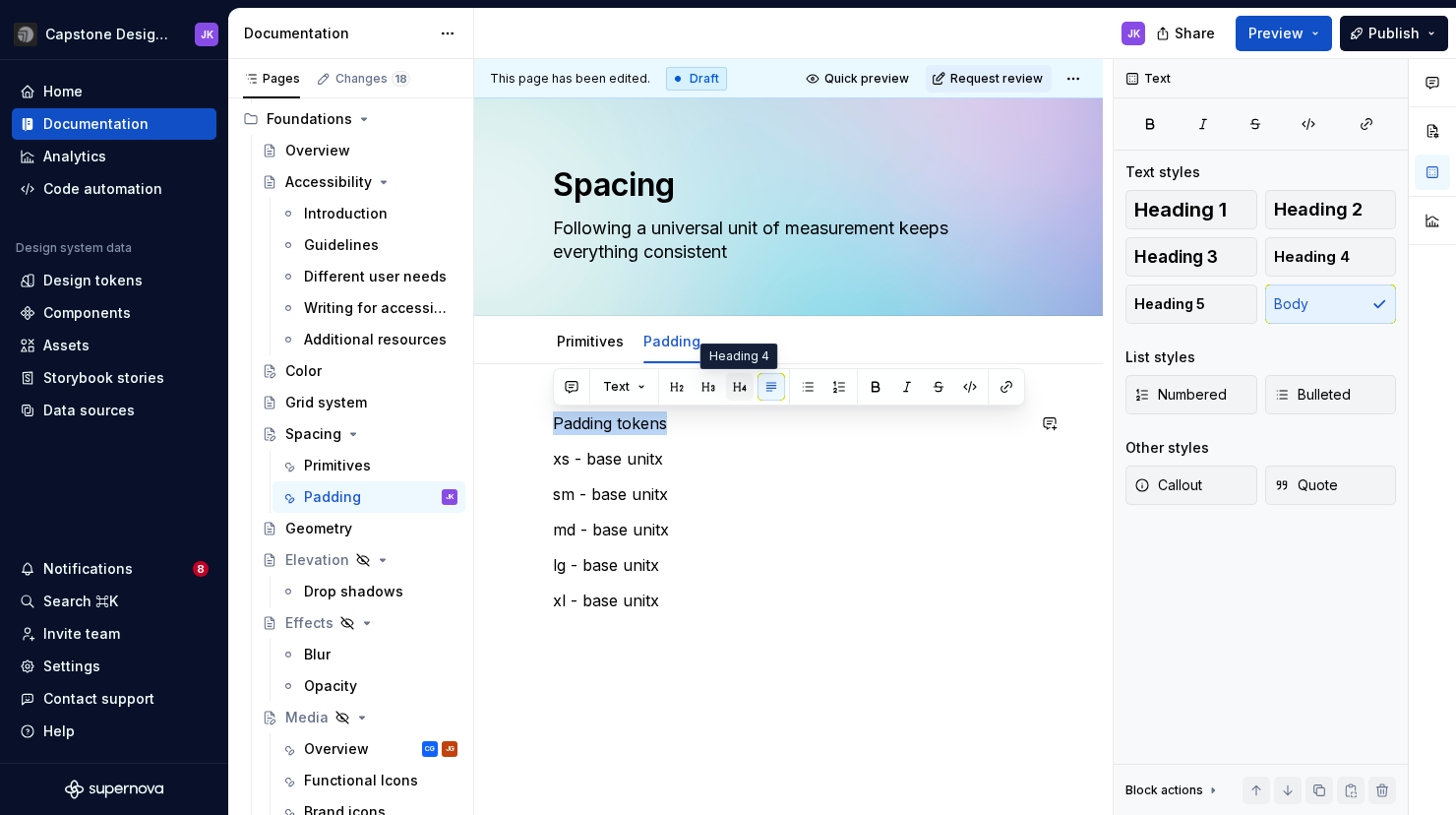 click at bounding box center [740, 387] 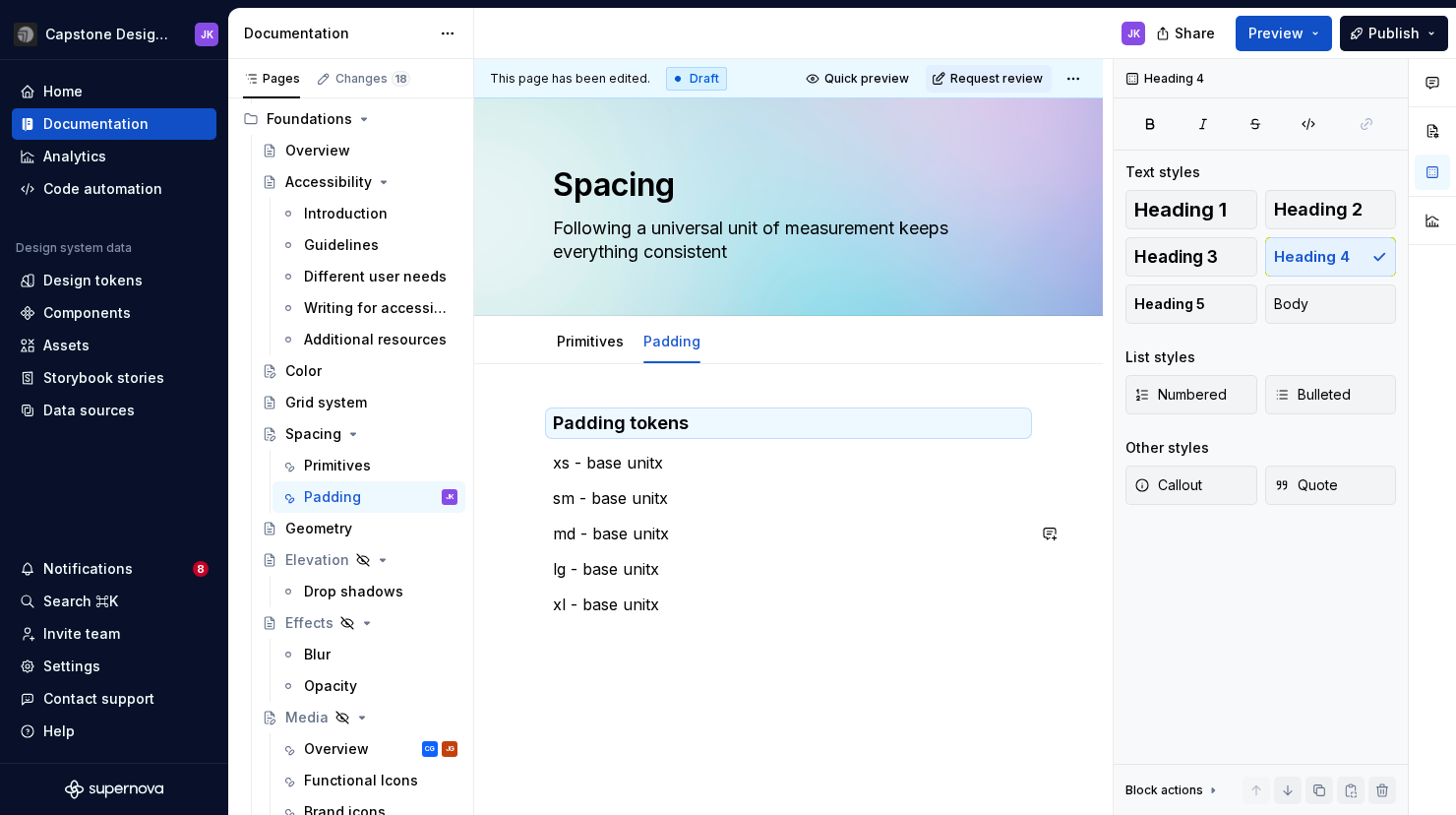 click on "Padding tokens xs - base unitx sm - base unitx md - base unitx lg - base unitx xl - base unitx" at bounding box center [788, 514] 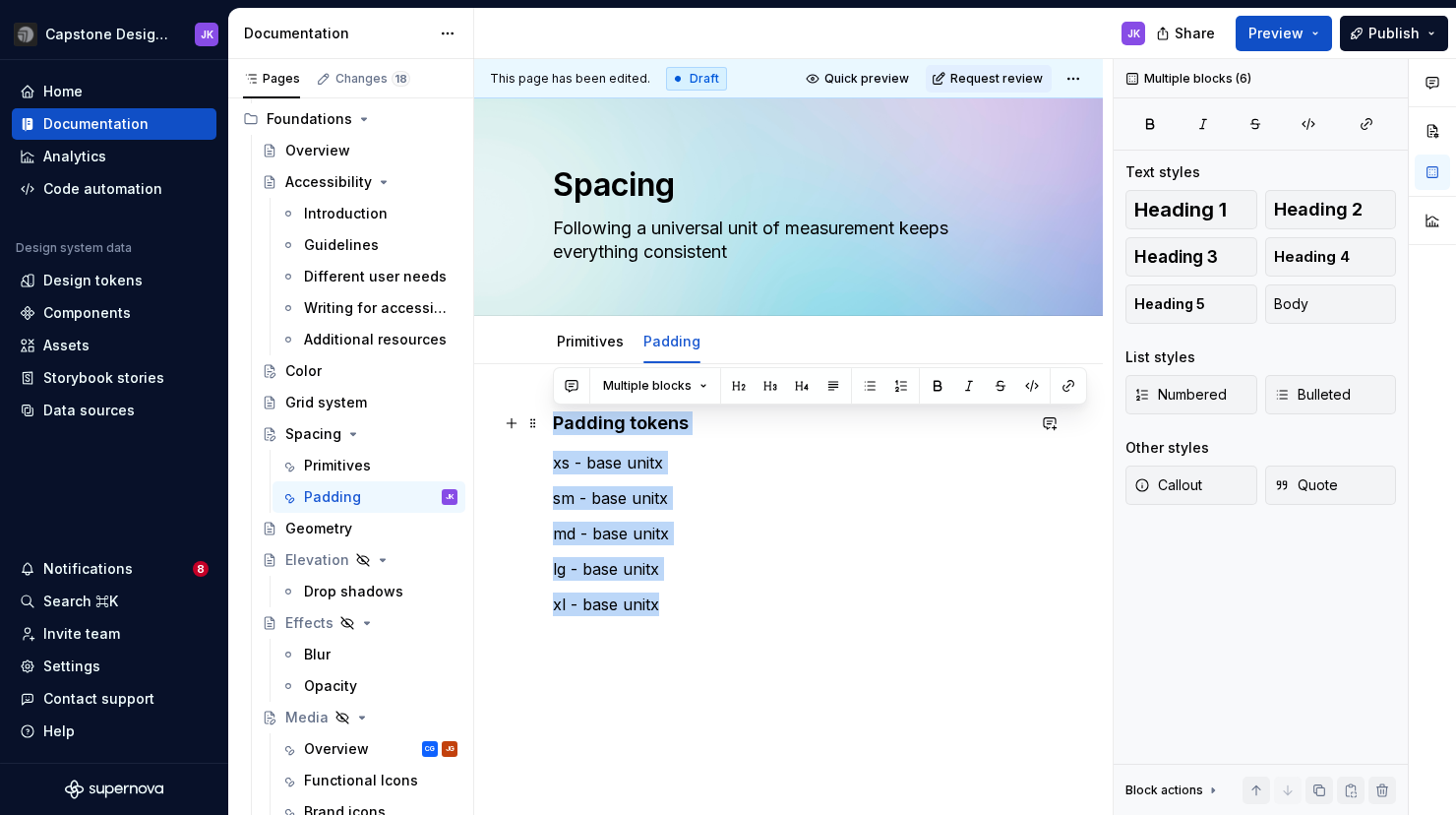 drag, startPoint x: 663, startPoint y: 601, endPoint x: 543, endPoint y: 426, distance: 212.191 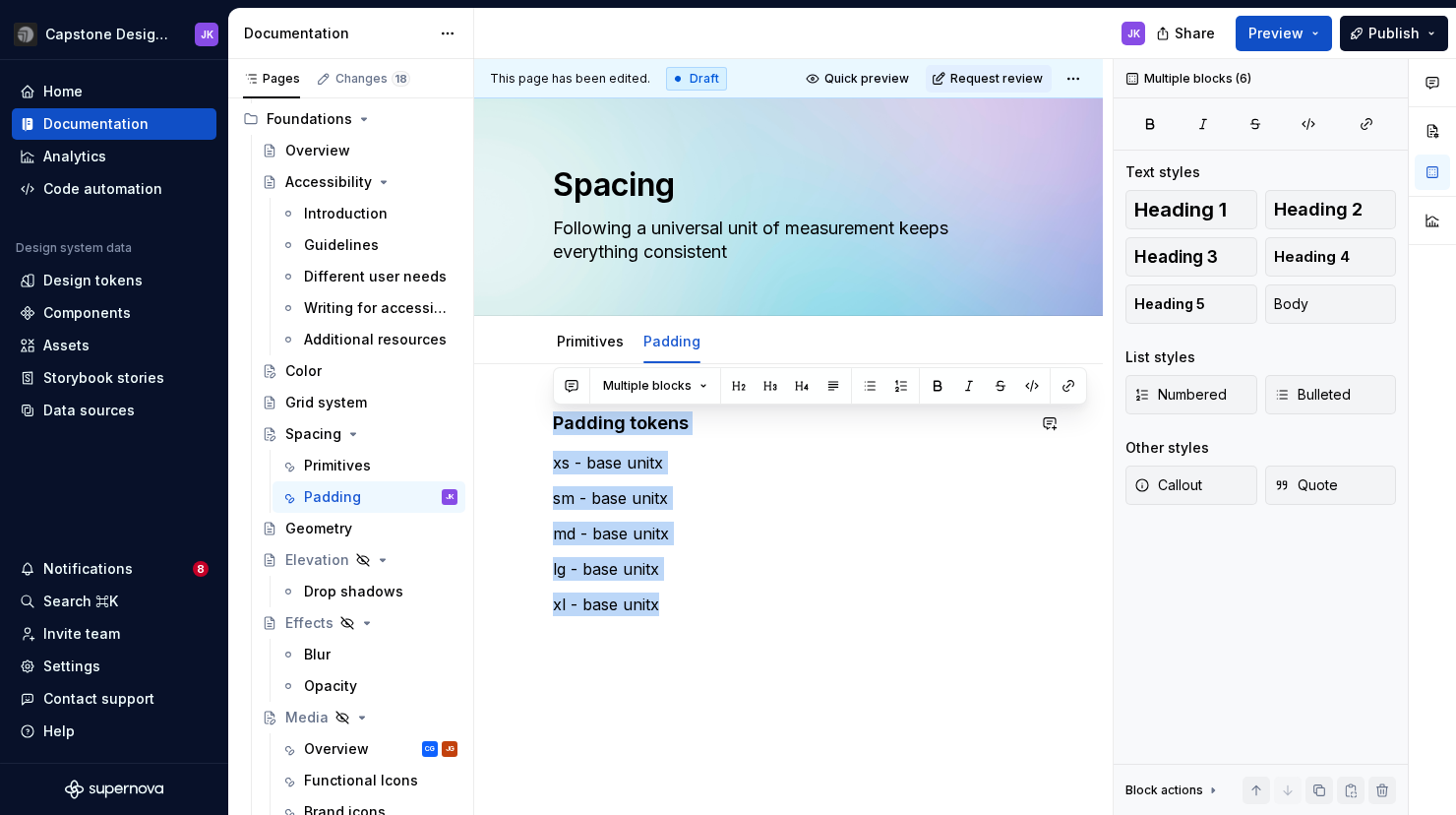 copy on "Padding tokens xs - base unitx sm - base unitx md - base unitx lg - base unitx xl - base unitx" 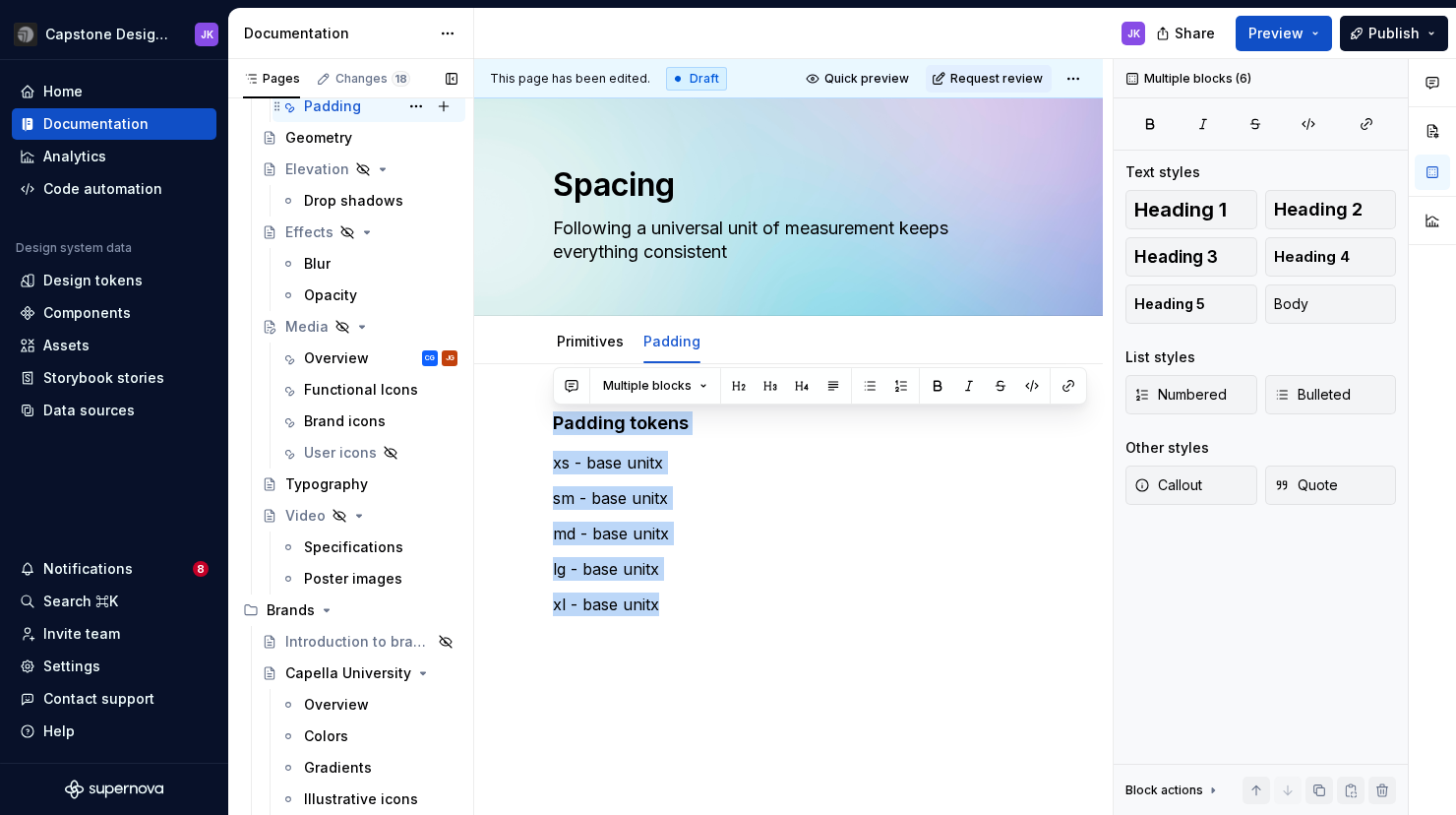 scroll, scrollTop: 726, scrollLeft: 0, axis: vertical 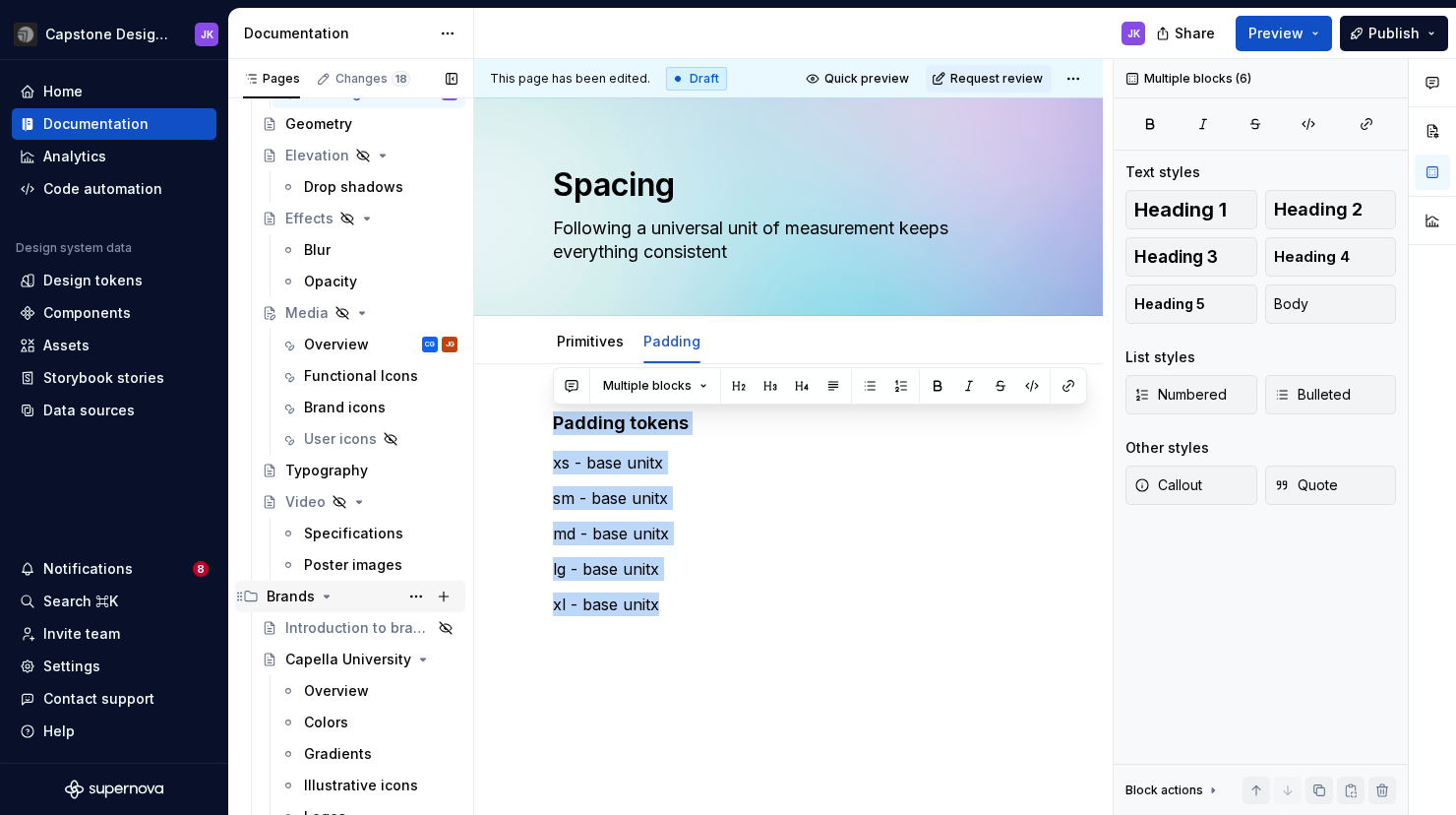 click 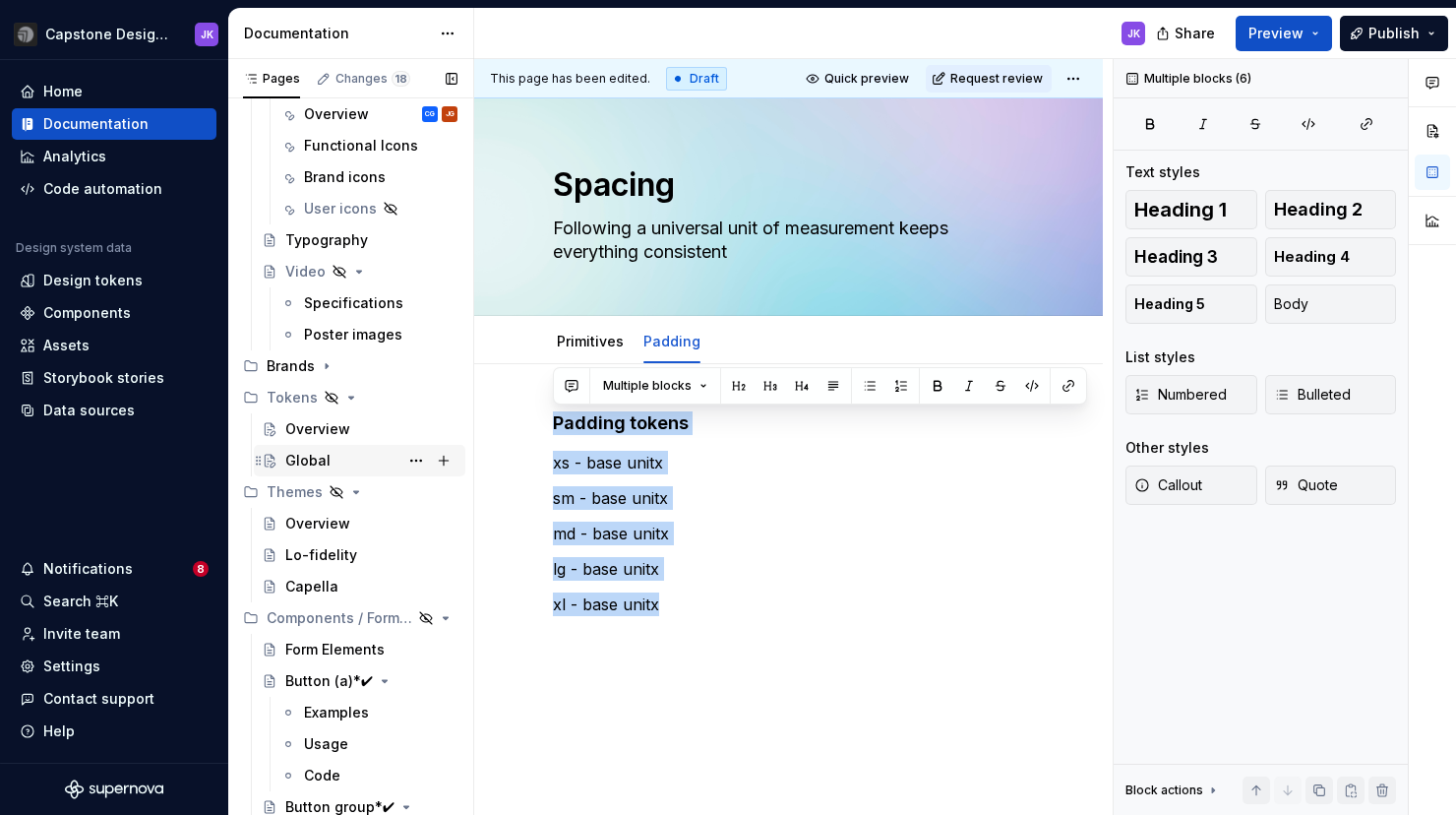 scroll, scrollTop: 967, scrollLeft: 0, axis: vertical 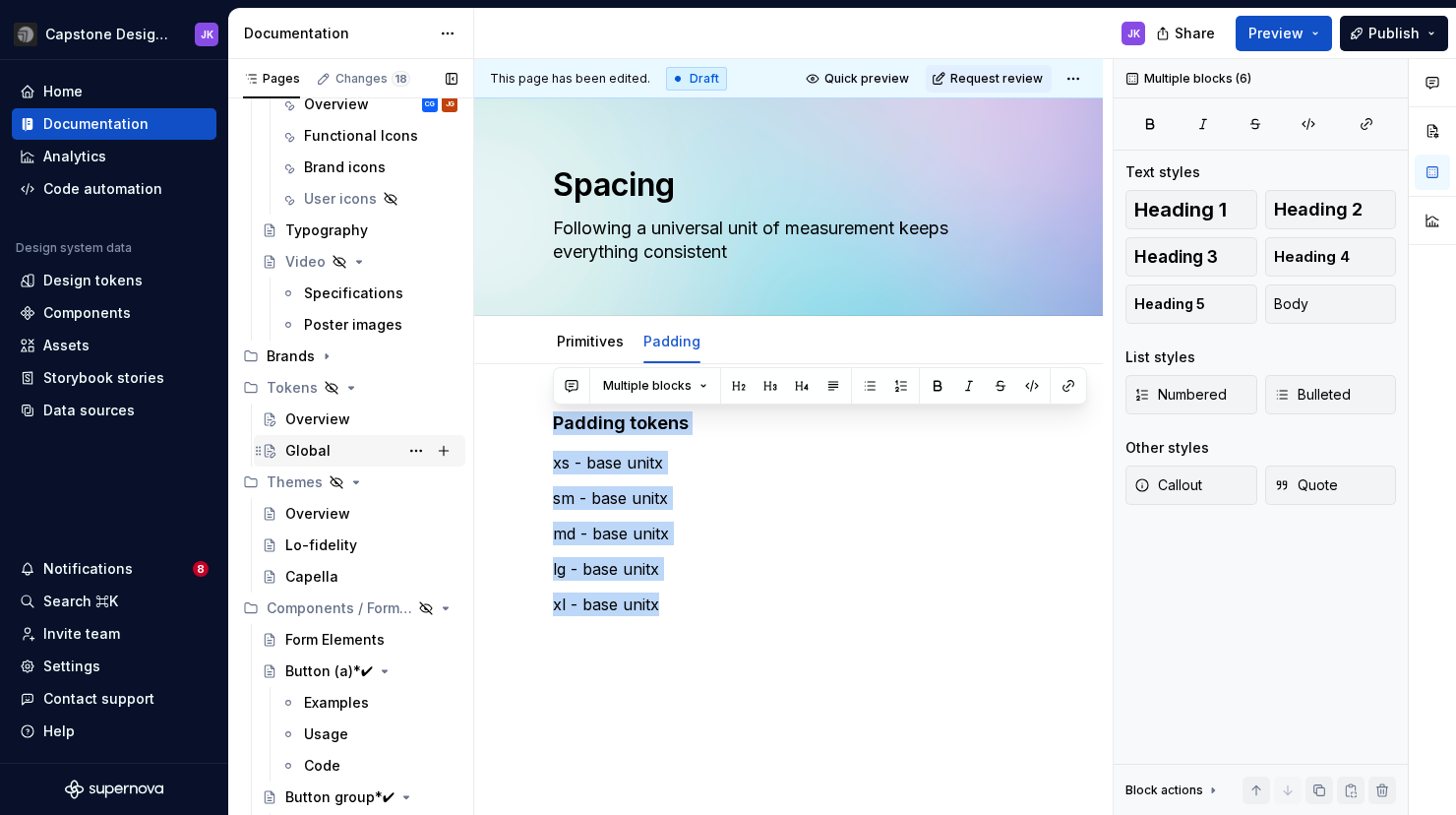 click on "Global" at bounding box center [308, 451] 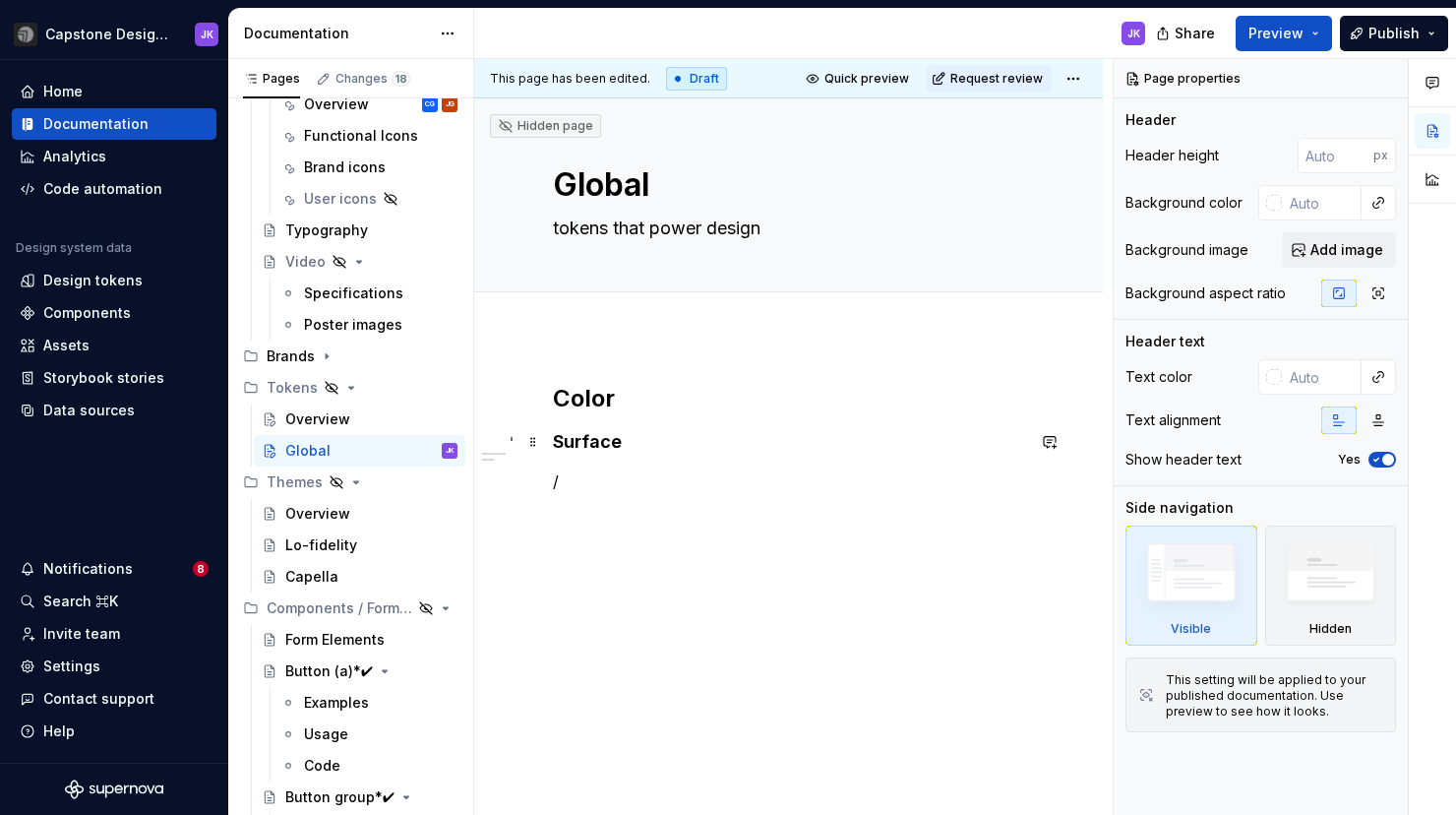 type on "*" 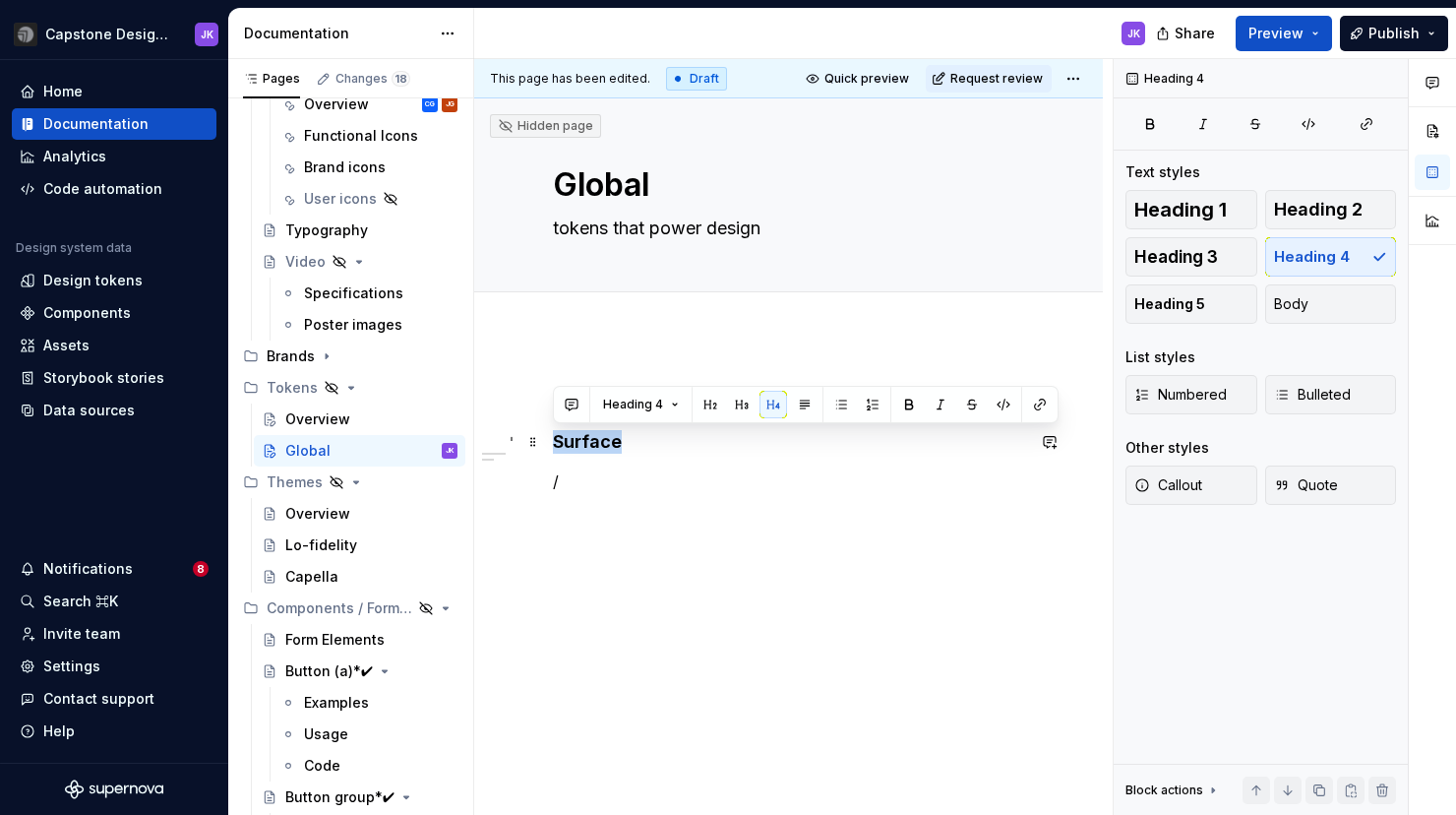 drag, startPoint x: 622, startPoint y: 448, endPoint x: 558, endPoint y: 449, distance: 64.00781 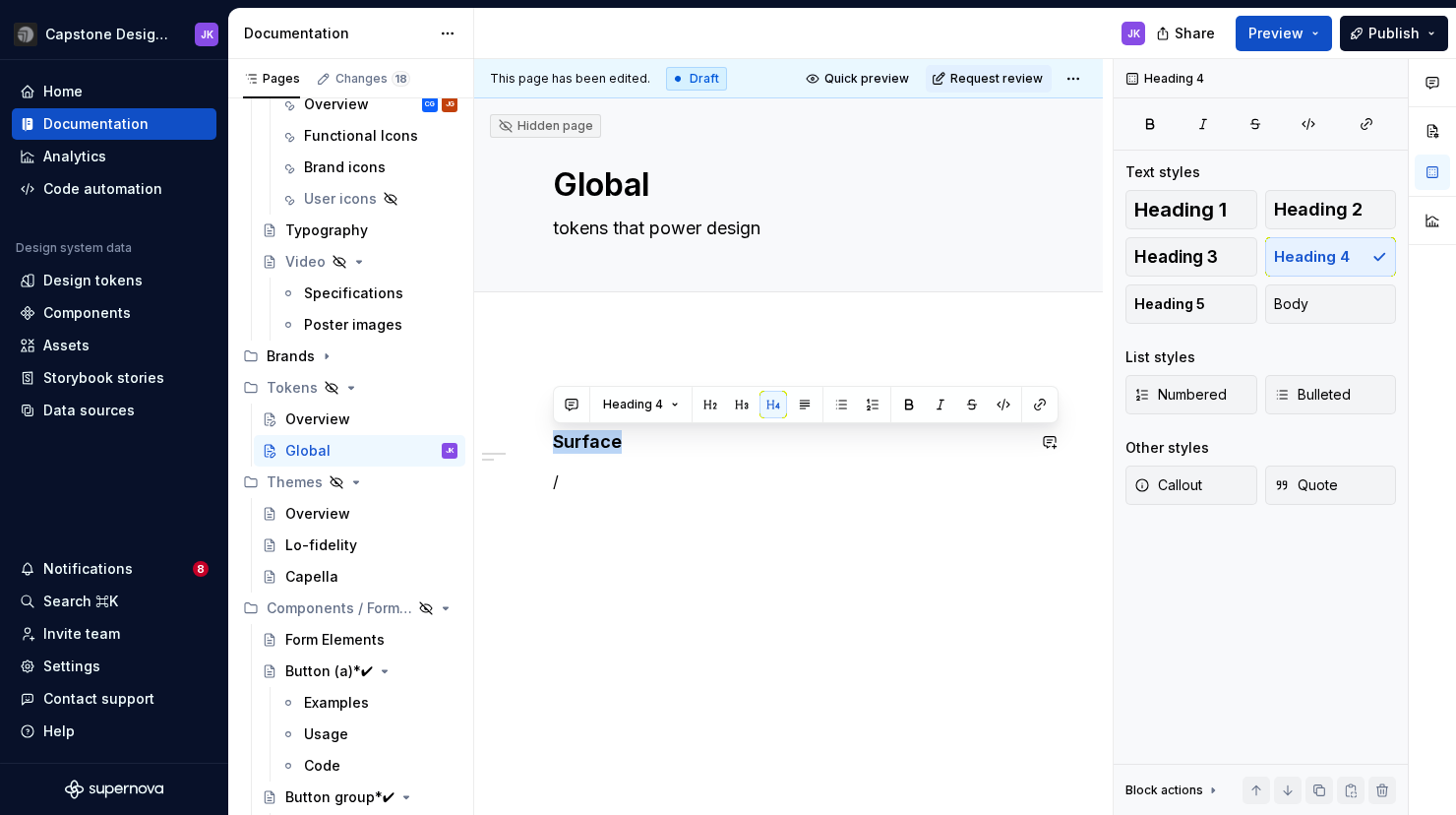type 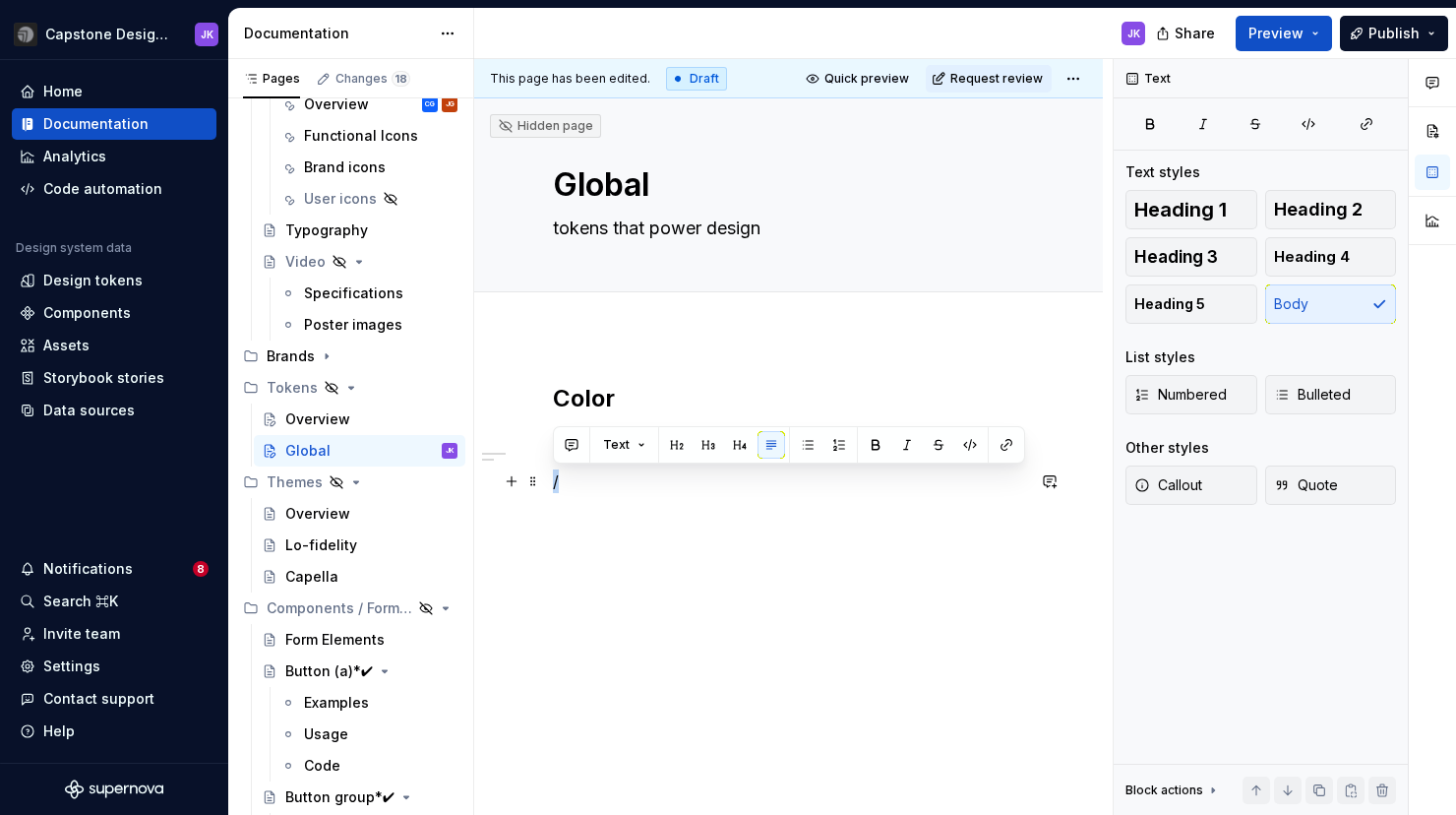 drag, startPoint x: 577, startPoint y: 482, endPoint x: 551, endPoint y: 482, distance: 26 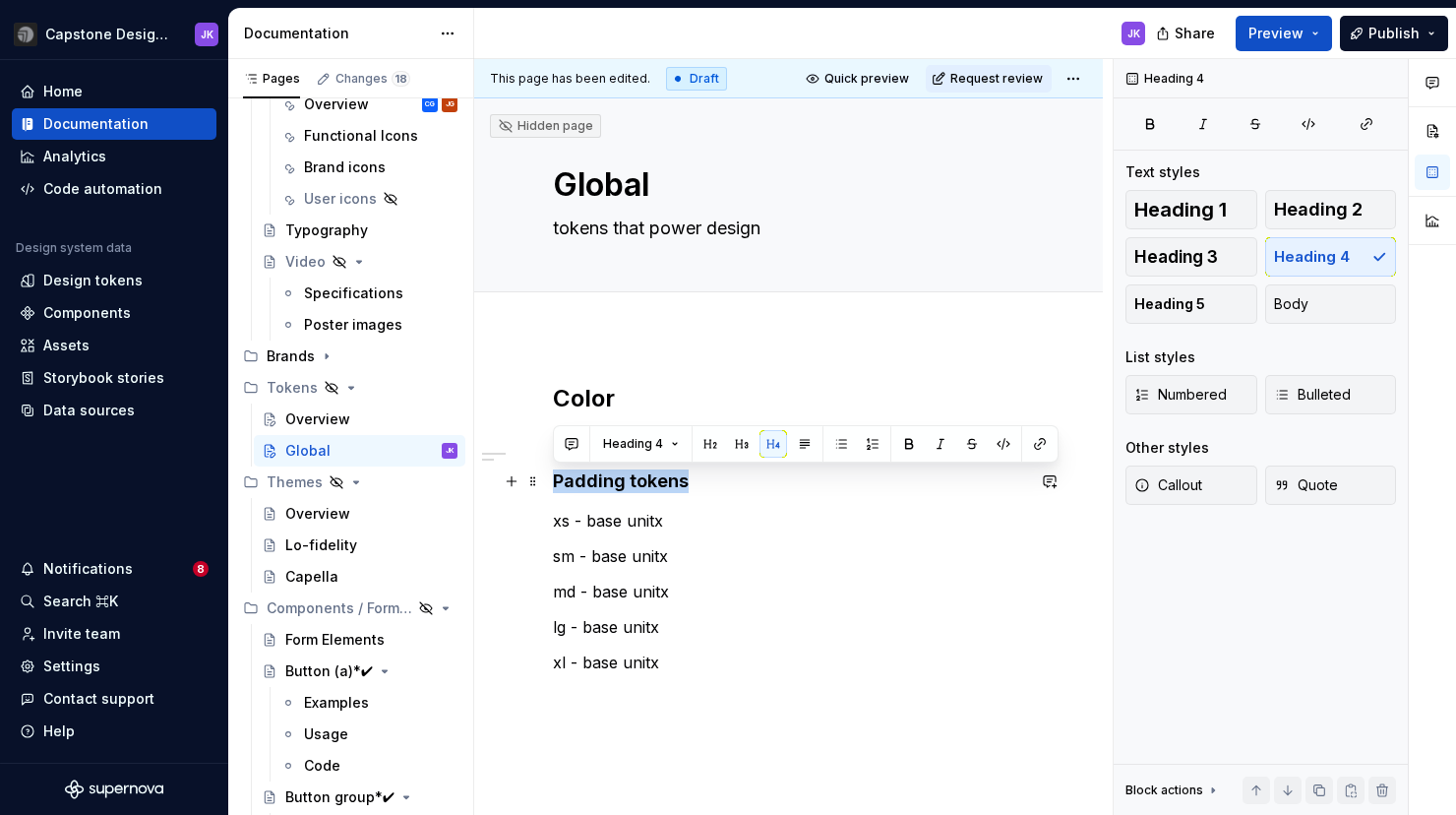 drag, startPoint x: 686, startPoint y: 484, endPoint x: 542, endPoint y: 486, distance: 144.0139 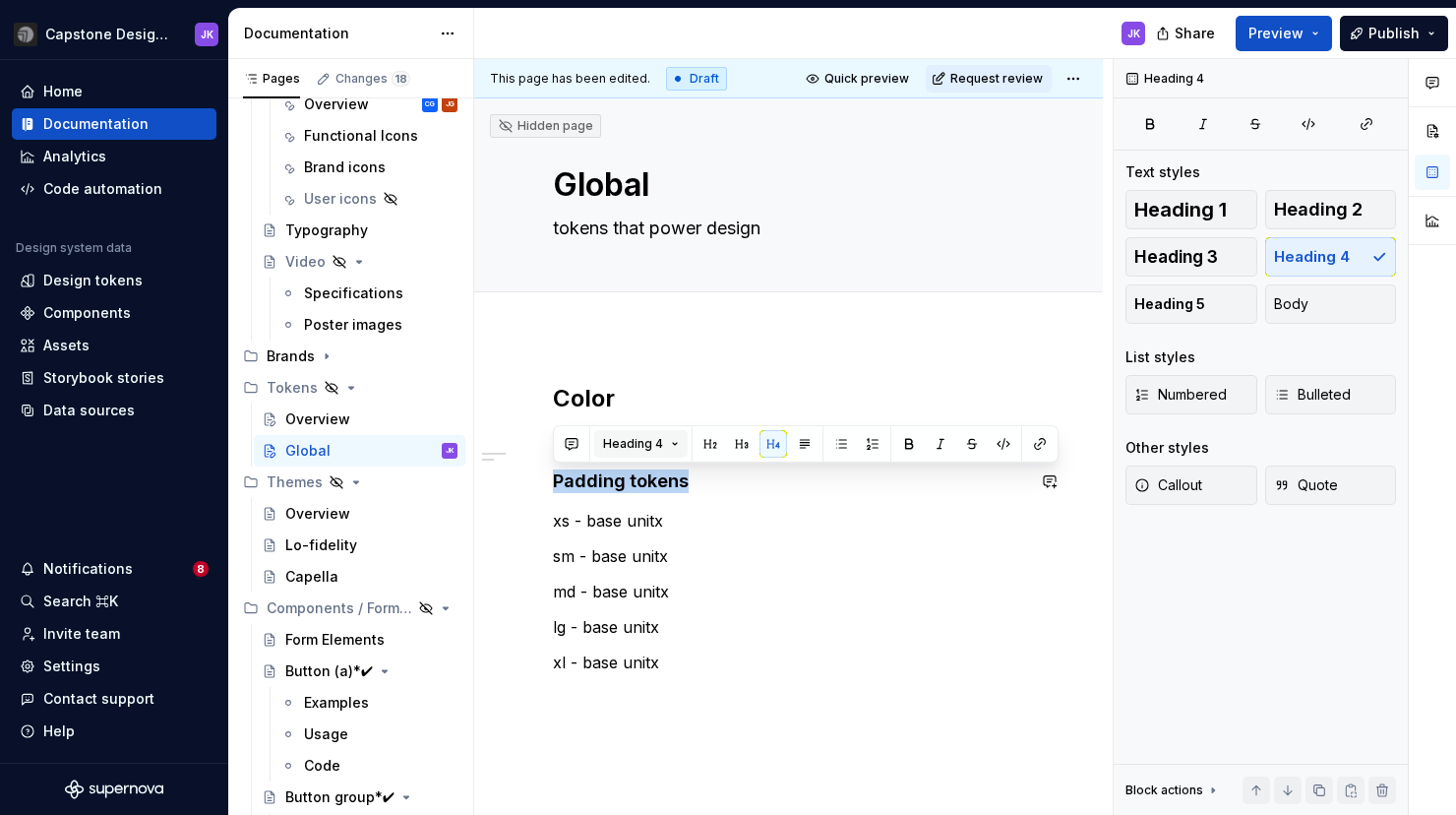 click on "Heading 4" at bounding box center [640, 444] 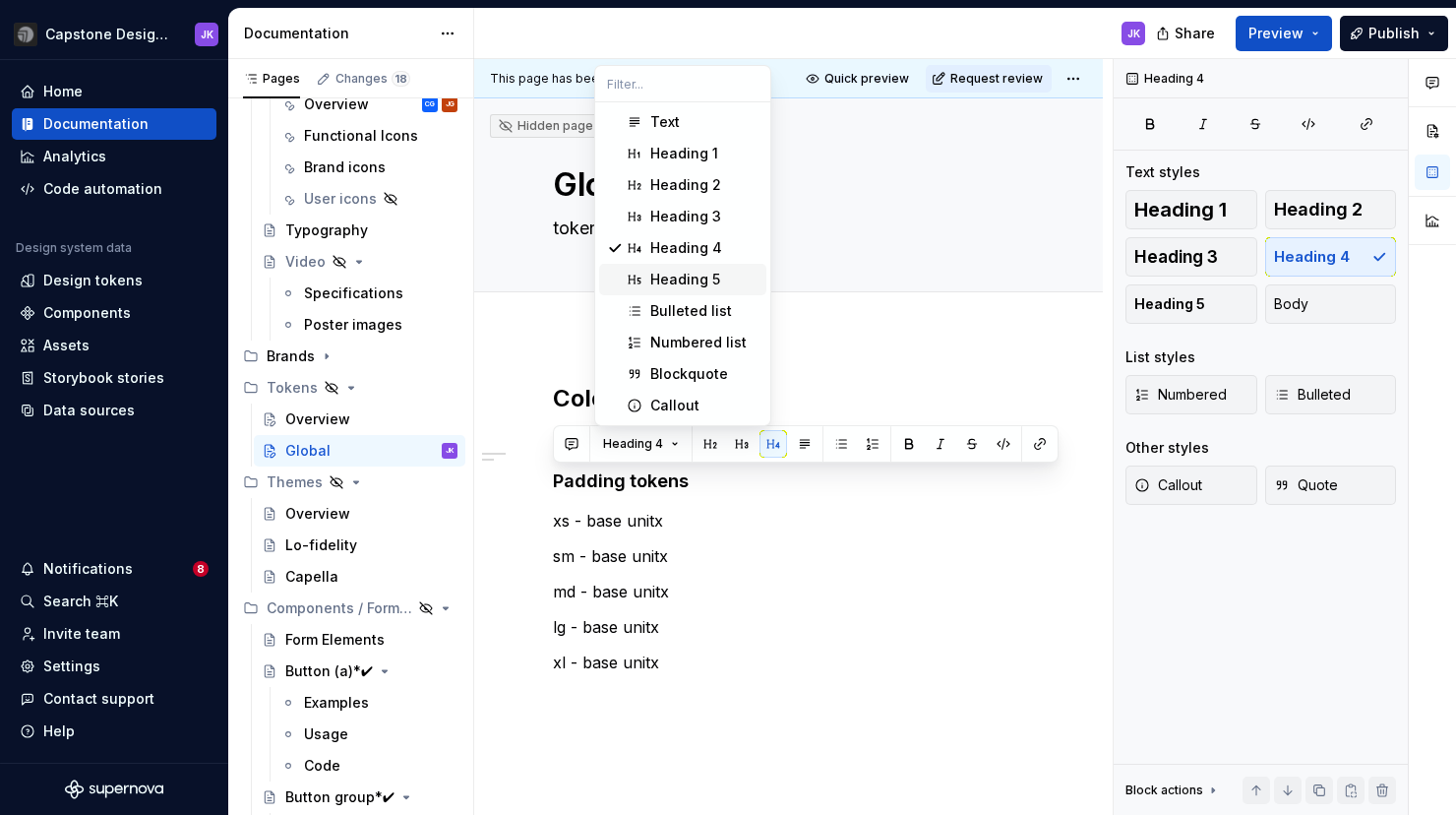 click on "Heading 5" at bounding box center (685, 280) 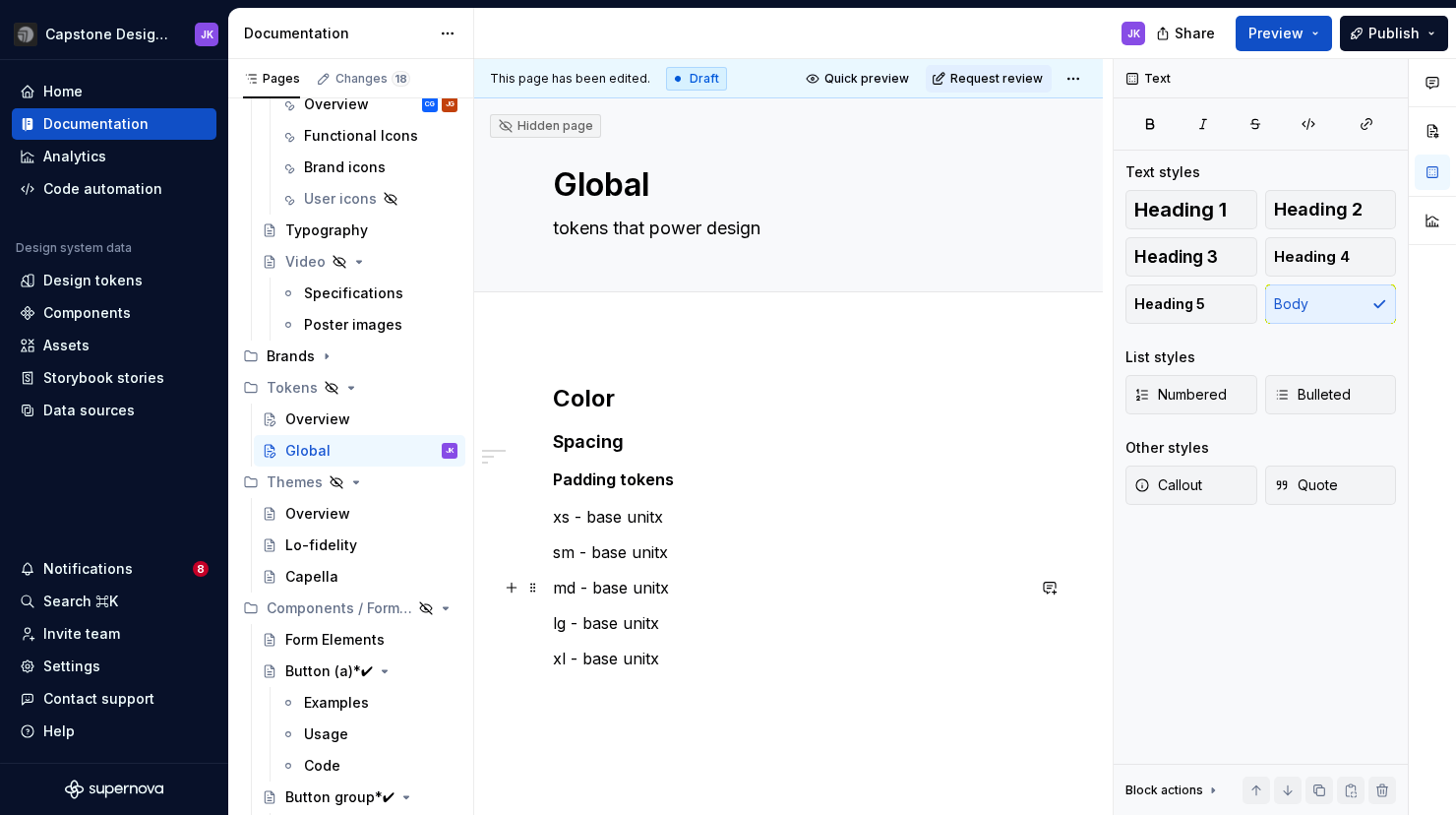 click on "md - base unitx" at bounding box center [788, 588] 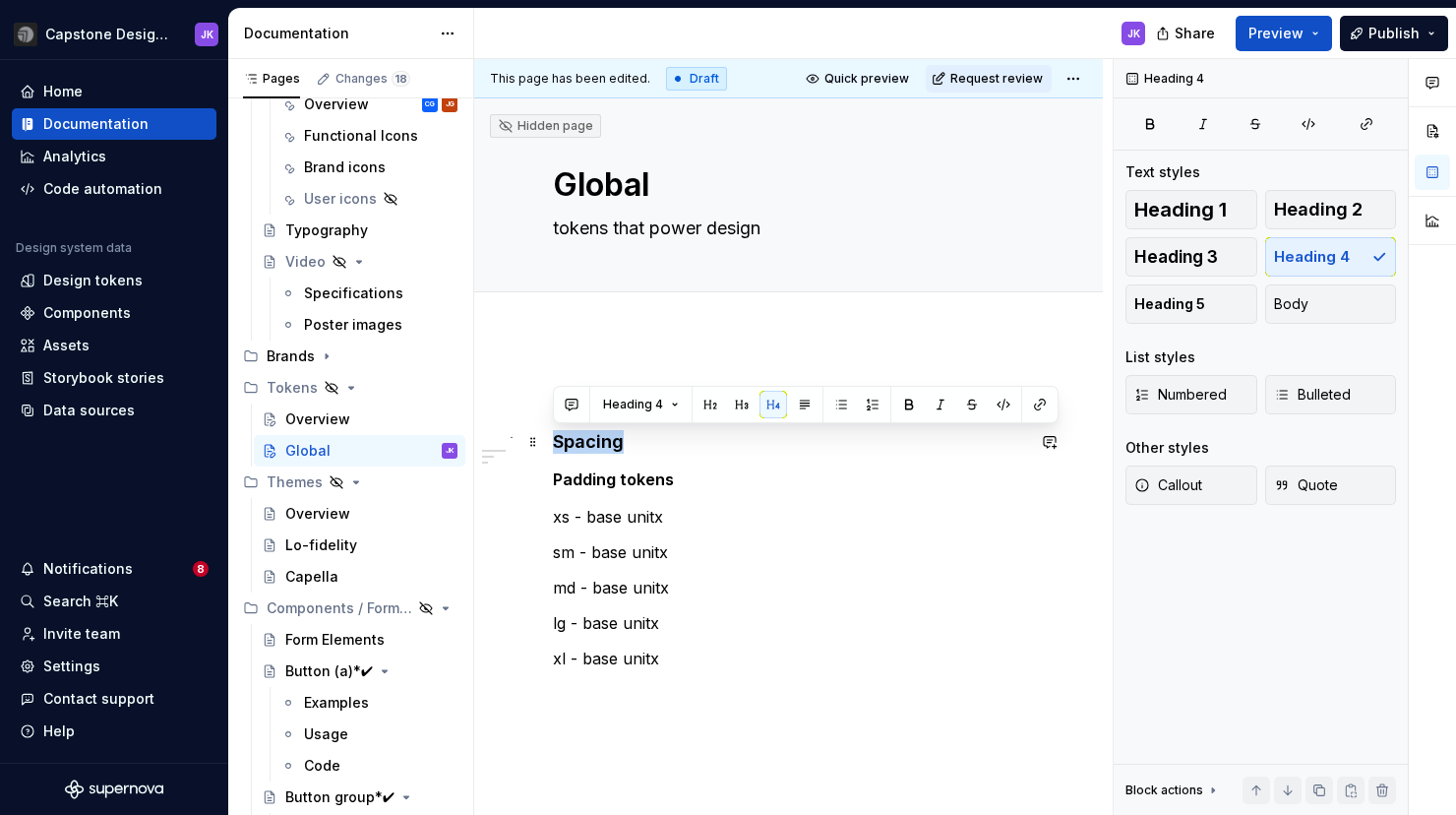 drag, startPoint x: 621, startPoint y: 446, endPoint x: 555, endPoint y: 444, distance: 66.0303 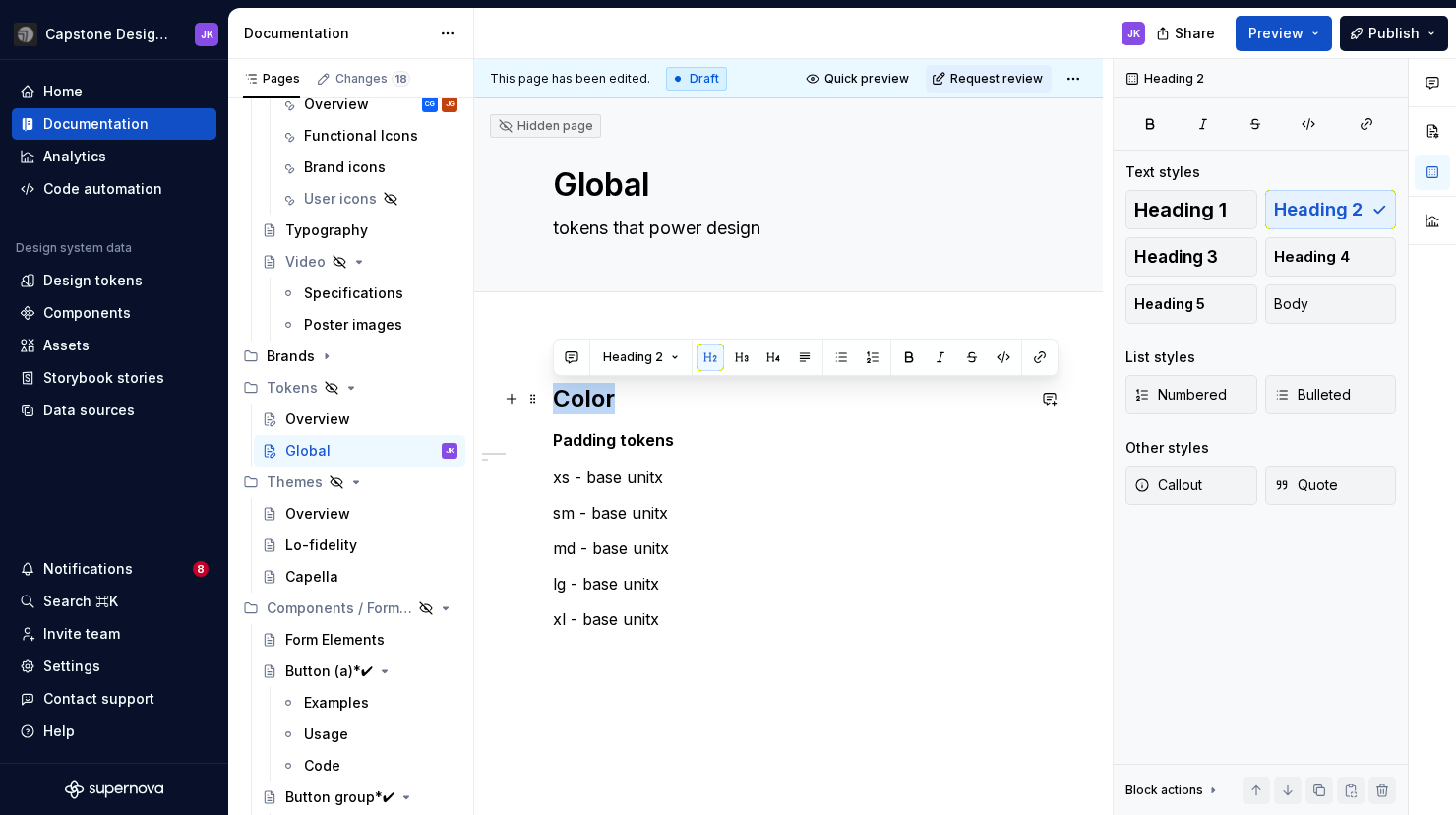 drag, startPoint x: 615, startPoint y: 399, endPoint x: 558, endPoint y: 401, distance: 57.035077 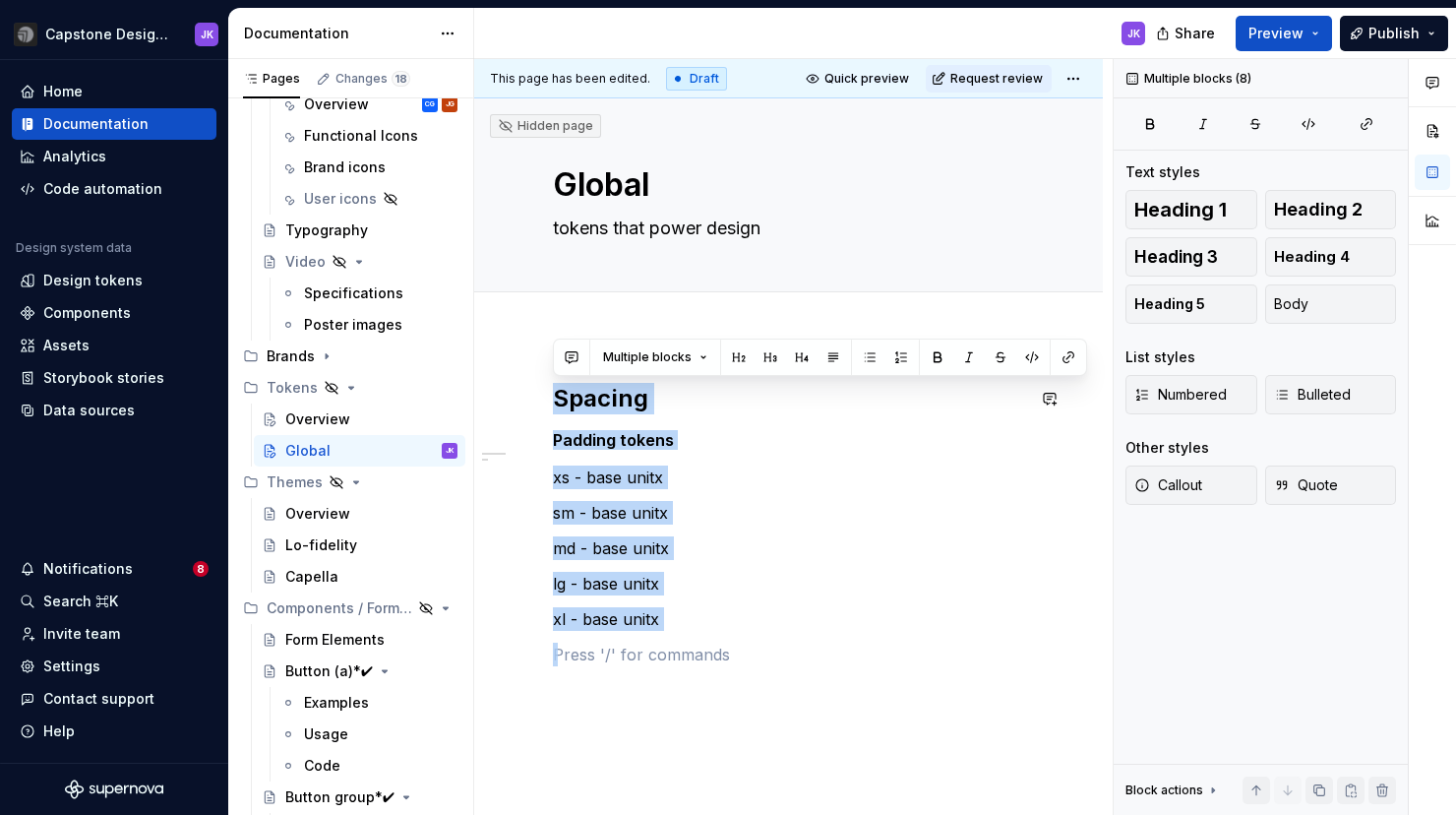 drag, startPoint x: 672, startPoint y: 631, endPoint x: 509, endPoint y: 362, distance: 314.5314 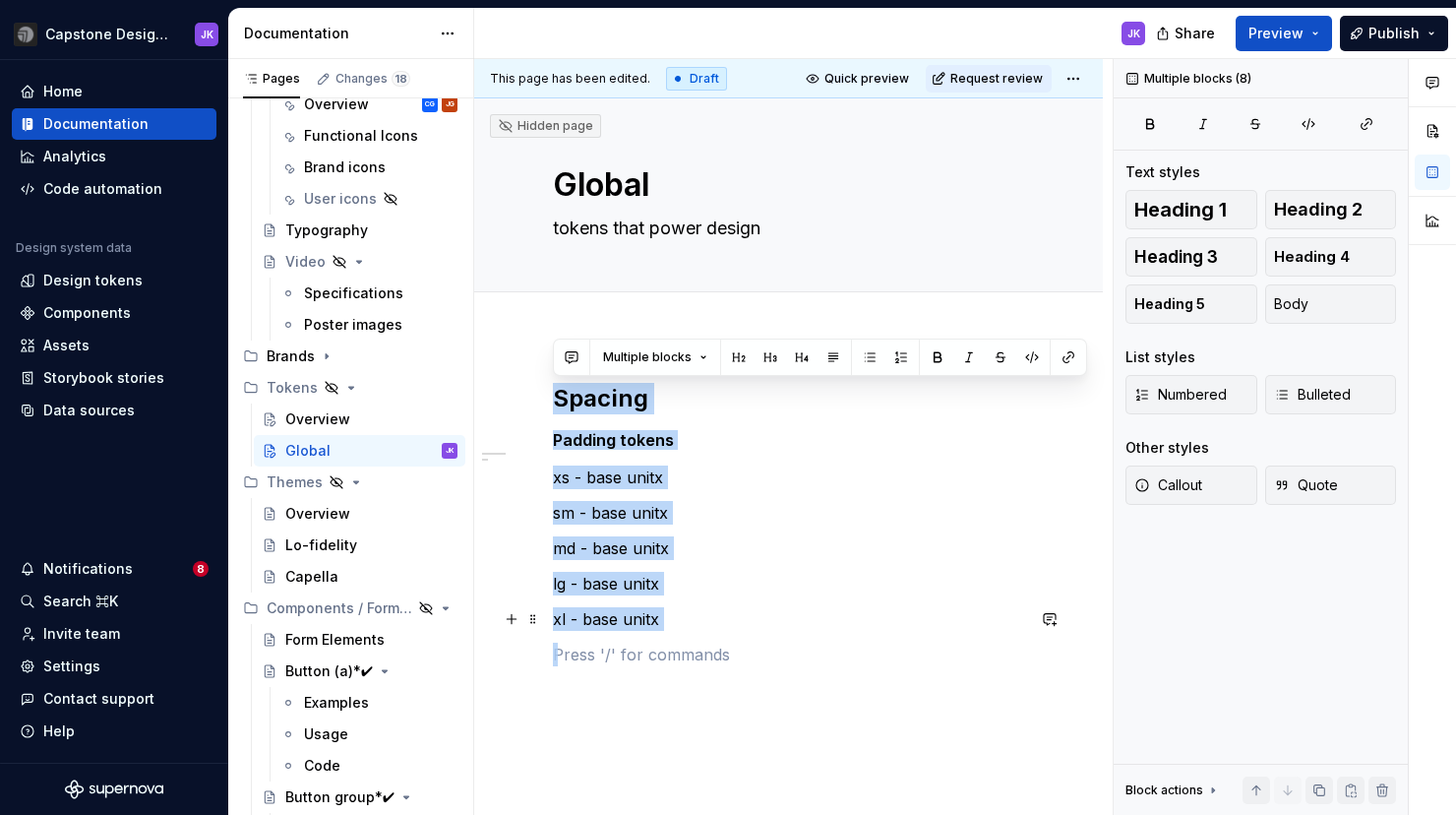click on "xl - base unitx" at bounding box center [788, 619] 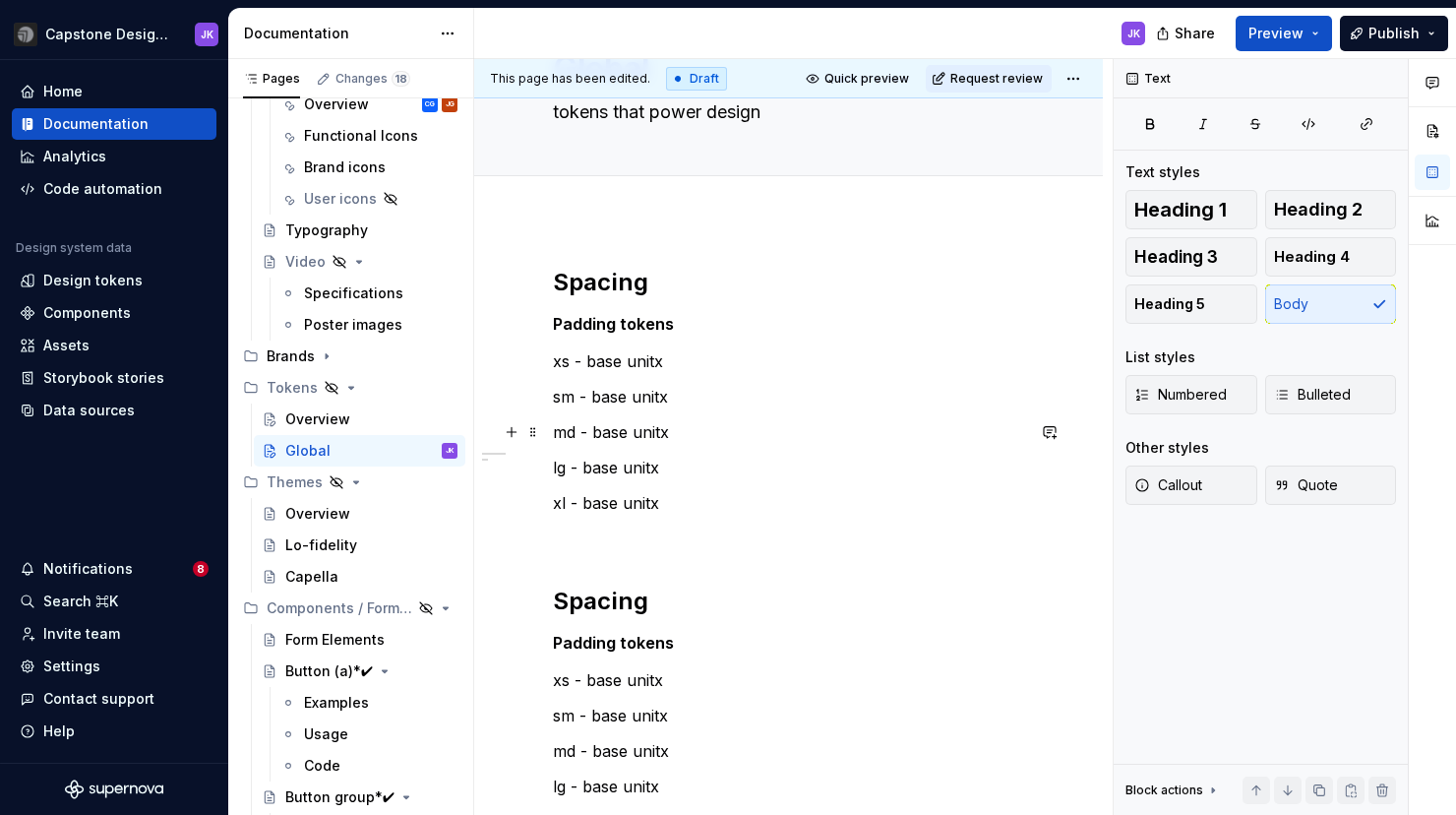 scroll, scrollTop: 271, scrollLeft: 0, axis: vertical 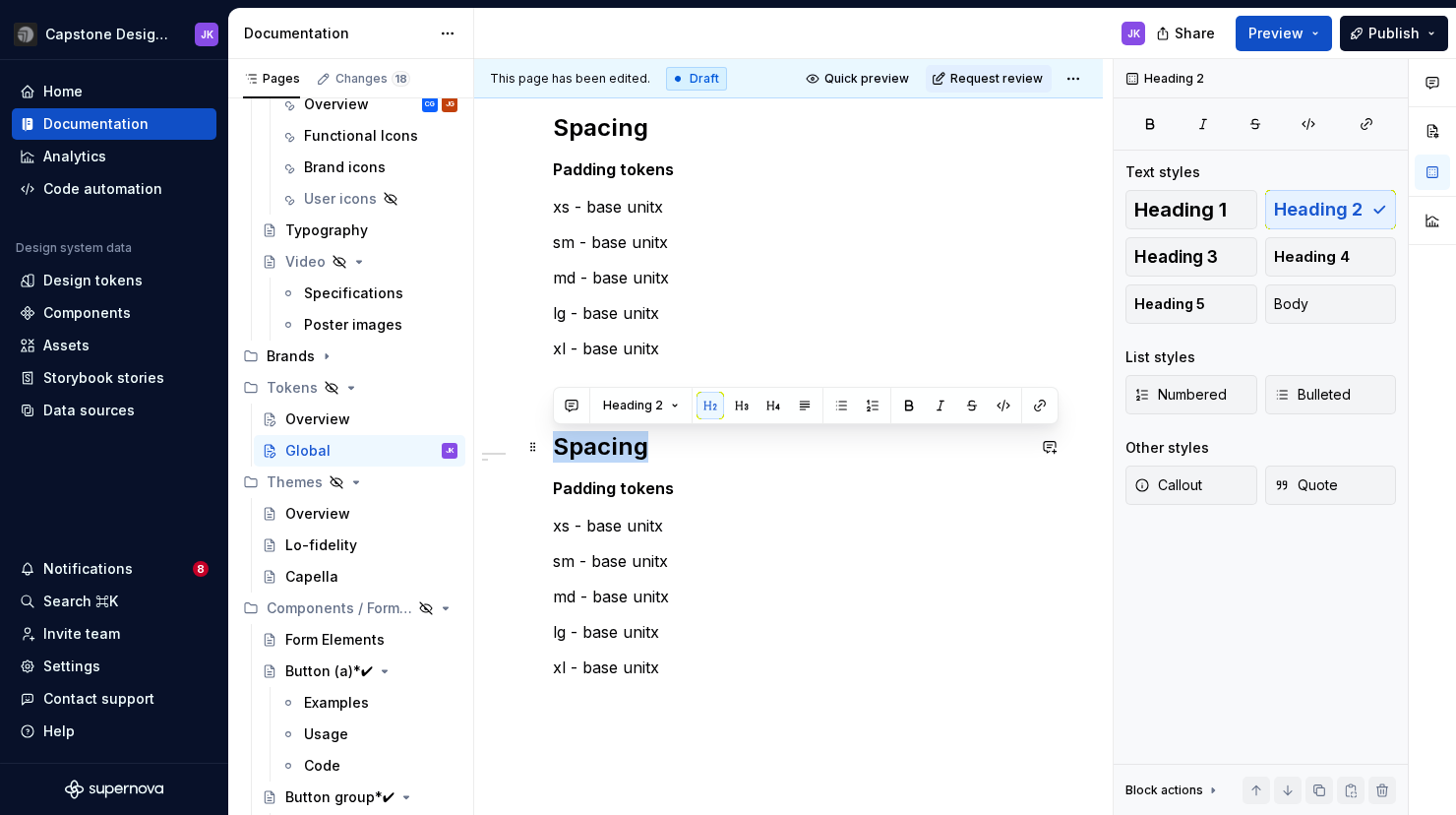 drag, startPoint x: 644, startPoint y: 446, endPoint x: 557, endPoint y: 443, distance: 87.051709 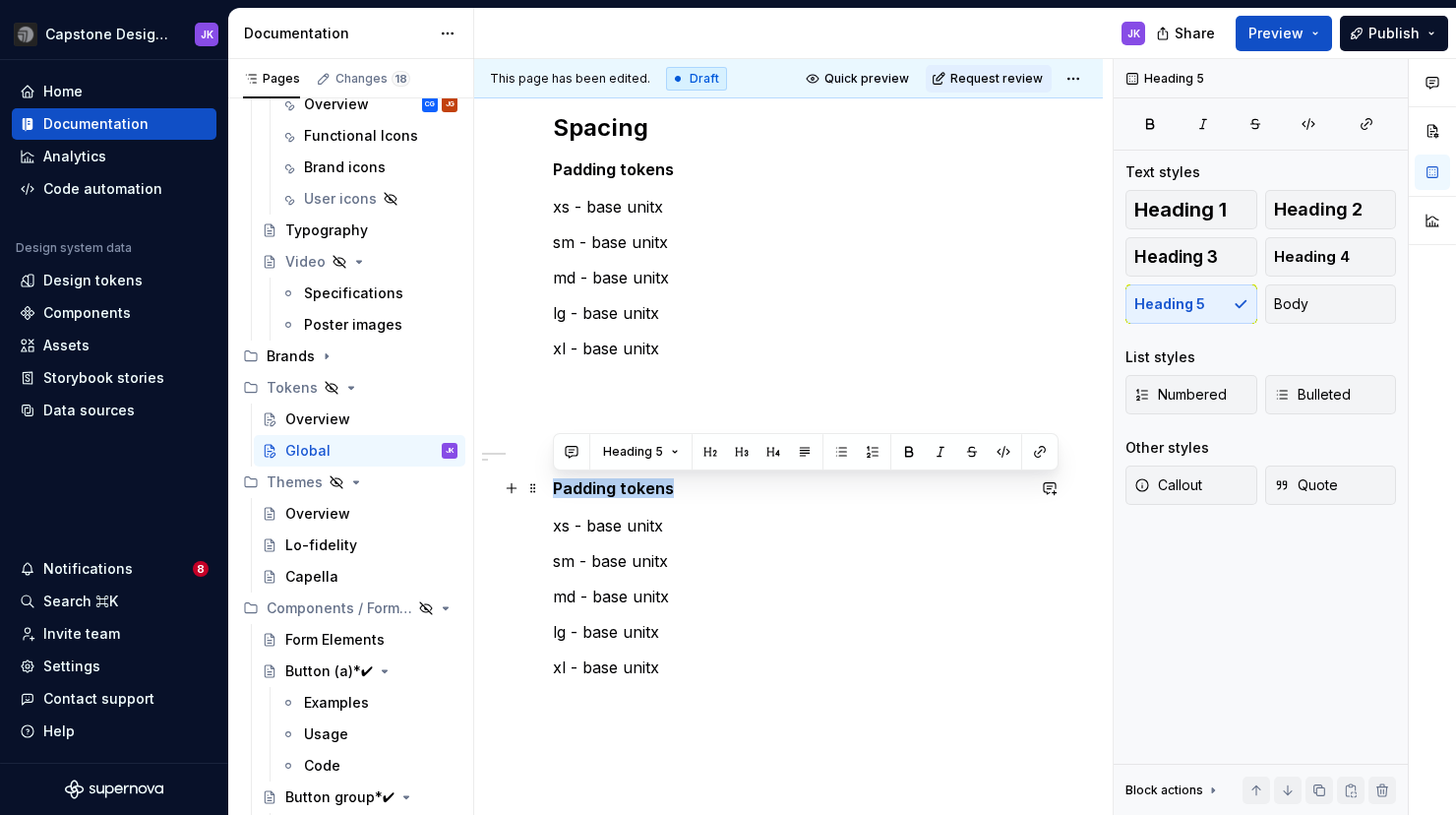 drag, startPoint x: 669, startPoint y: 486, endPoint x: 549, endPoint y: 491, distance: 120.10412 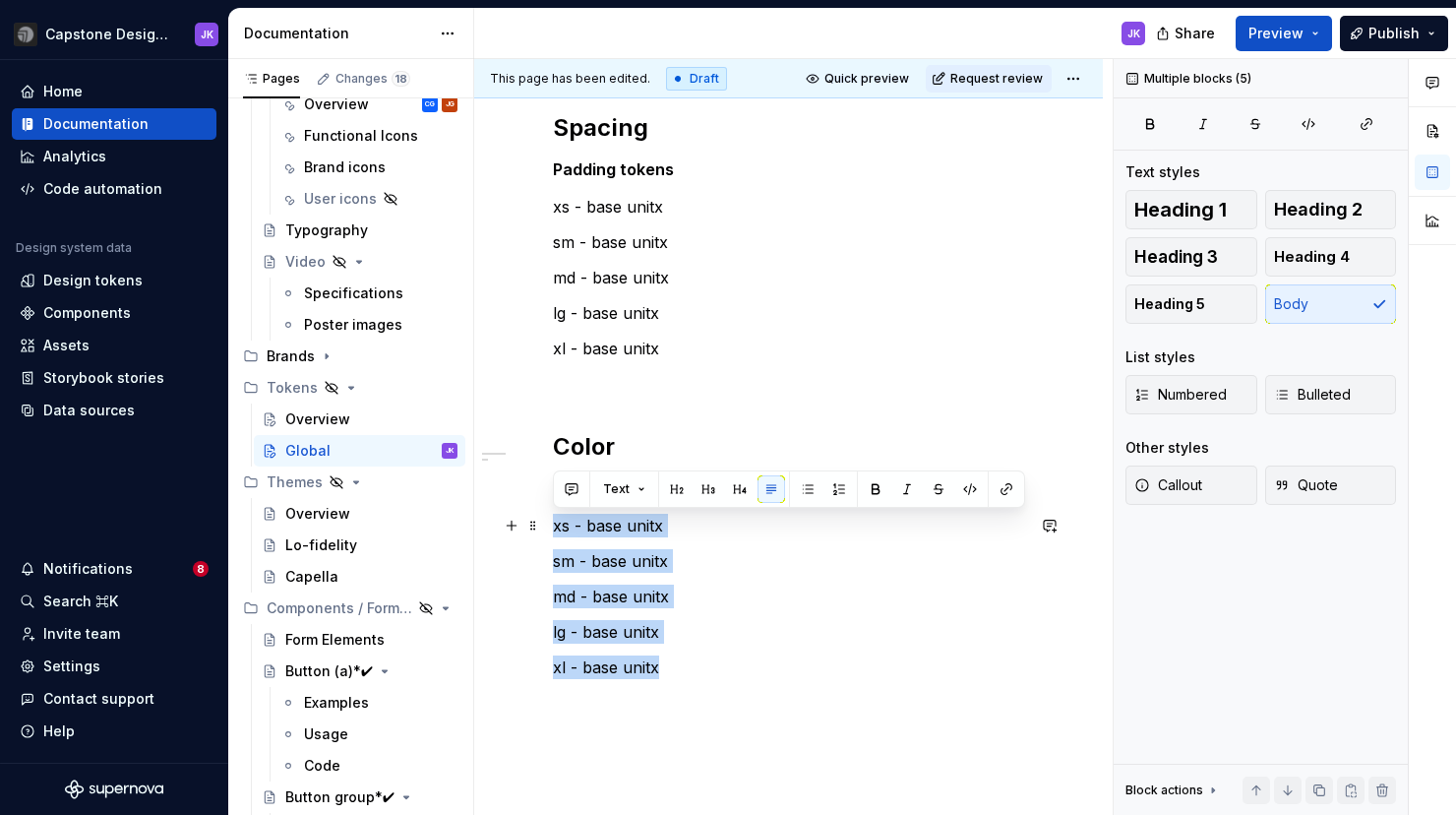 drag, startPoint x: 659, startPoint y: 665, endPoint x: 552, endPoint y: 527, distance: 174.62245 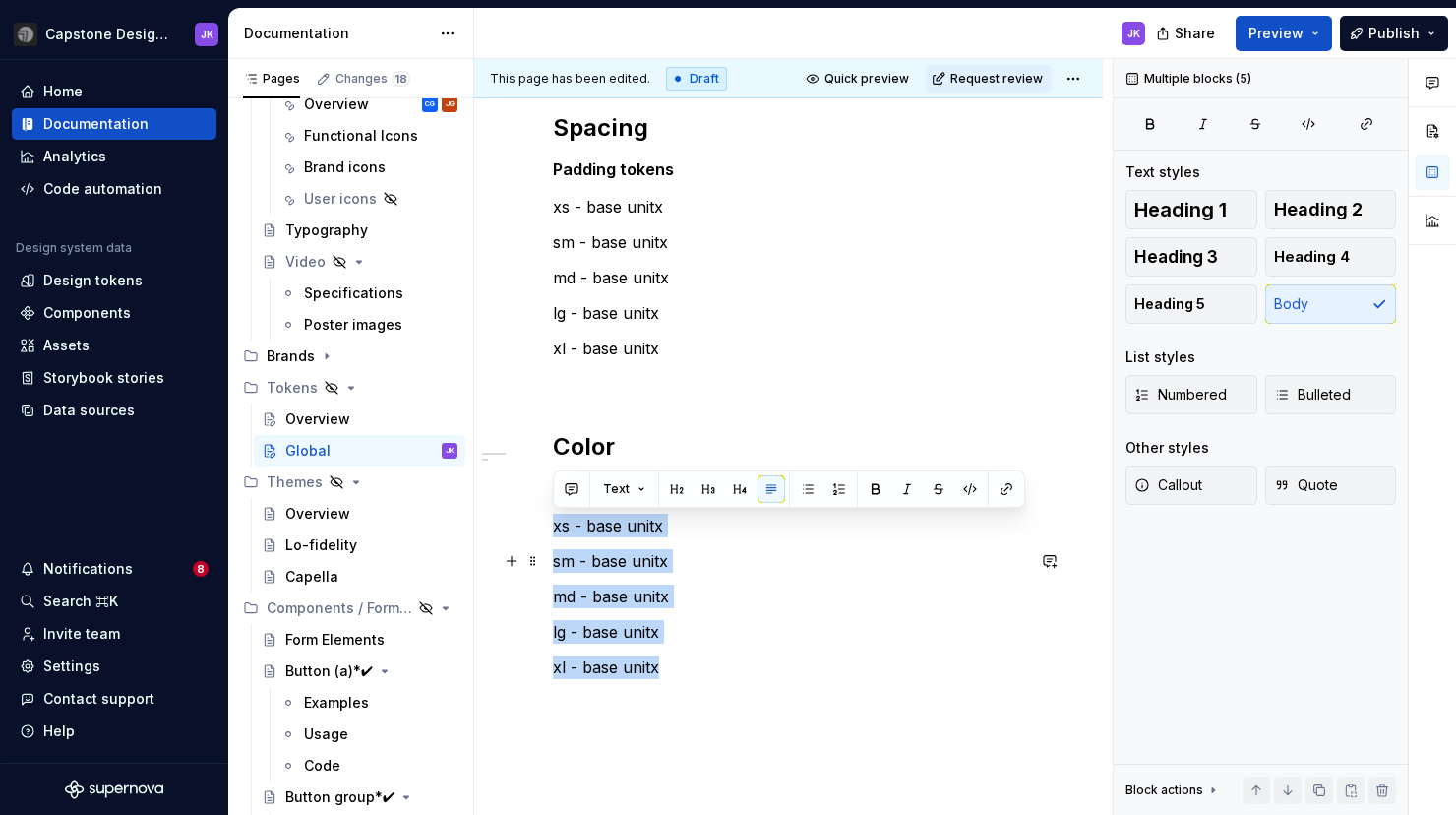click on "sm - base unitx" at bounding box center [788, 561] 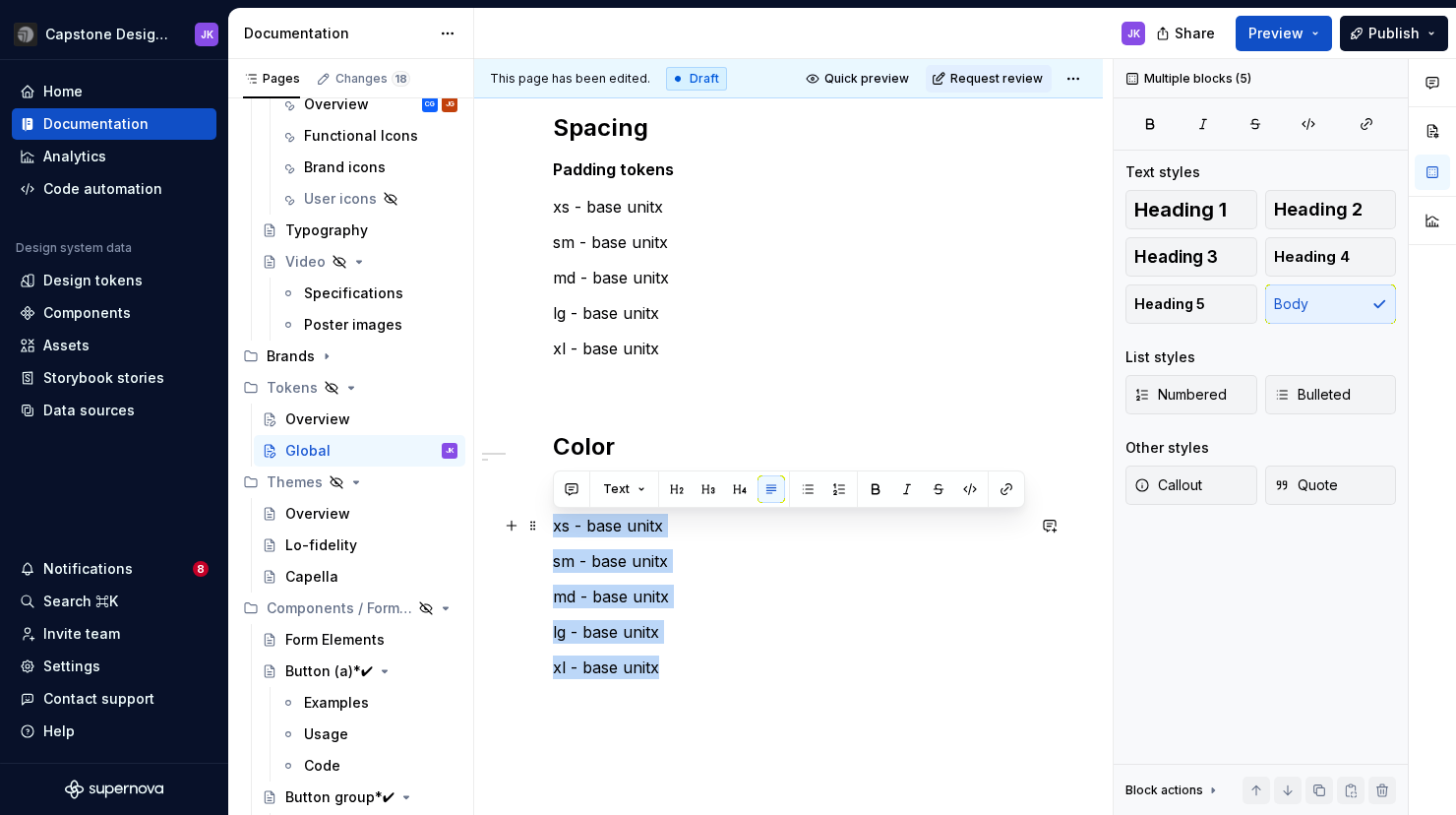 drag, startPoint x: 672, startPoint y: 669, endPoint x: 547, endPoint y: 521, distance: 193.72403 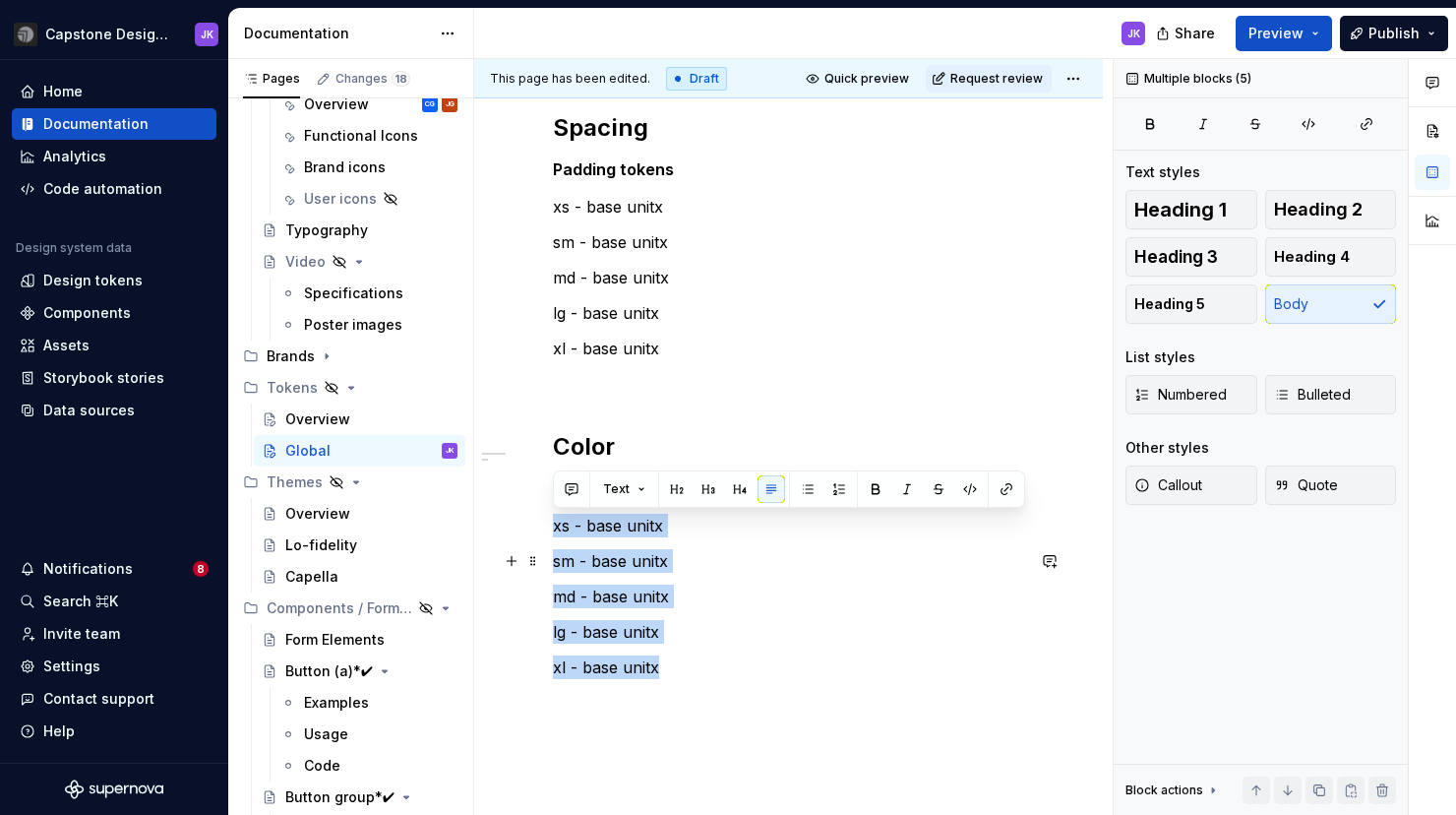 click on "sm - base unitx" at bounding box center [788, 561] 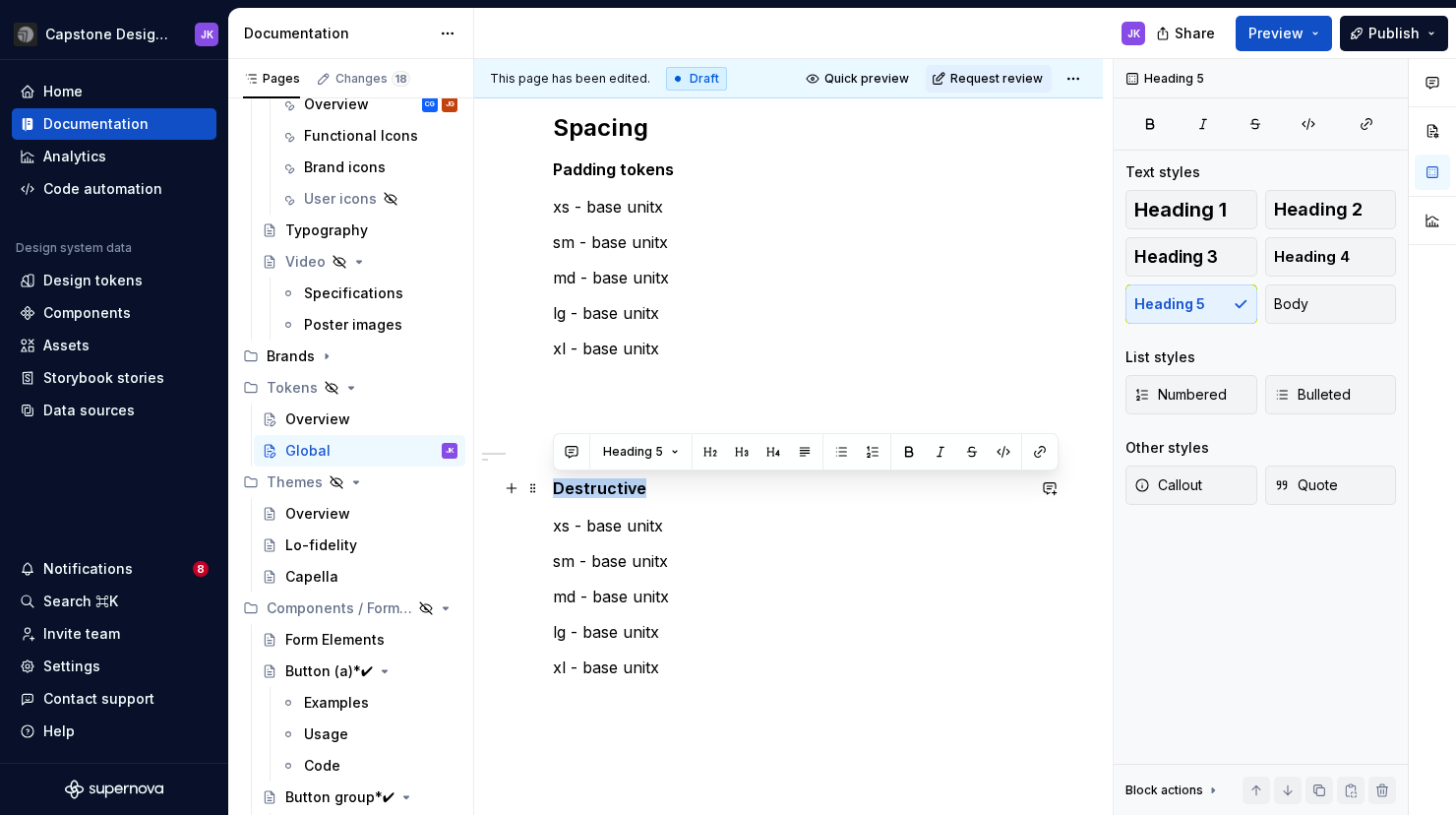 drag, startPoint x: 638, startPoint y: 486, endPoint x: 555, endPoint y: 491, distance: 83.150466 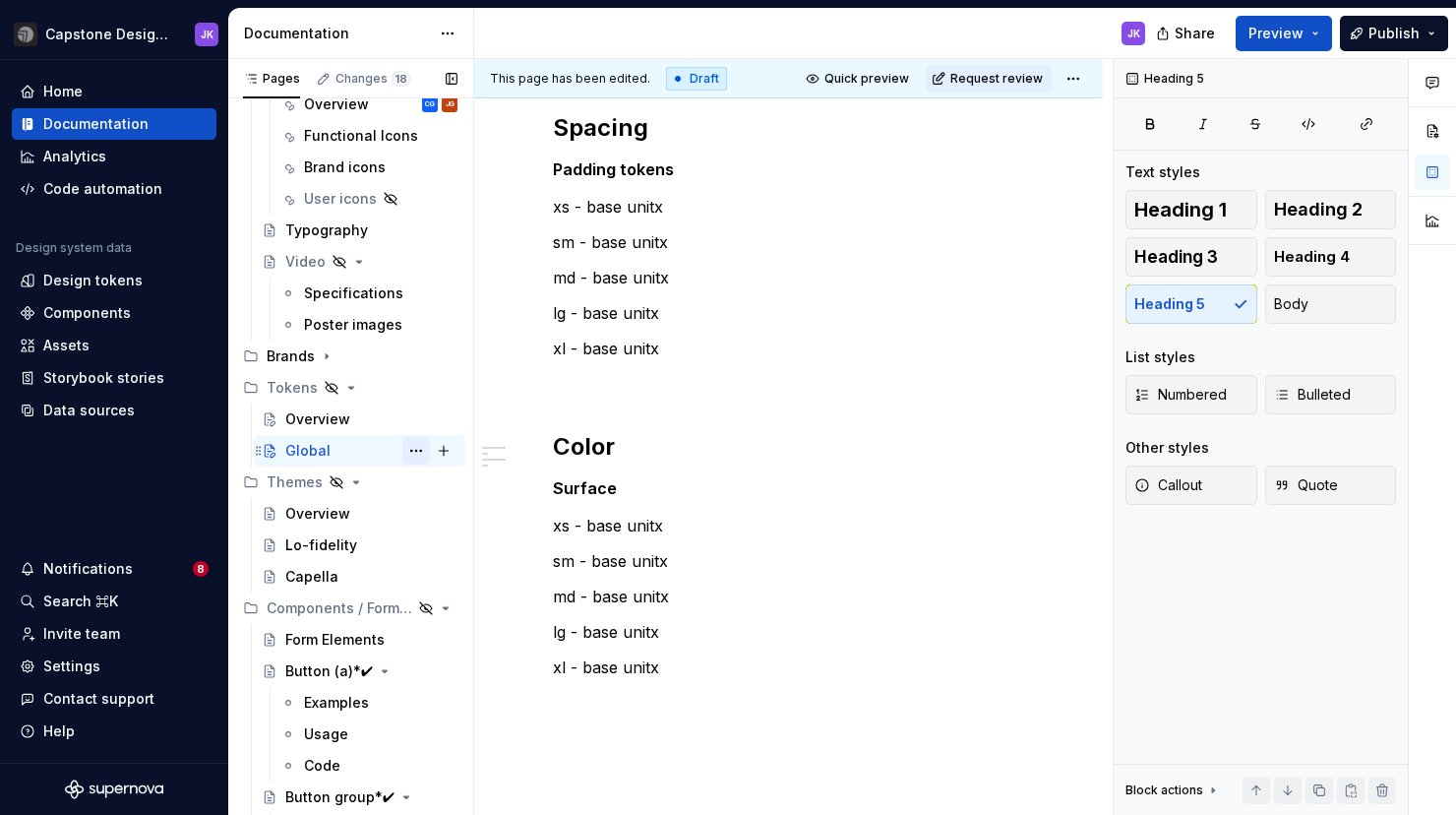 click at bounding box center (416, 451) 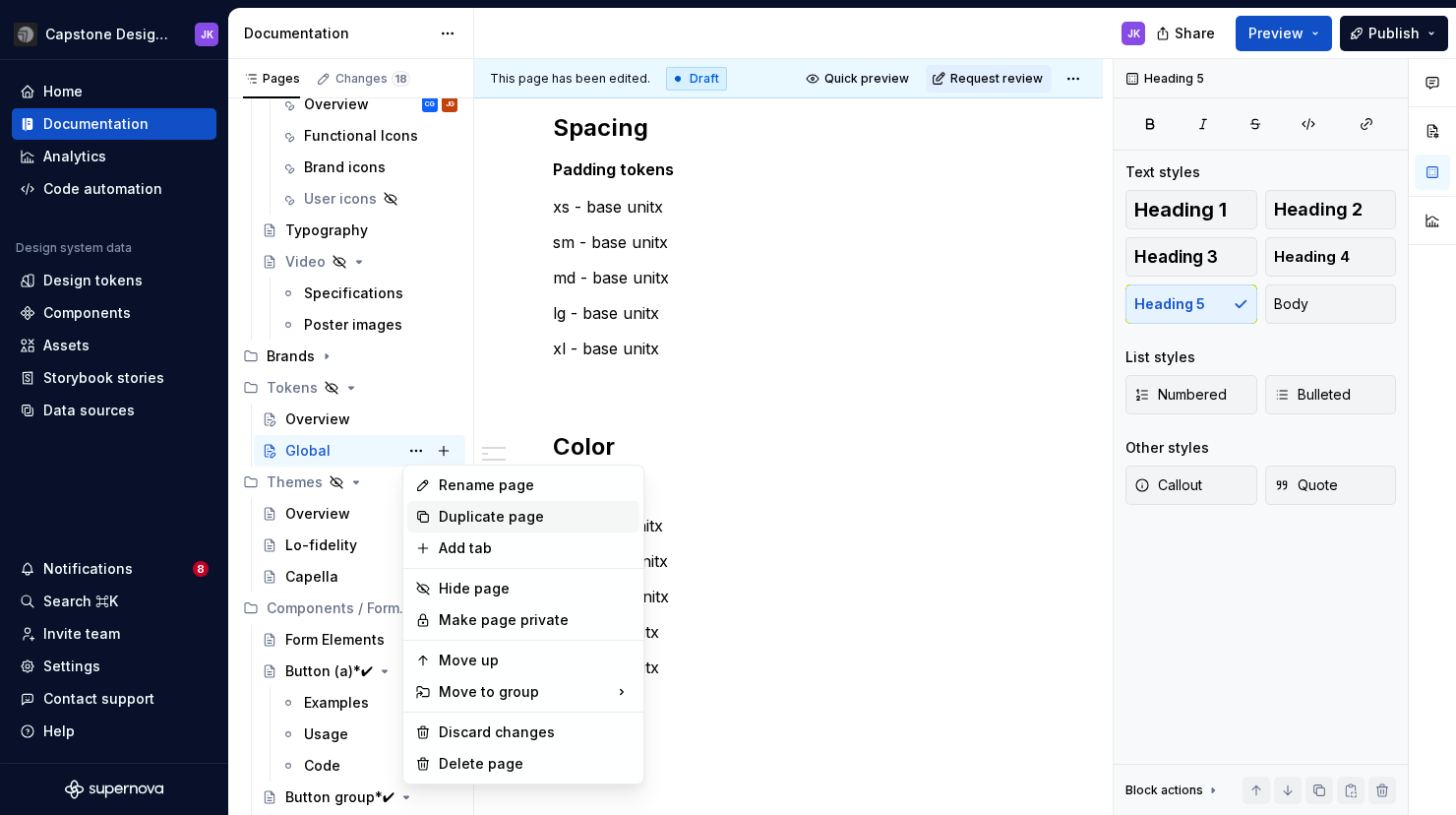 click on "Duplicate page" at bounding box center (535, 517) 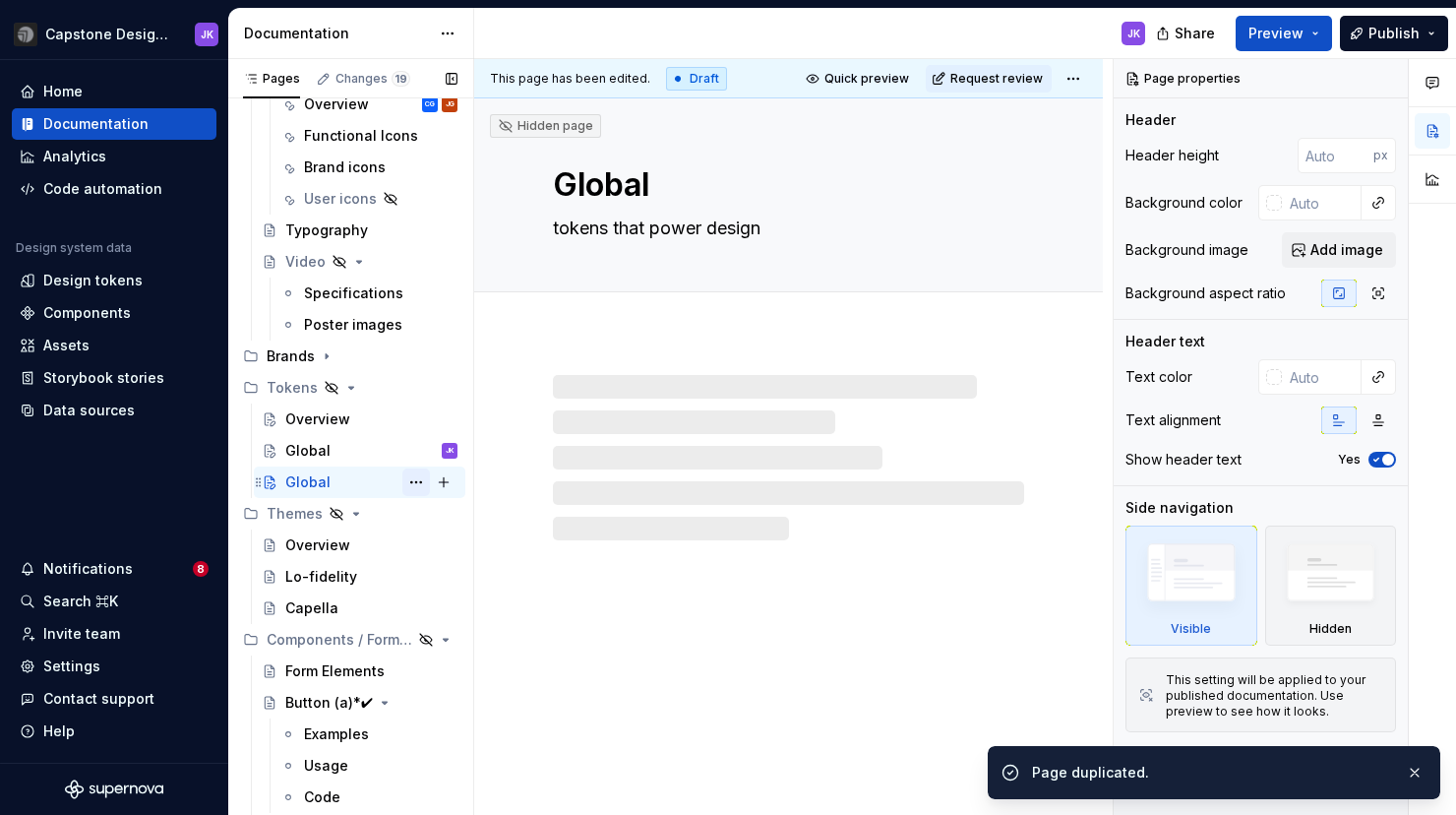 click at bounding box center (416, 482) 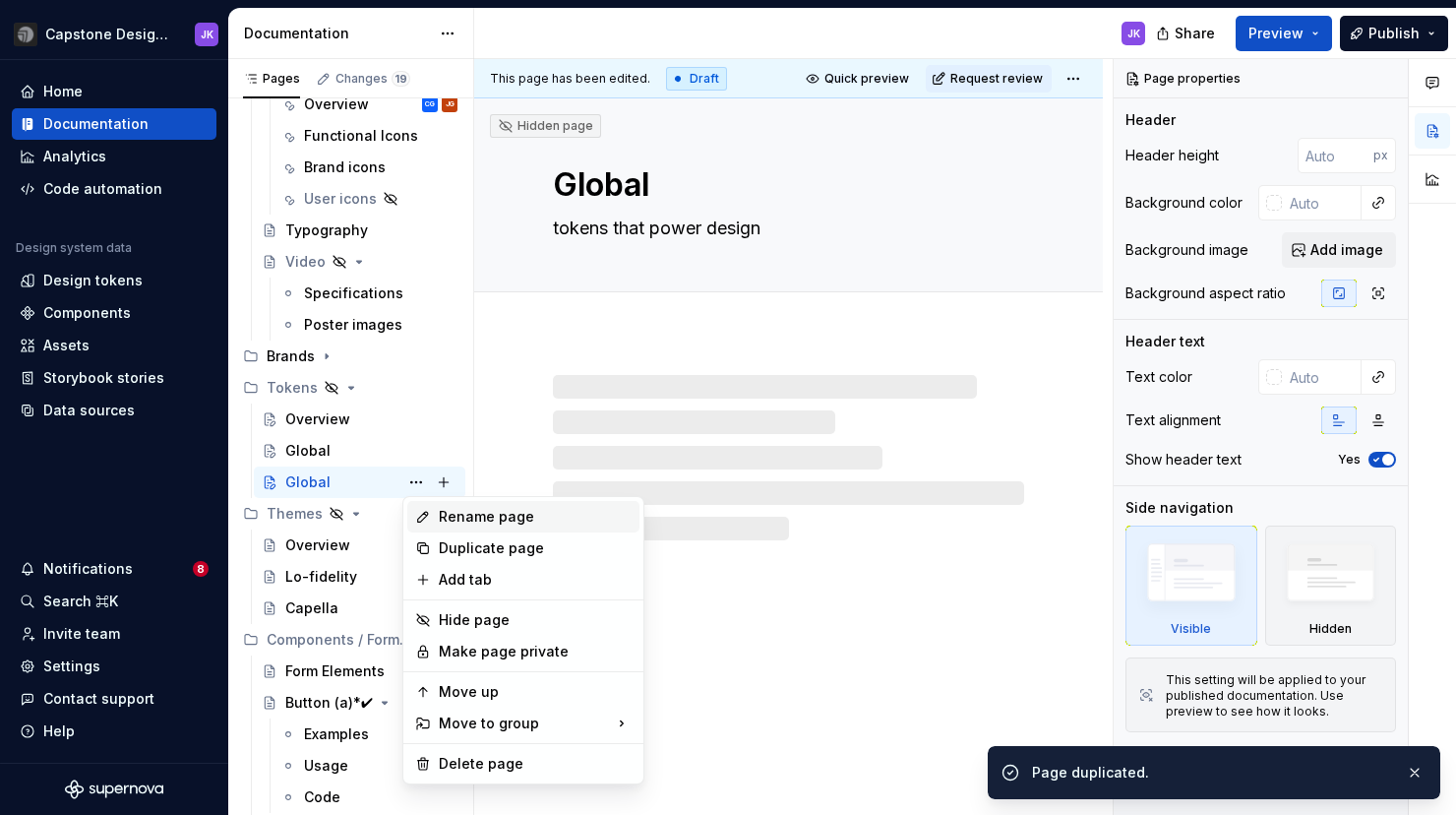 click on "Rename page" at bounding box center [523, 517] 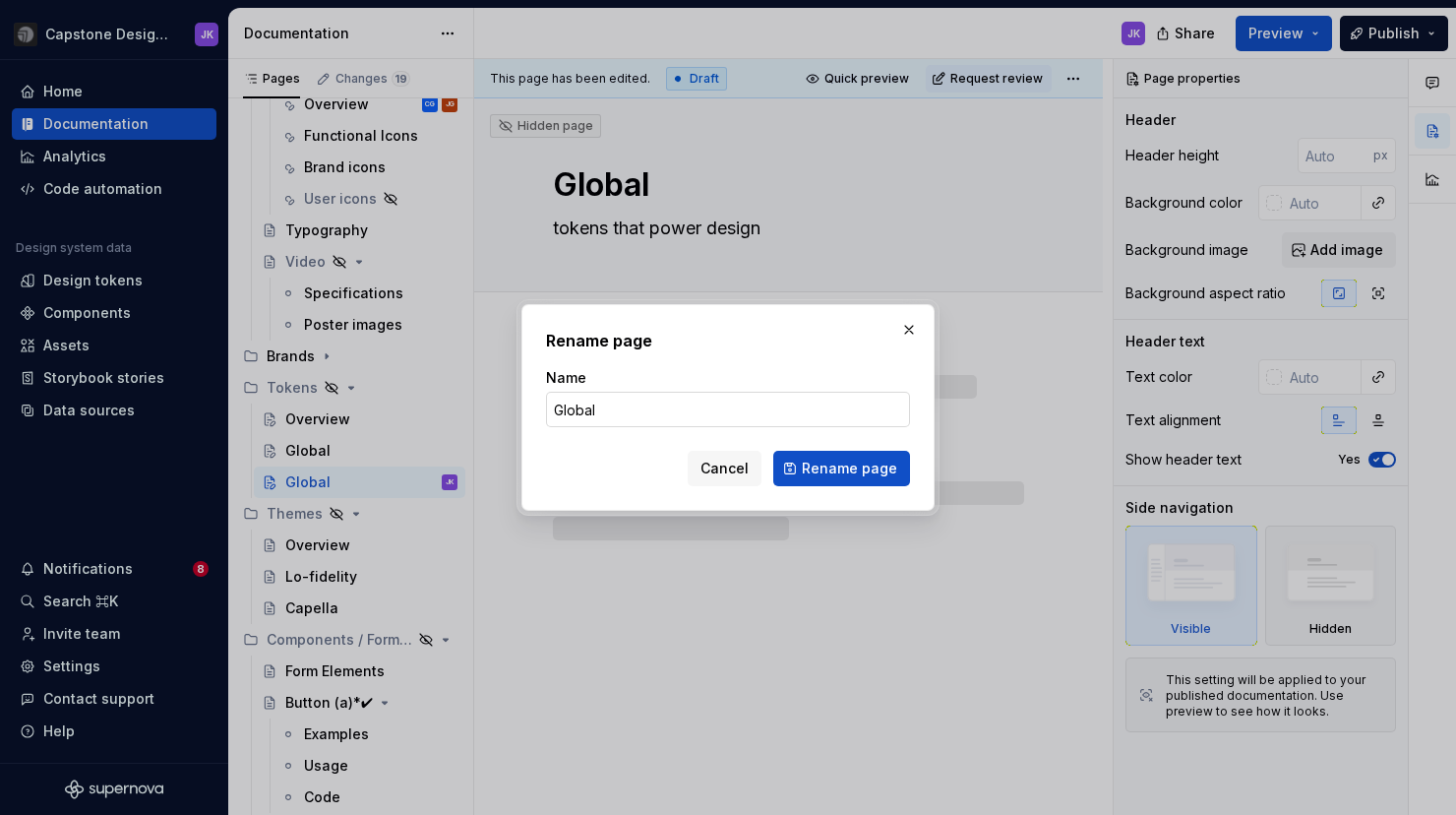type on "*" 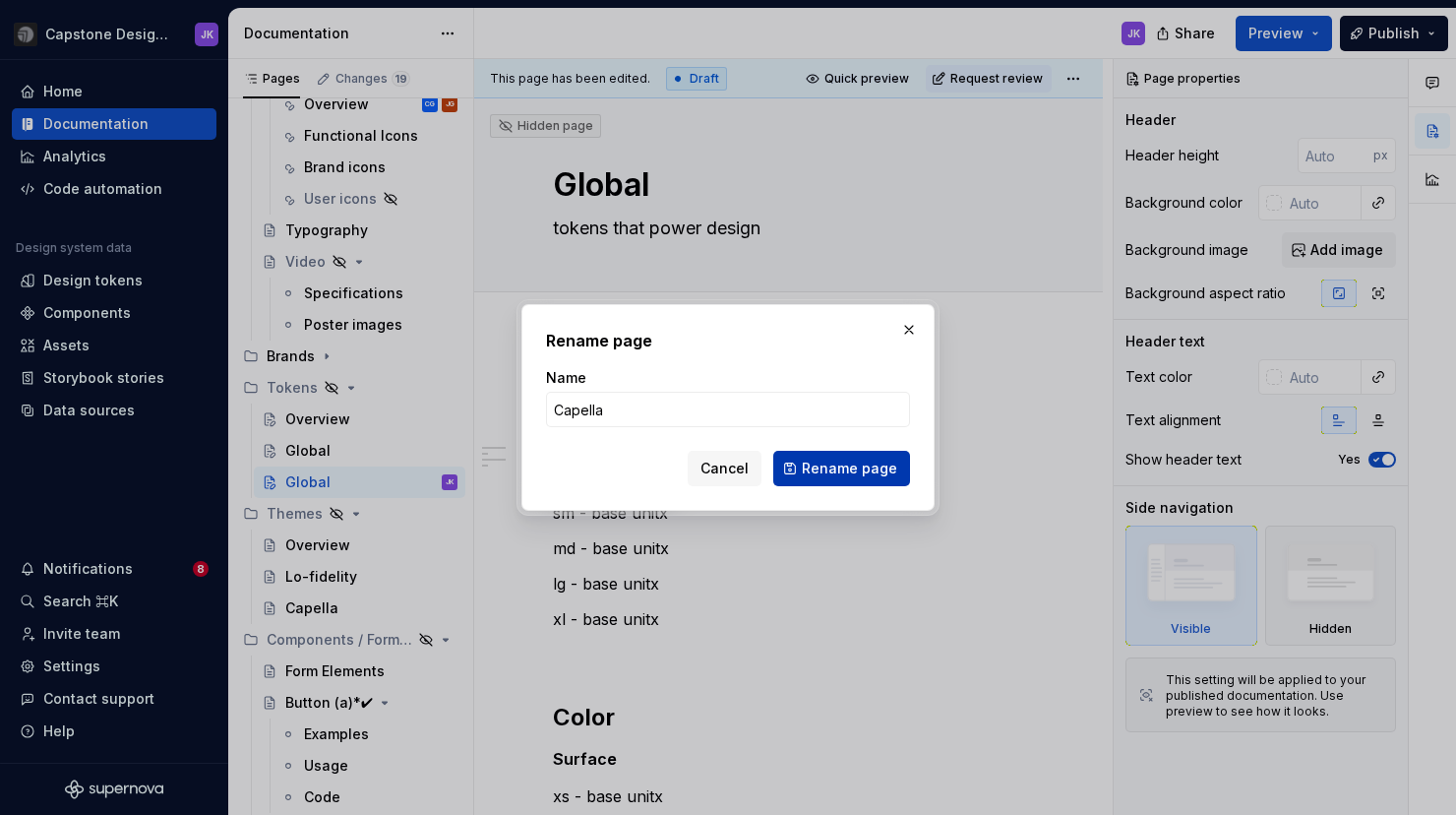type on "Capella" 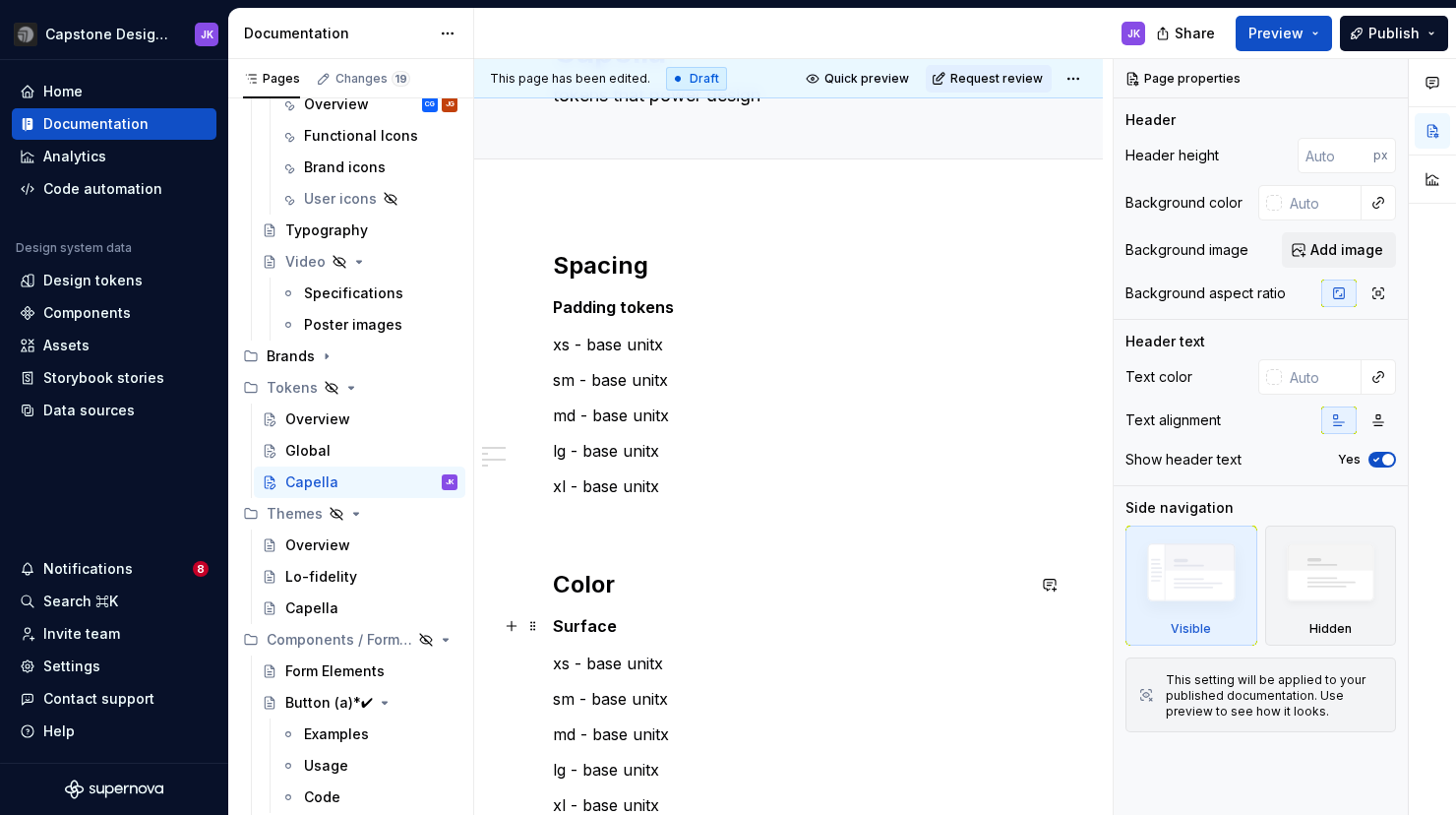 type on "*" 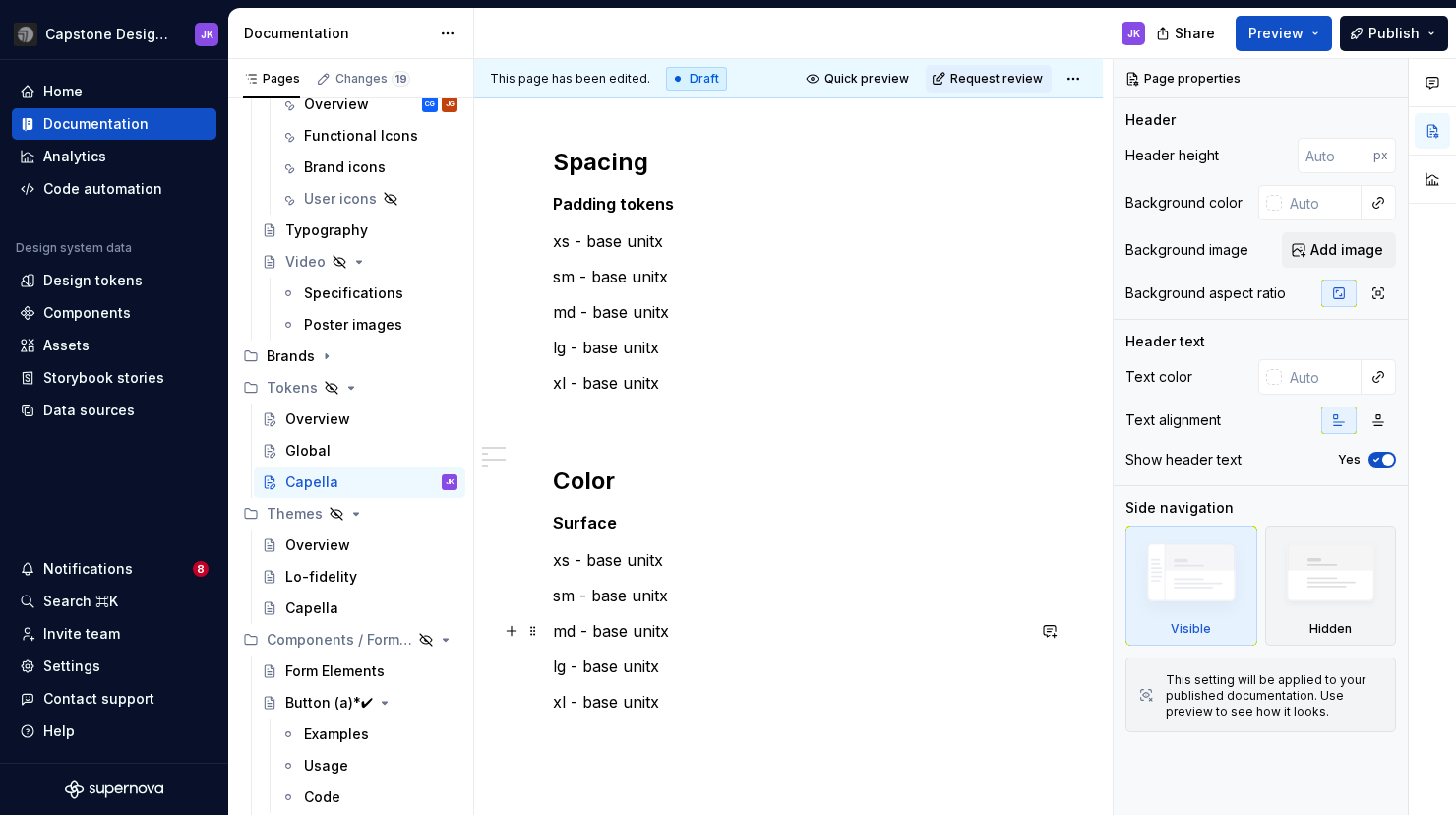 scroll, scrollTop: 238, scrollLeft: 0, axis: vertical 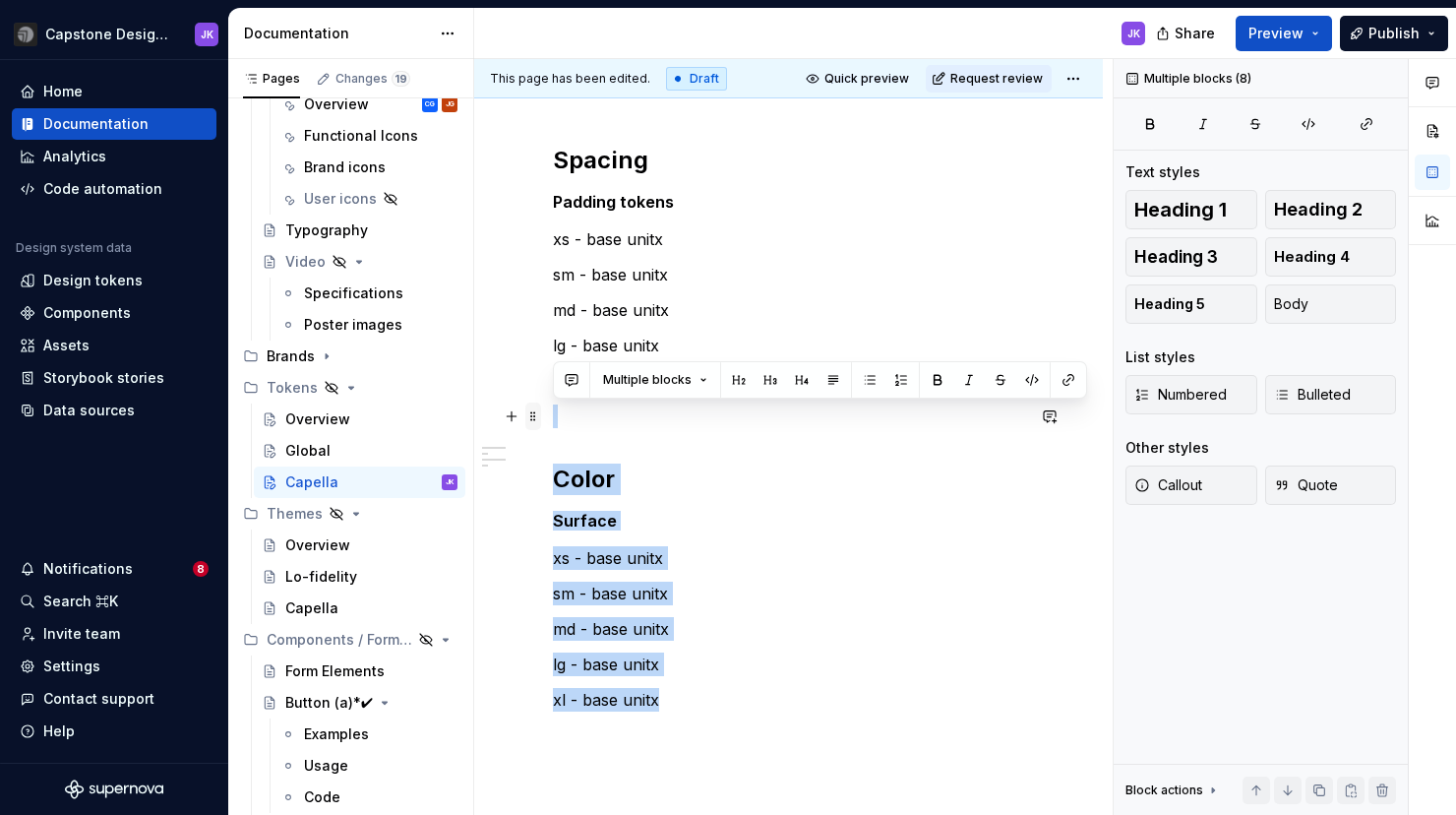 drag, startPoint x: 665, startPoint y: 707, endPoint x: 533, endPoint y: 407, distance: 327.75601 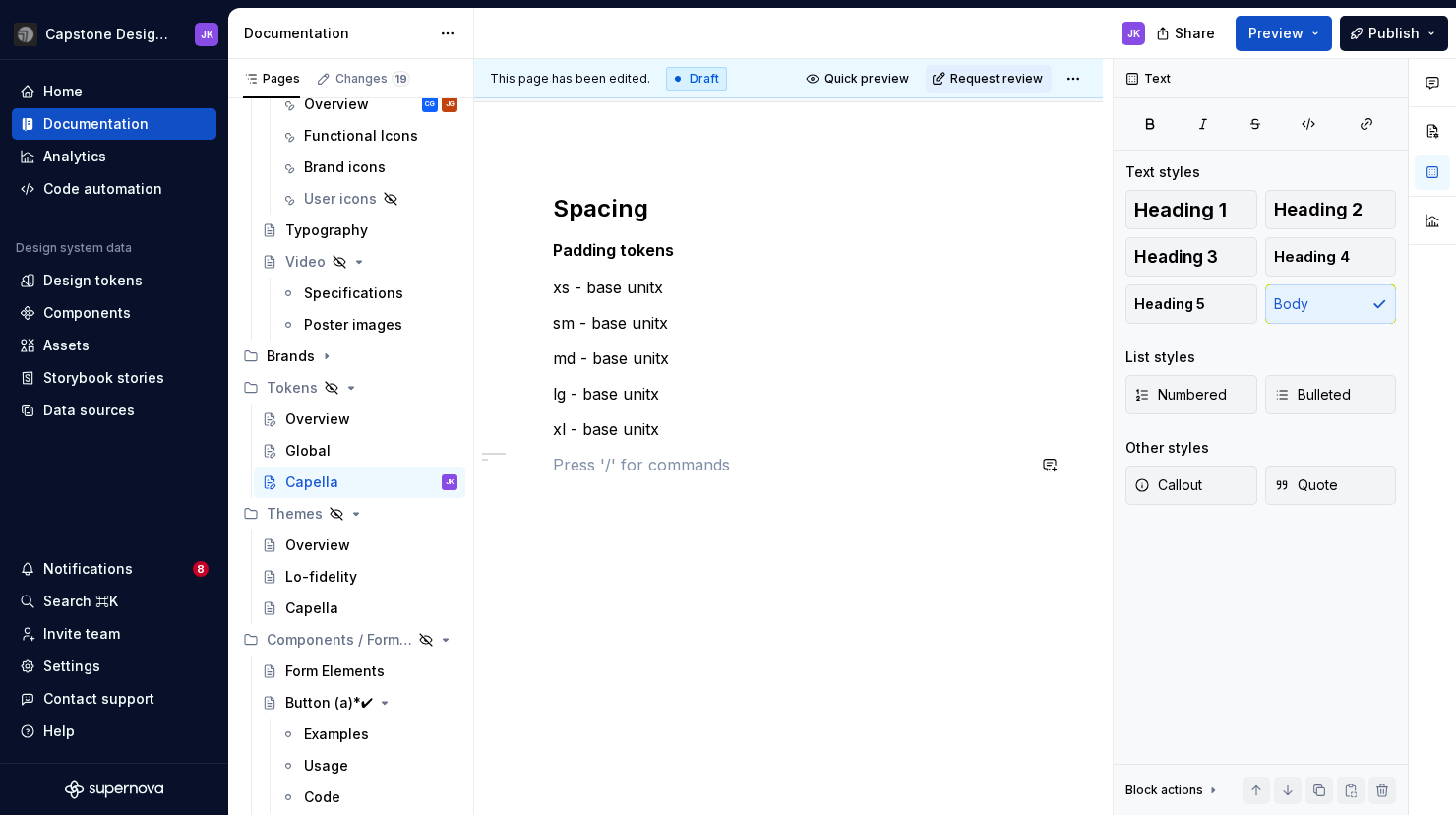 scroll, scrollTop: 155, scrollLeft: 0, axis: vertical 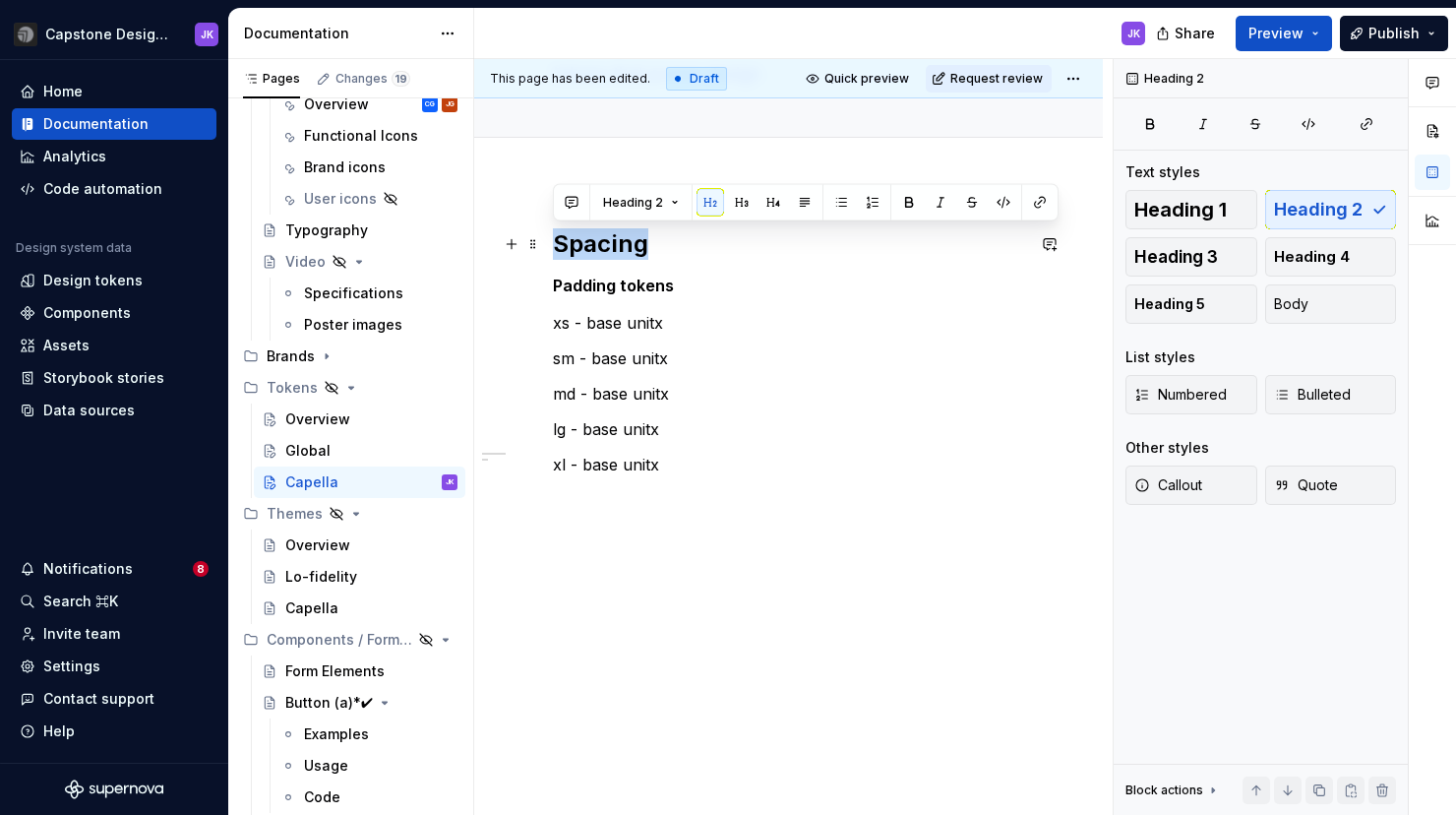 drag, startPoint x: 641, startPoint y: 249, endPoint x: 557, endPoint y: 250, distance: 84.00595 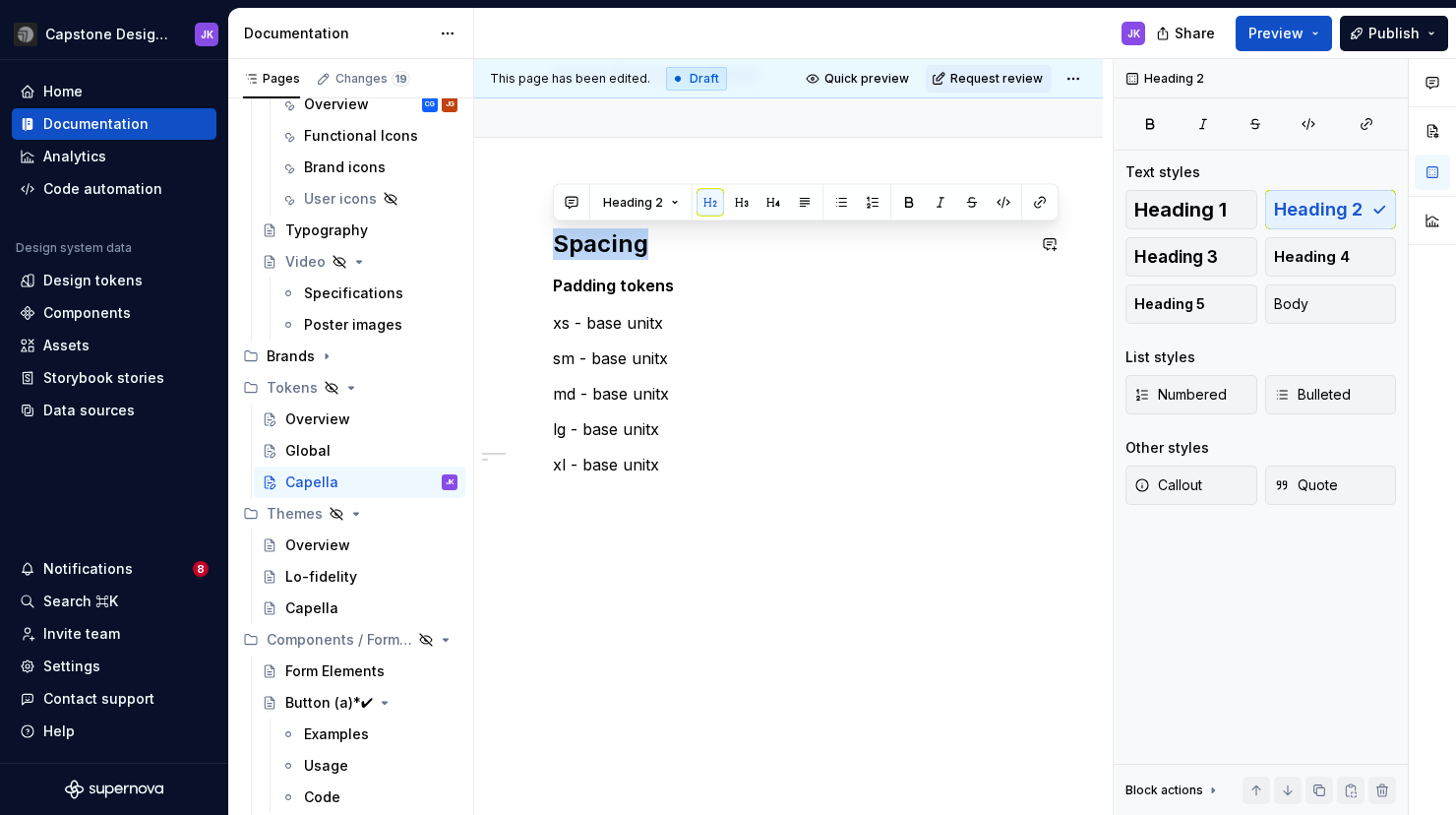 type 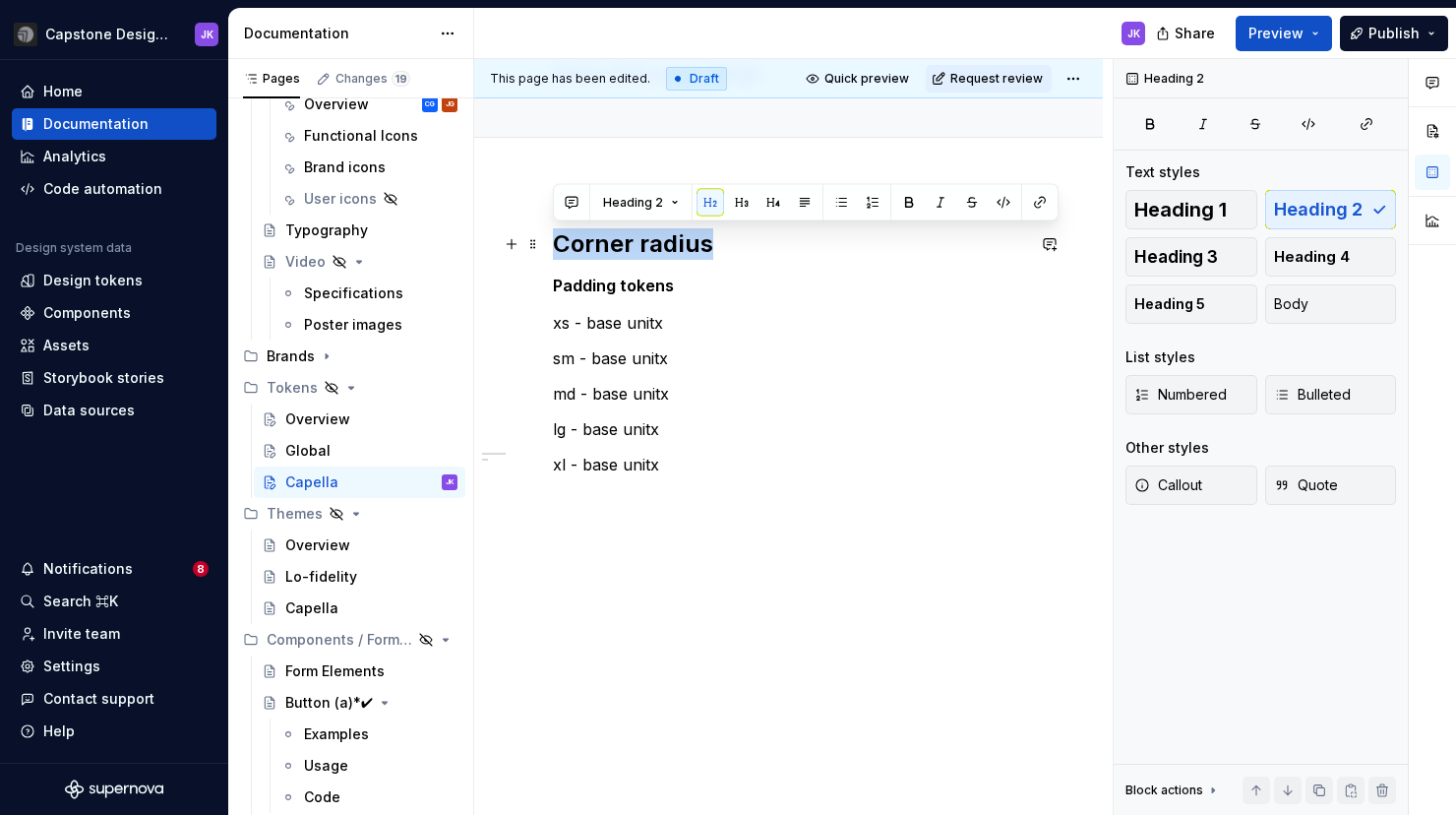 drag, startPoint x: 704, startPoint y: 246, endPoint x: 558, endPoint y: 246, distance: 146 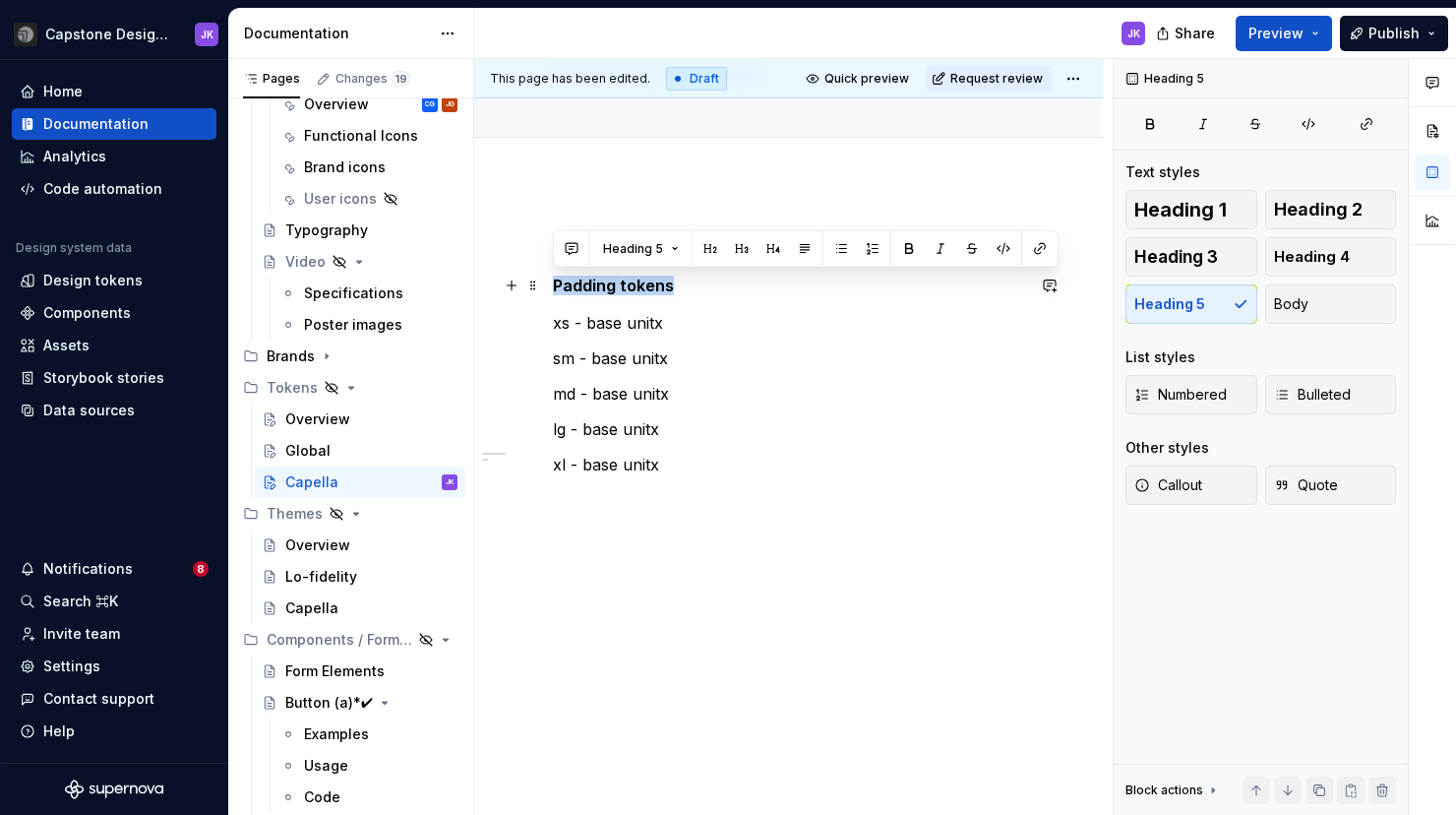 drag, startPoint x: 669, startPoint y: 282, endPoint x: 556, endPoint y: 282, distance: 113 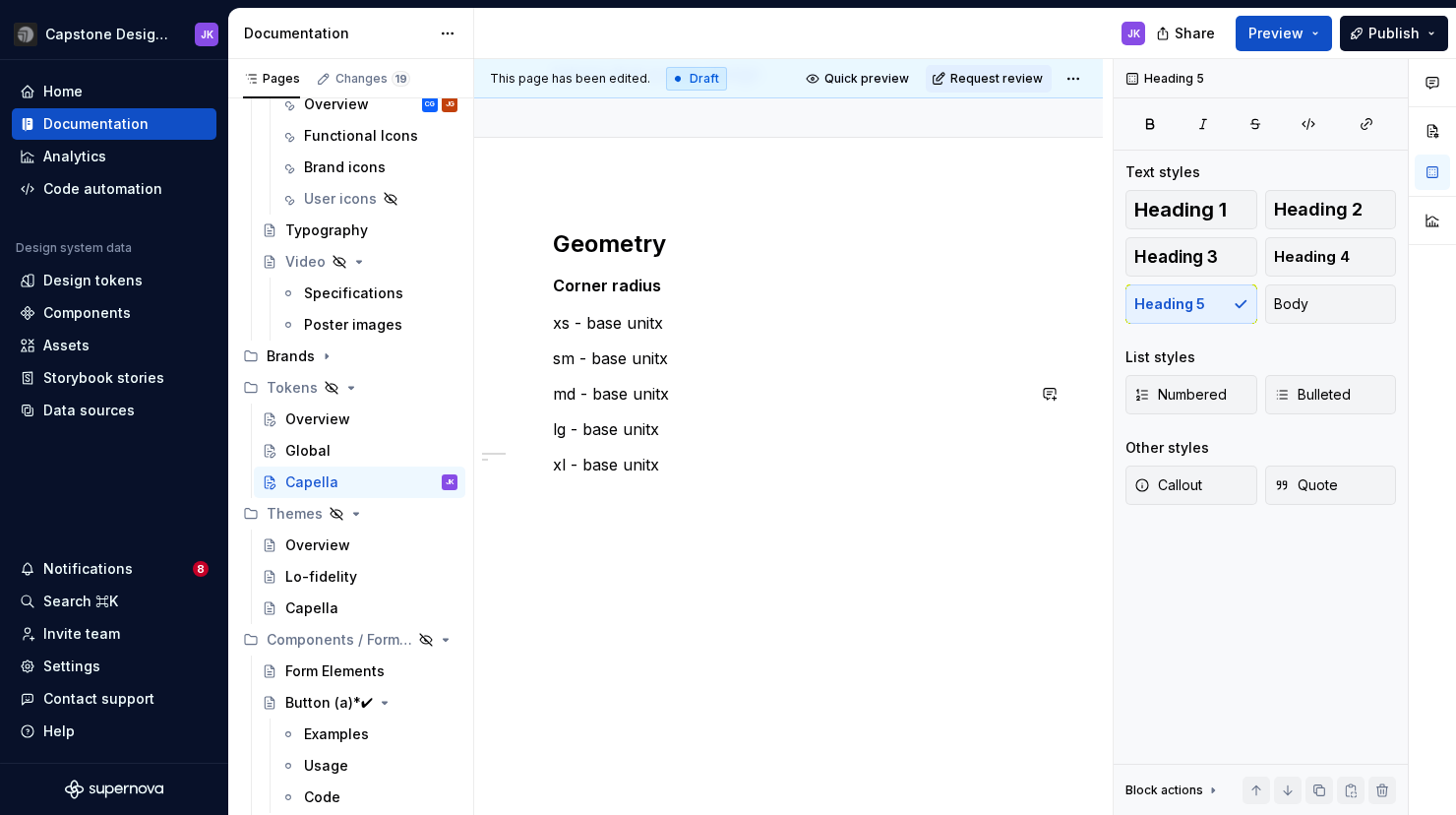 click on "Geometry Corner radius xs - base unitx sm - base unitx md - base unitx lg - base unitx xl - base unitx" at bounding box center [788, 388] 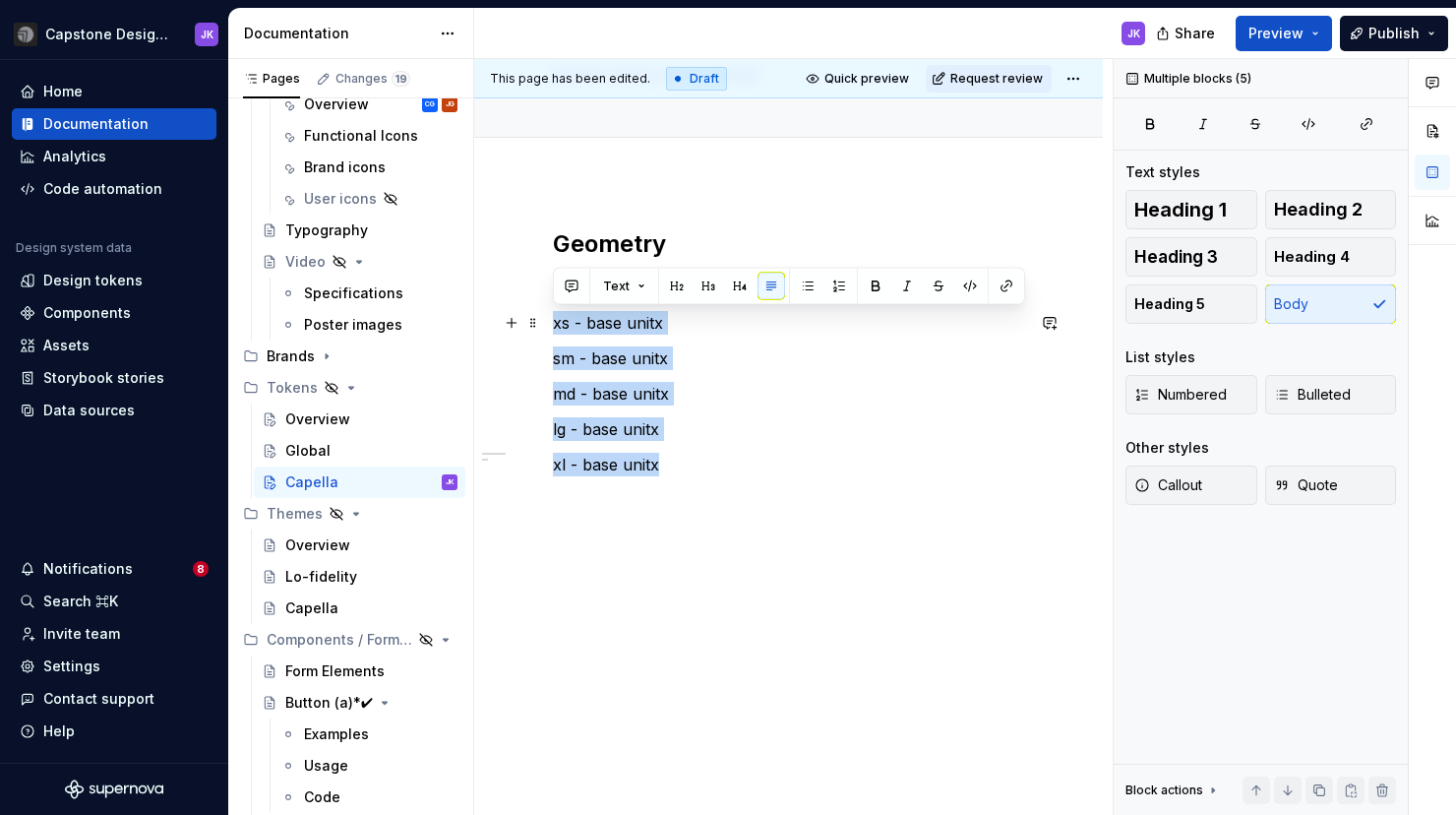 drag, startPoint x: 688, startPoint y: 464, endPoint x: 542, endPoint y: 324, distance: 202.27704 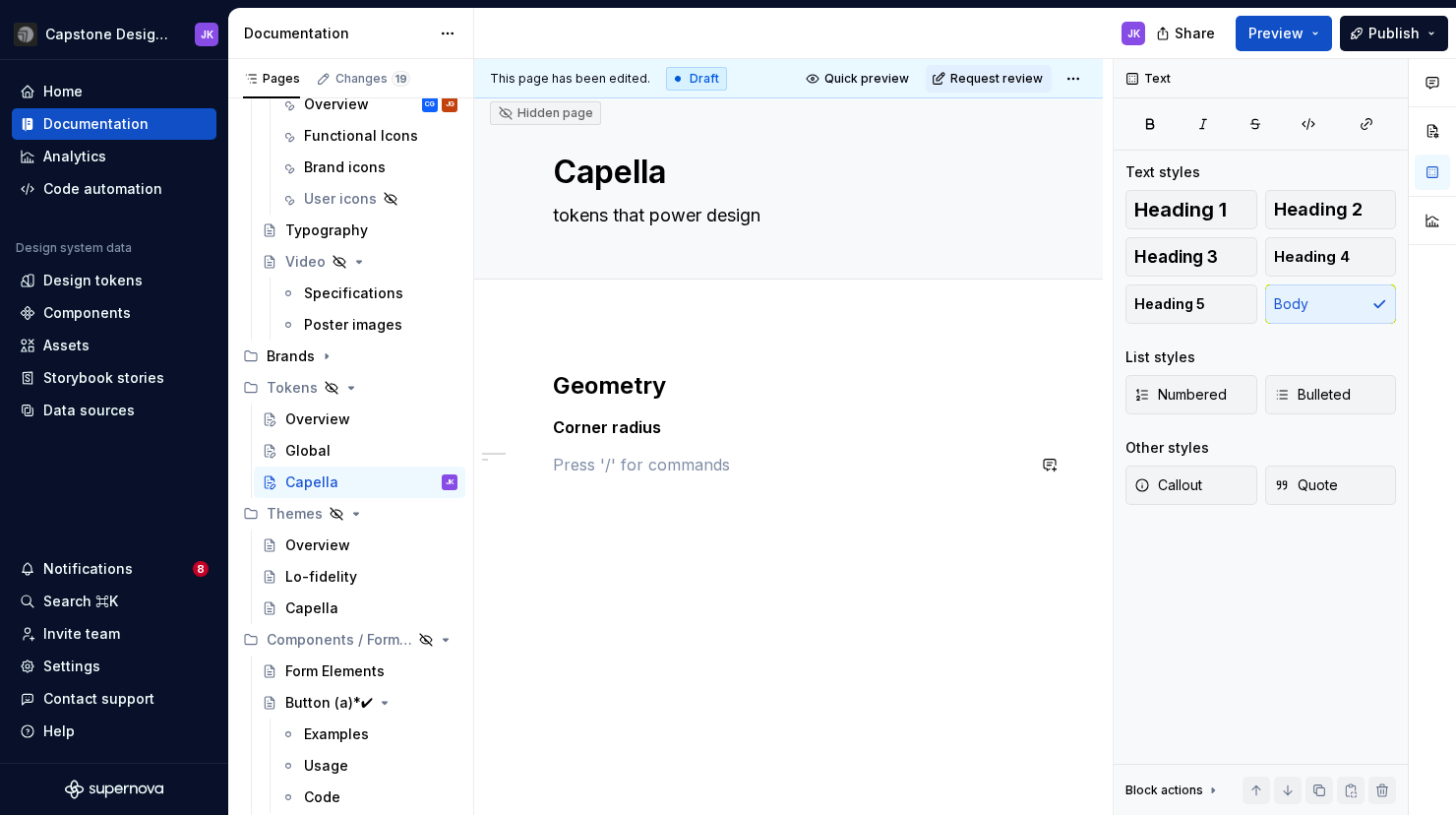 scroll, scrollTop: 13, scrollLeft: 0, axis: vertical 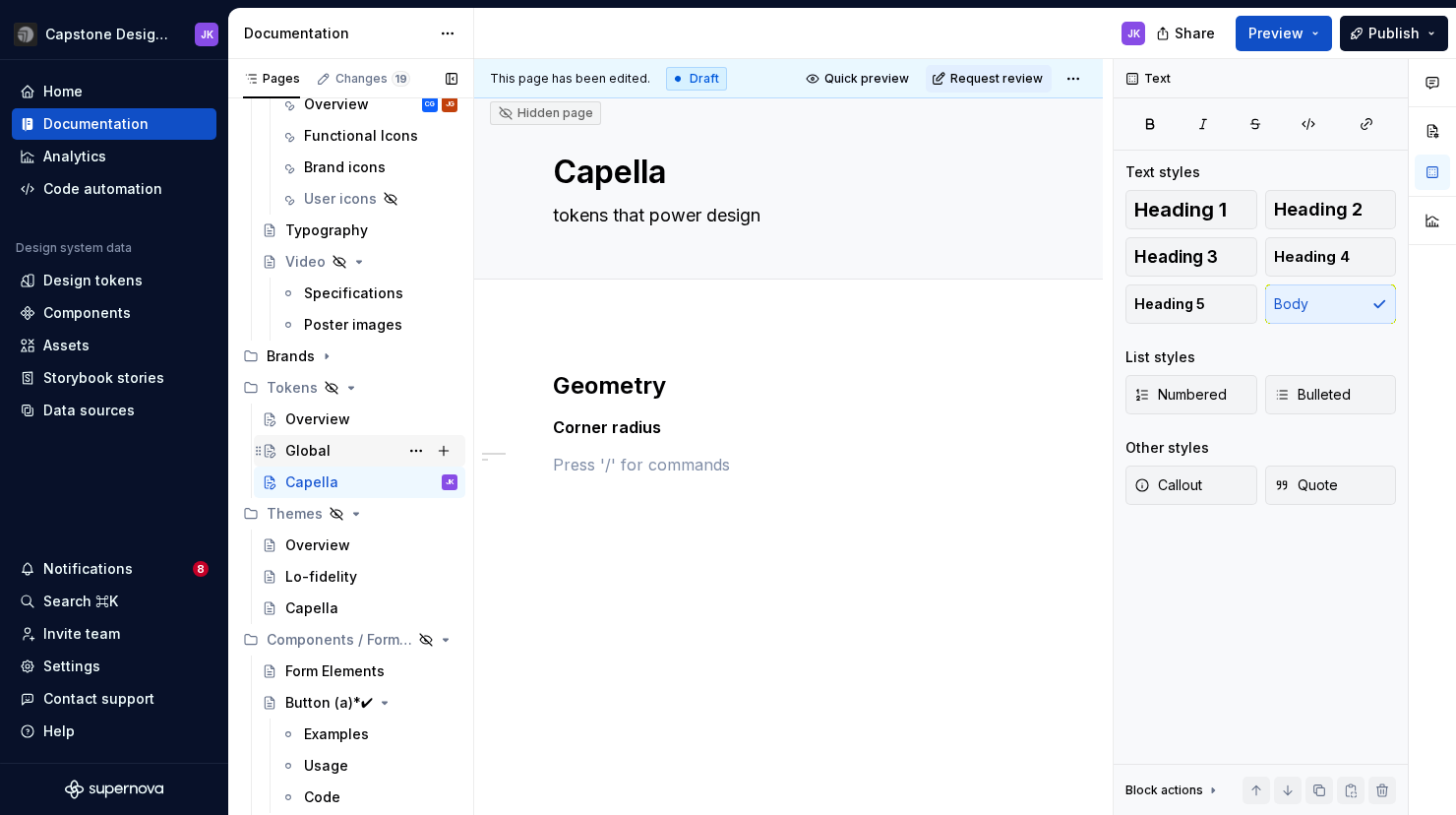 click on "Global" at bounding box center (308, 451) 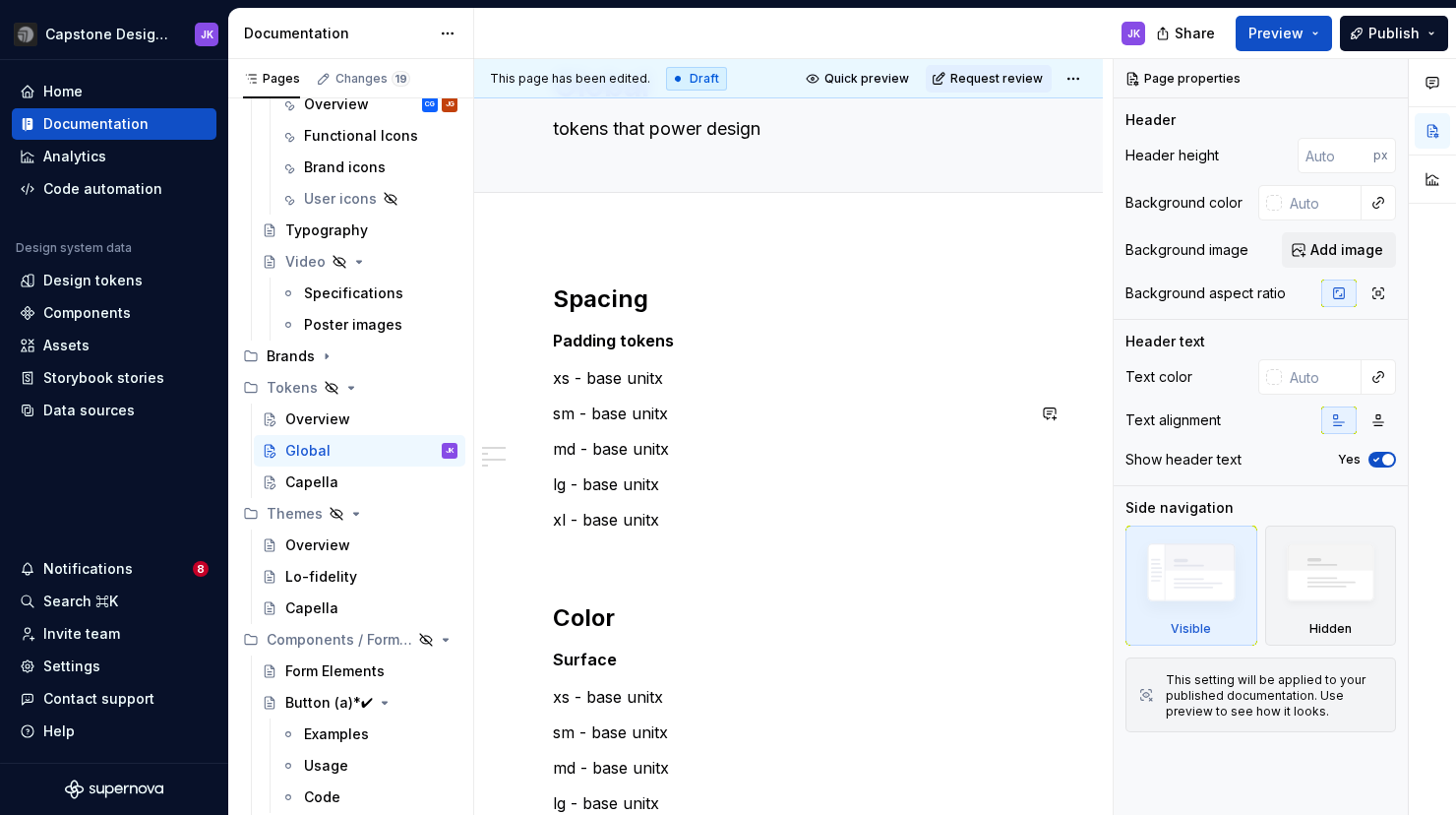 scroll, scrollTop: 115, scrollLeft: 0, axis: vertical 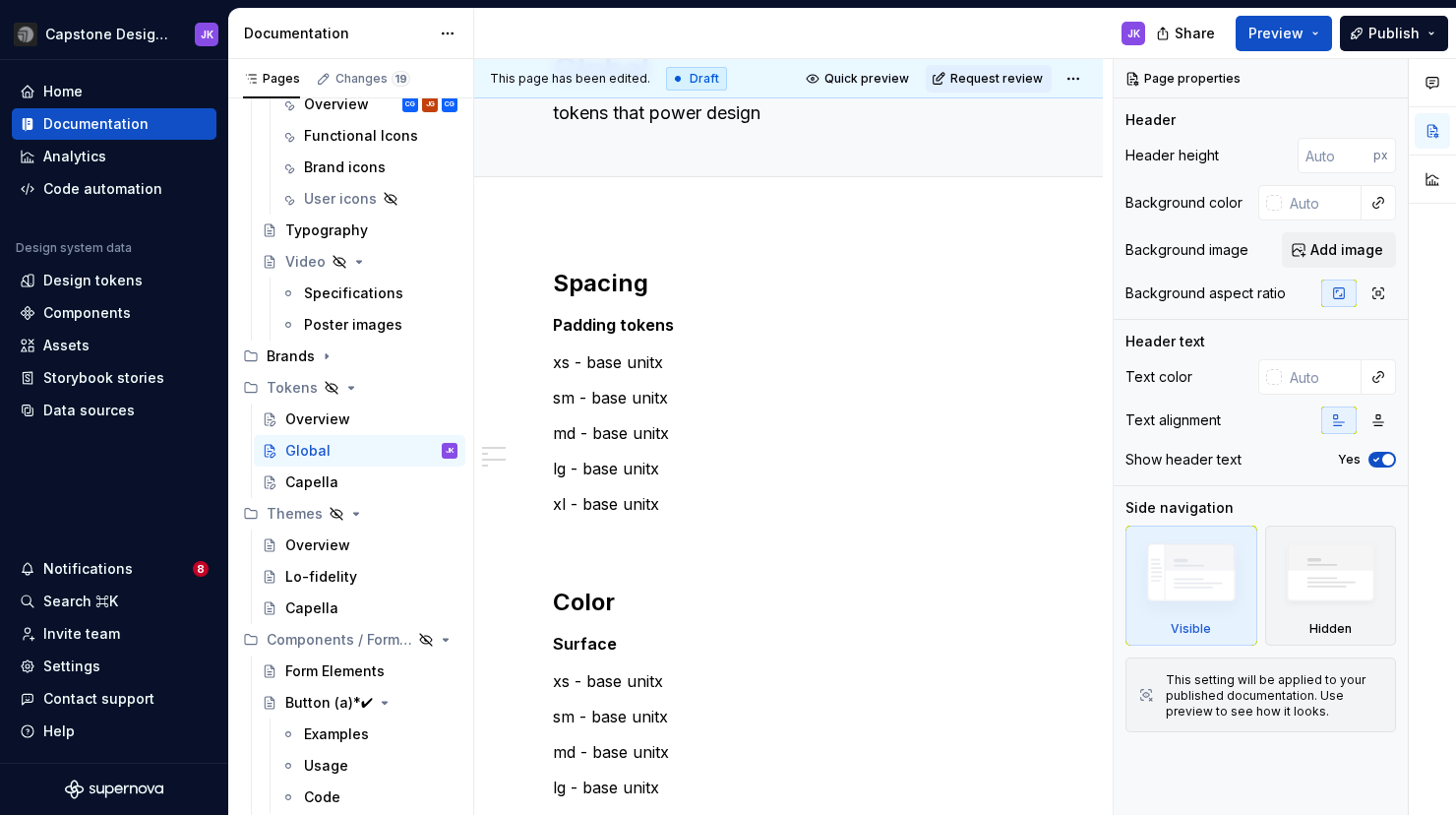 type on "*" 